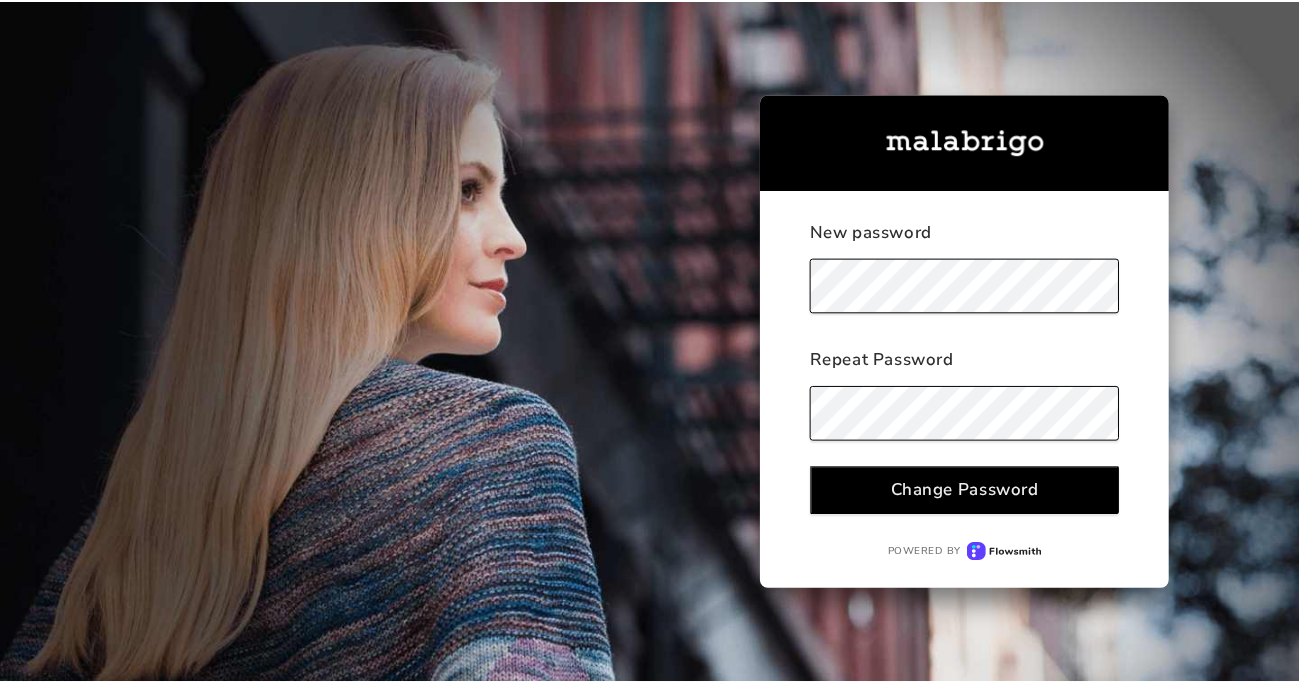 scroll, scrollTop: 0, scrollLeft: 0, axis: both 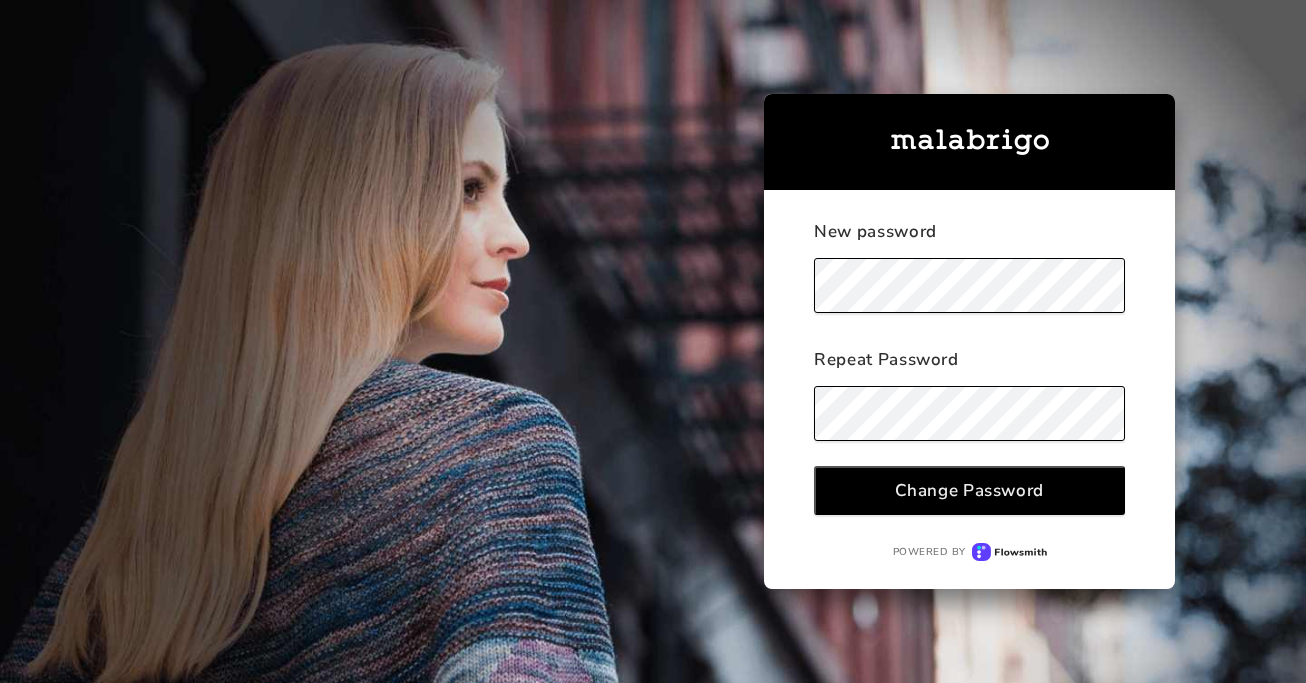 click on "Change Password" at bounding box center [969, 490] 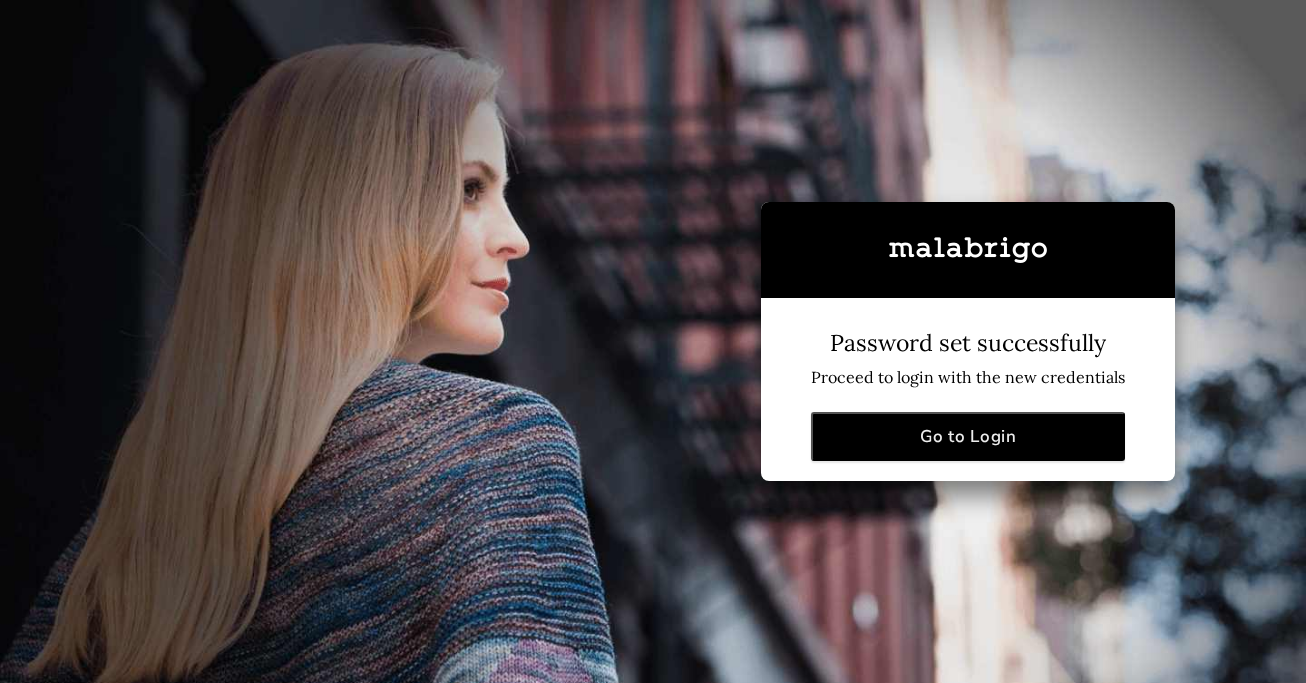 click on "Go to Login" at bounding box center [968, 436] 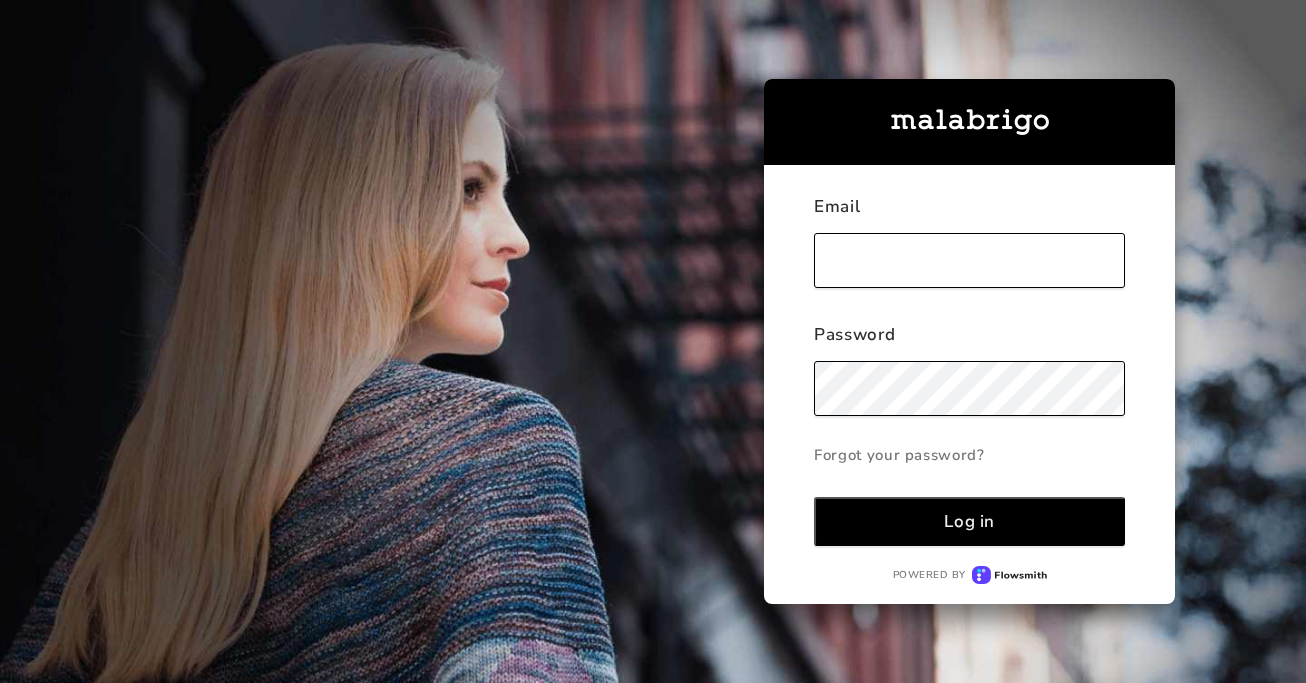 click at bounding box center [969, 260] 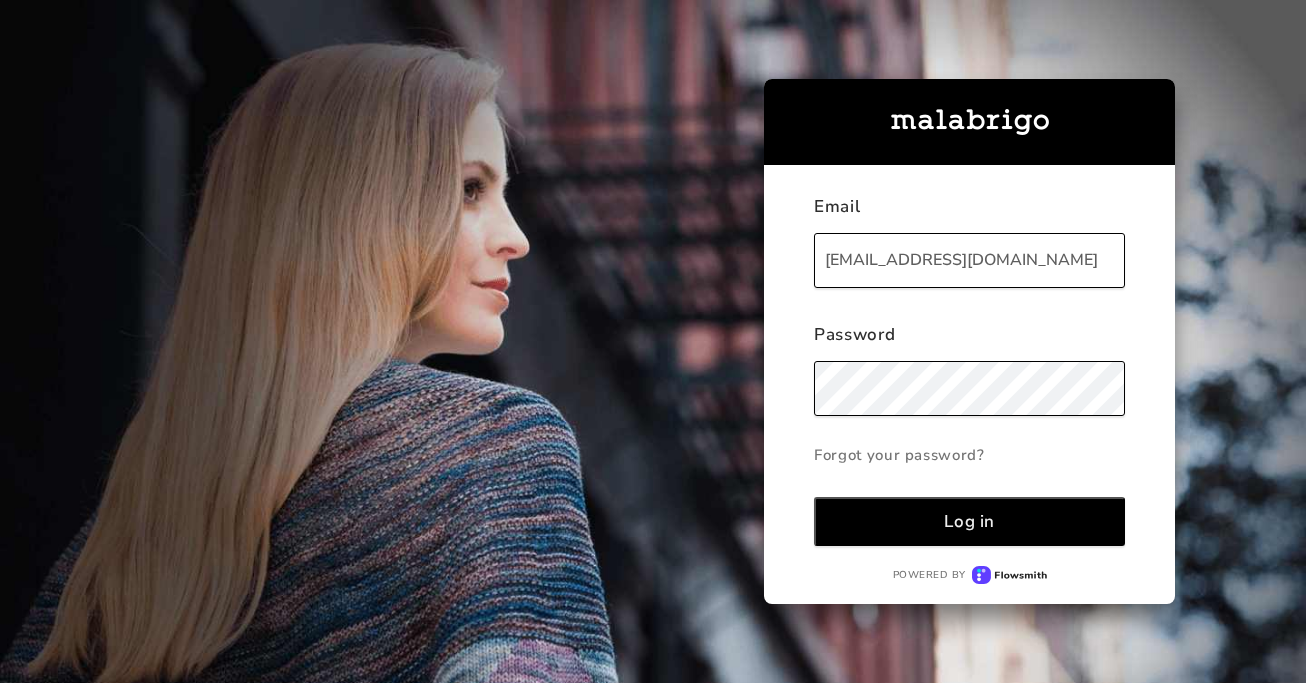 click on "Log in" at bounding box center [969, 521] 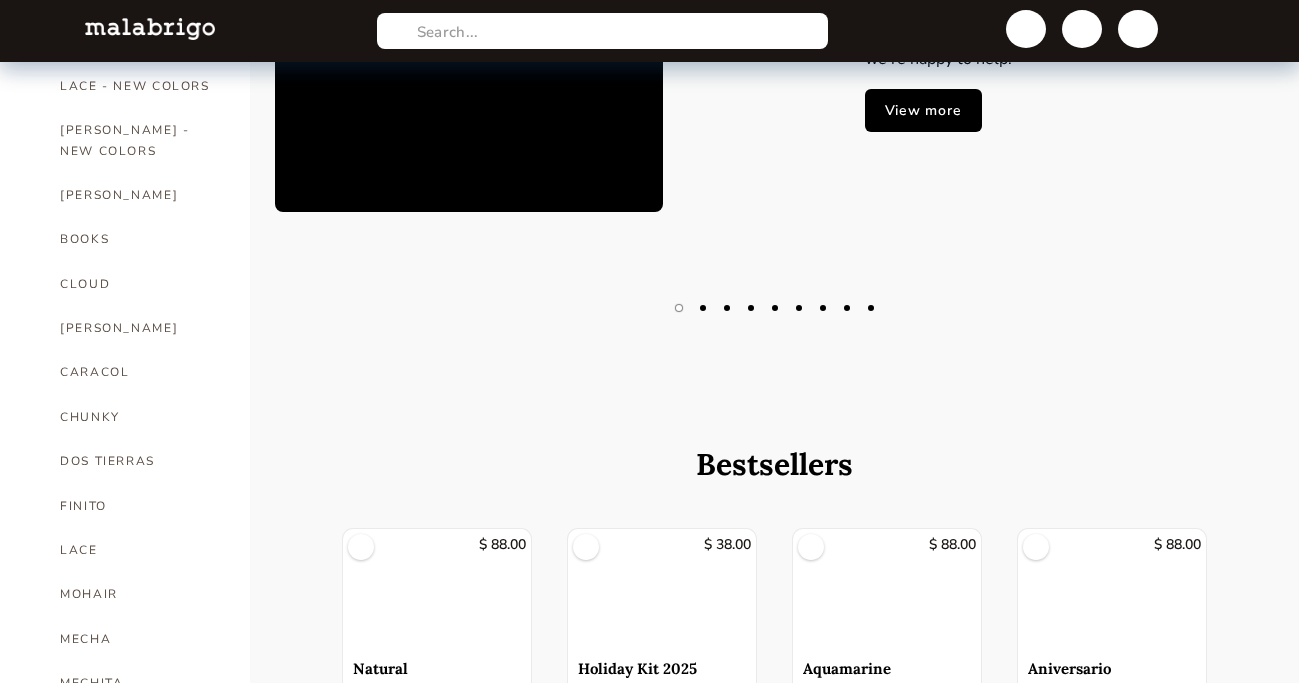 scroll, scrollTop: 355, scrollLeft: 0, axis: vertical 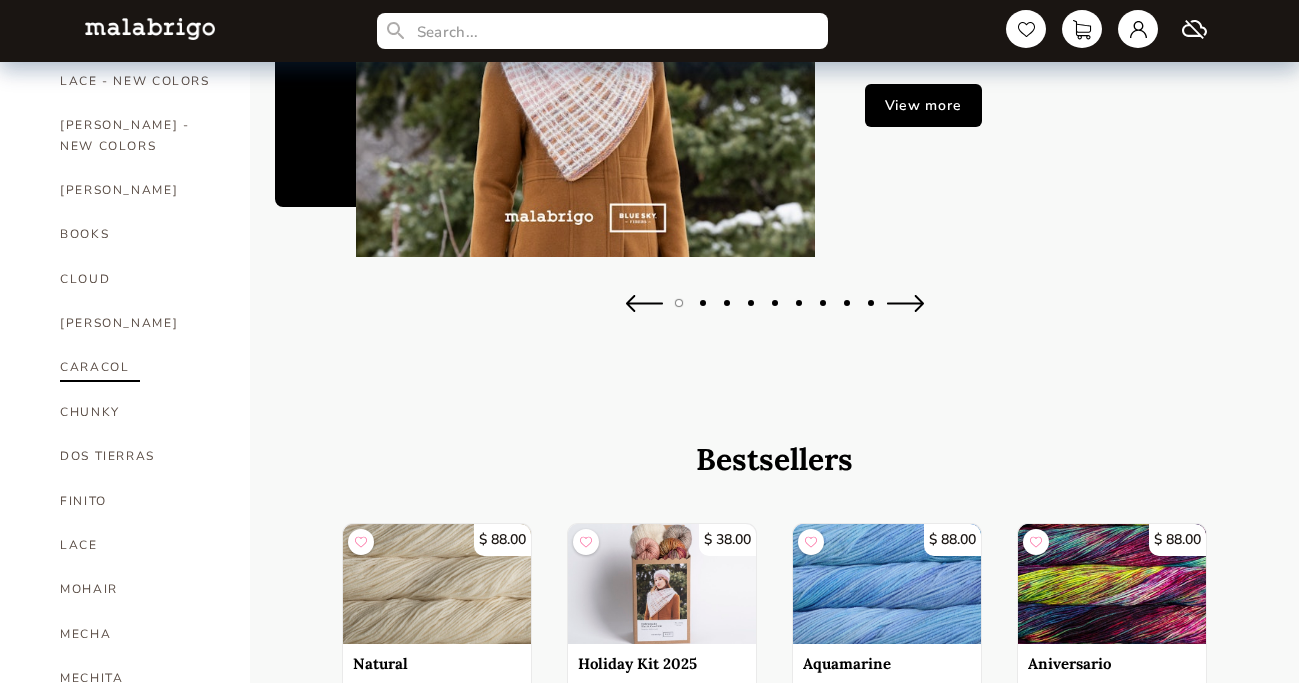 click on "CARACOL" at bounding box center [140, 367] 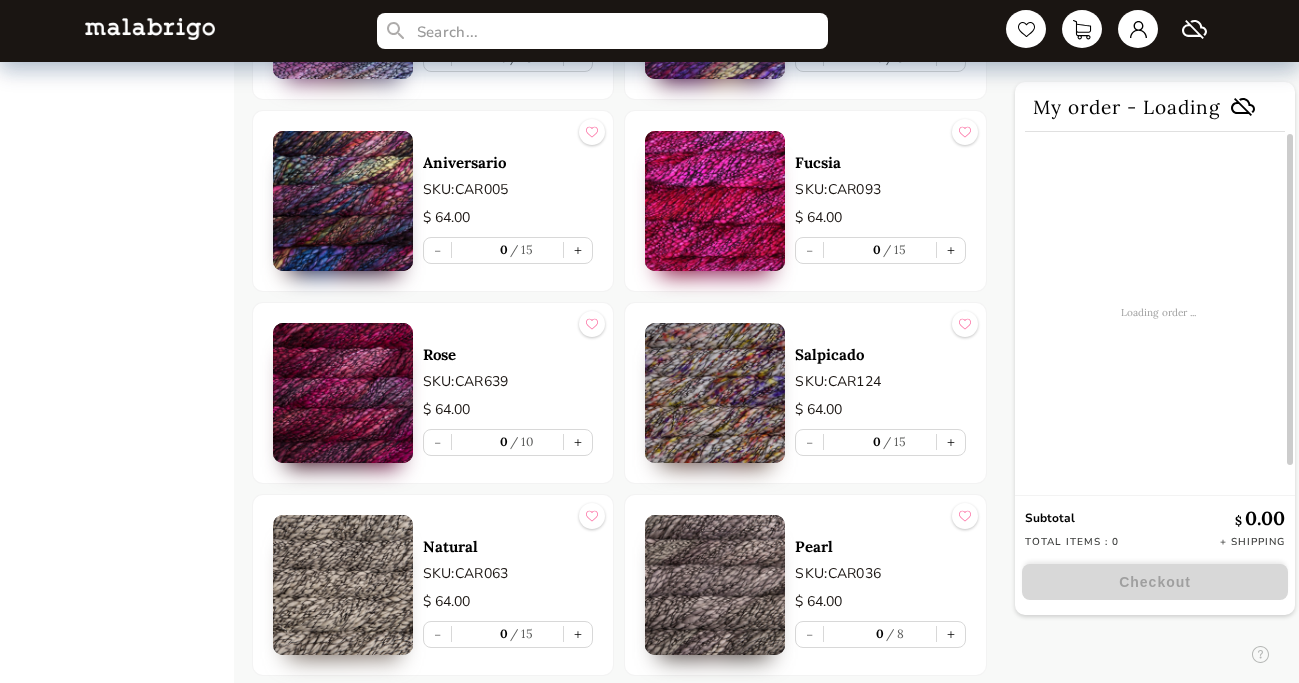 scroll, scrollTop: 3225, scrollLeft: 0, axis: vertical 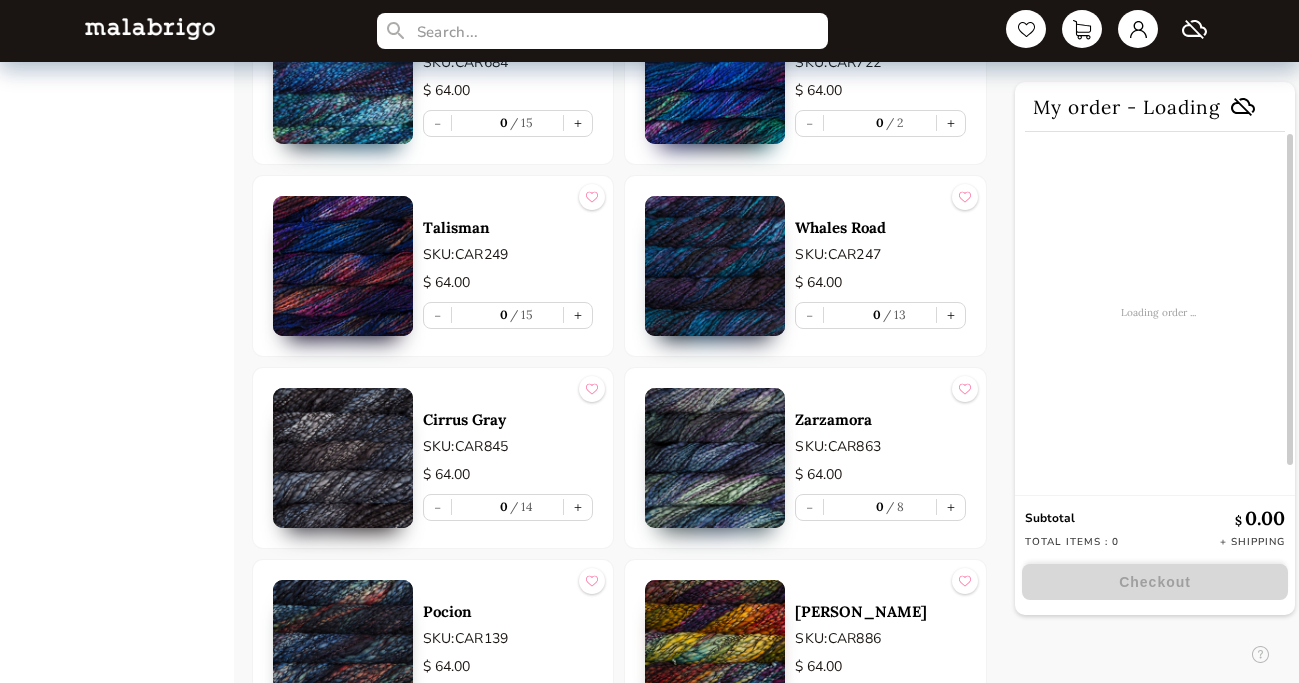 click at bounding box center [715, 458] 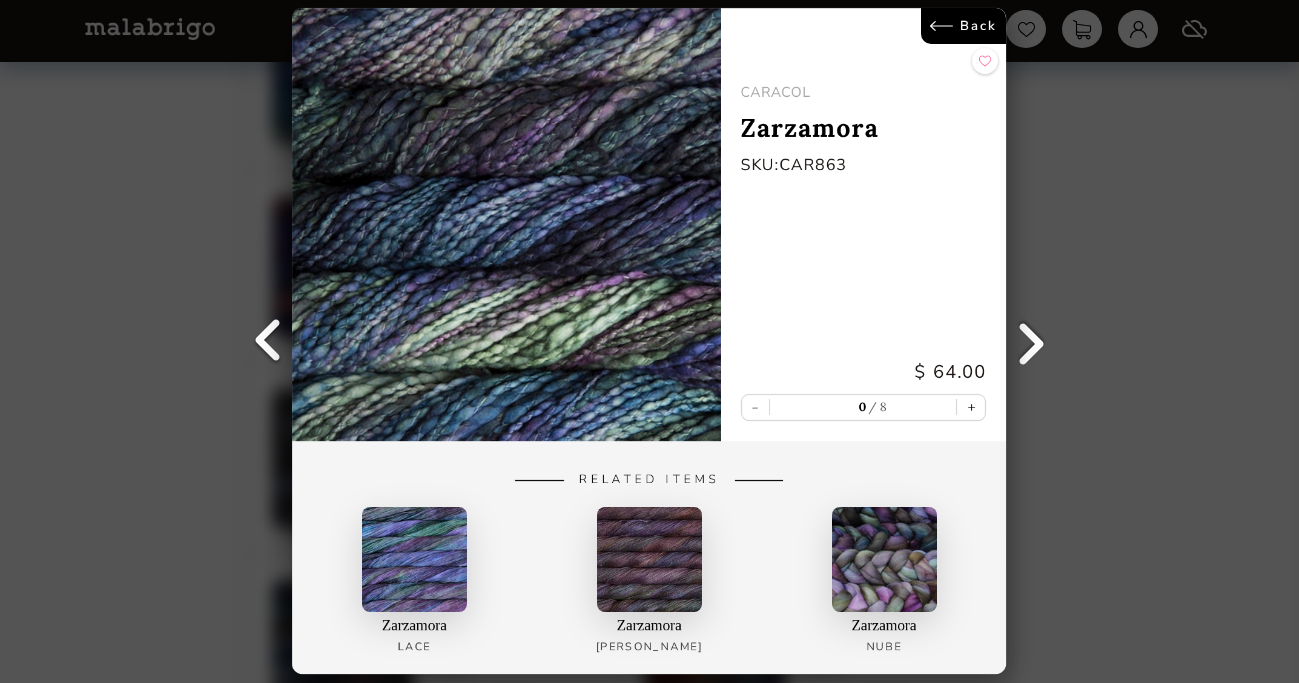click on "Back" at bounding box center [964, 26] 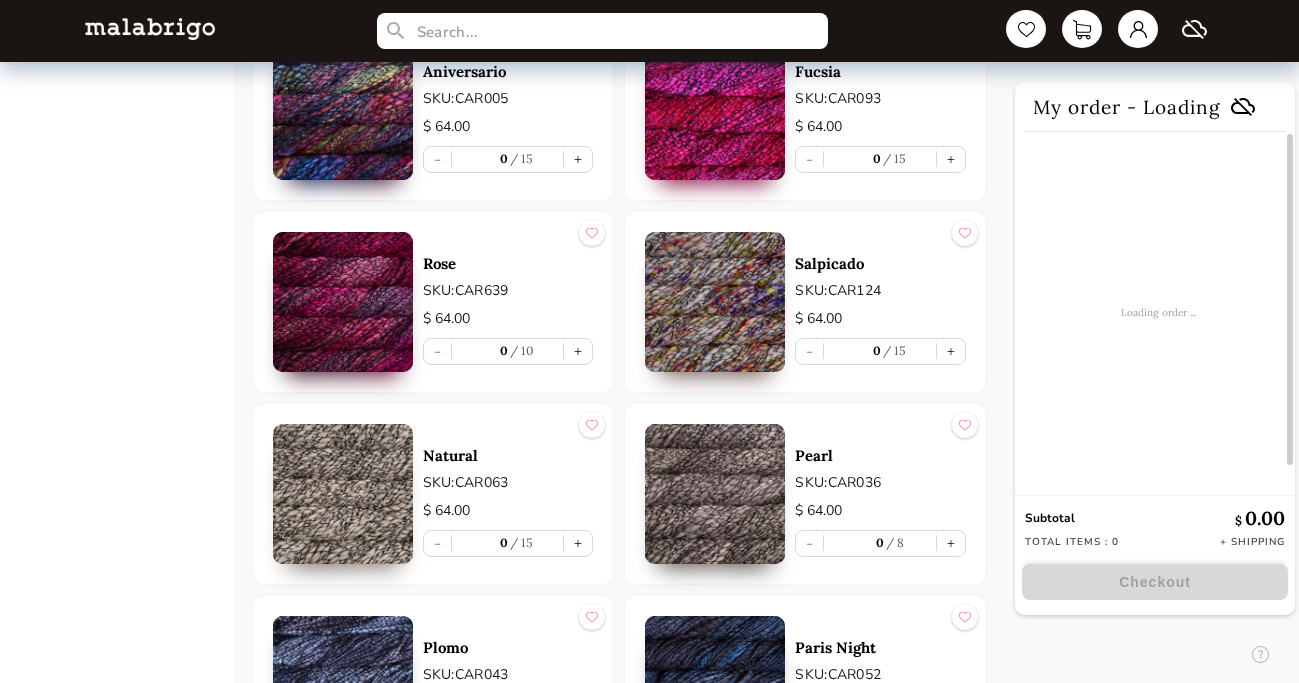 scroll, scrollTop: 3315, scrollLeft: 0, axis: vertical 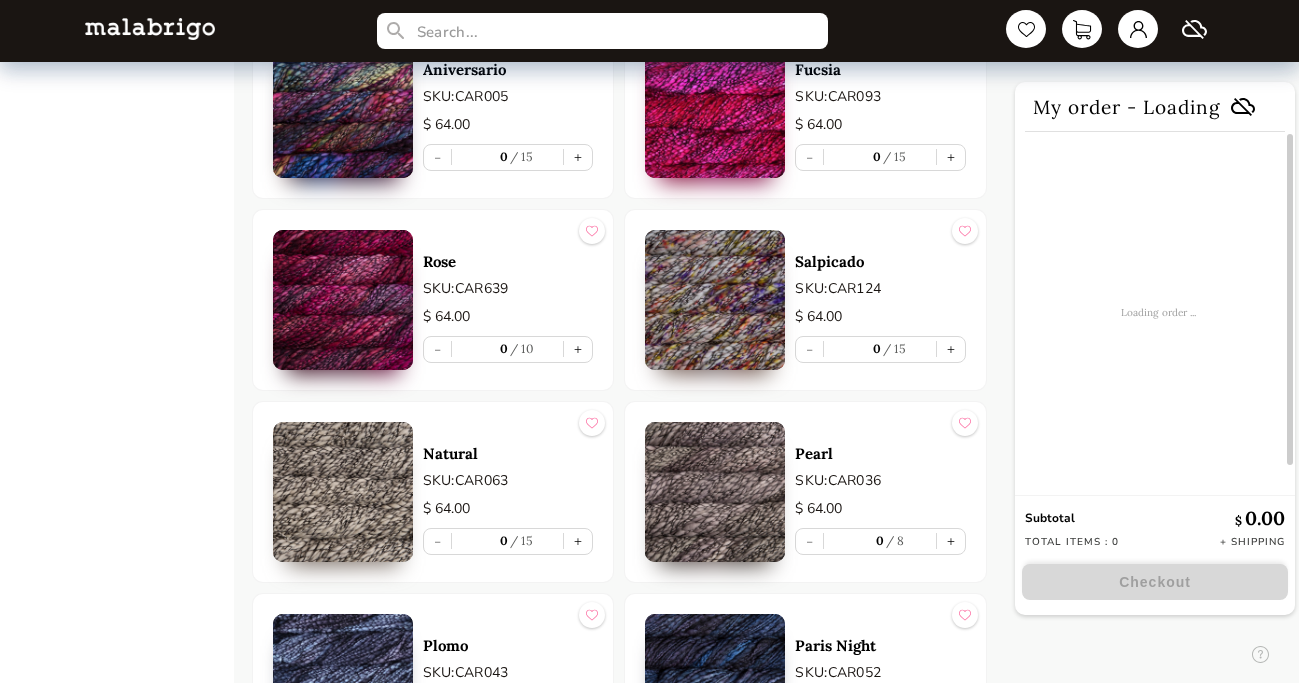 click at bounding box center (343, 492) 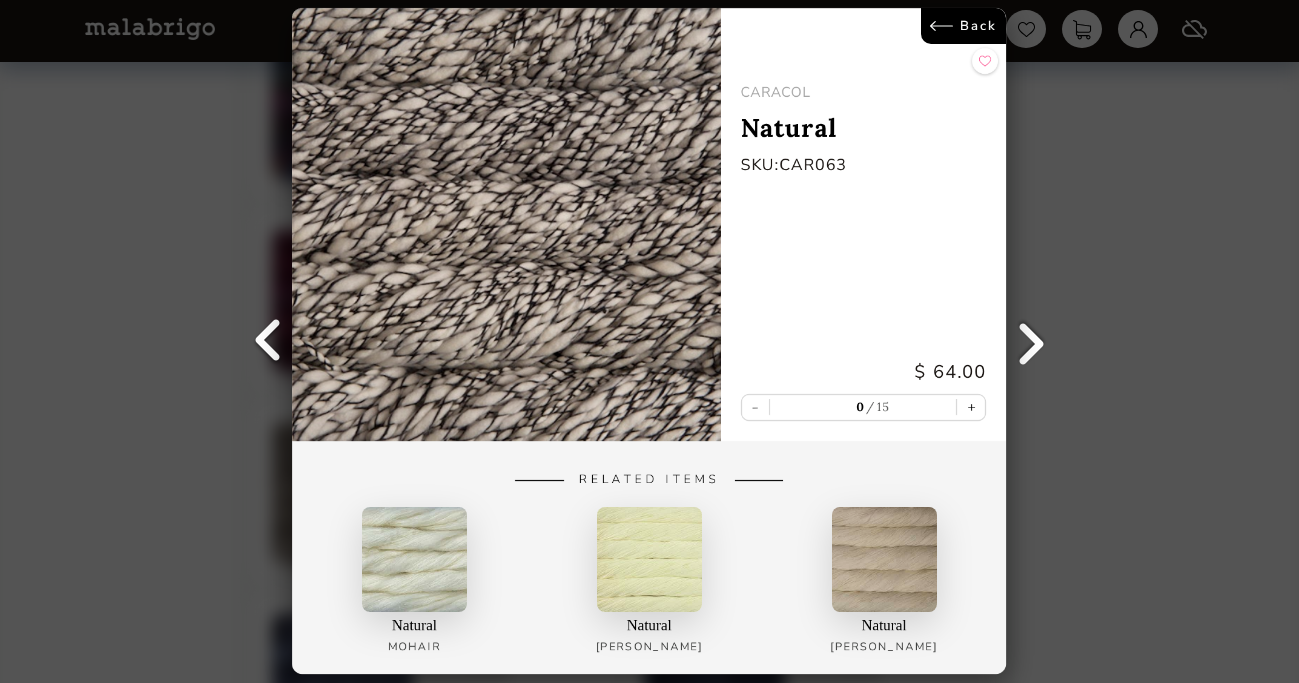 click on "Back" at bounding box center [964, 26] 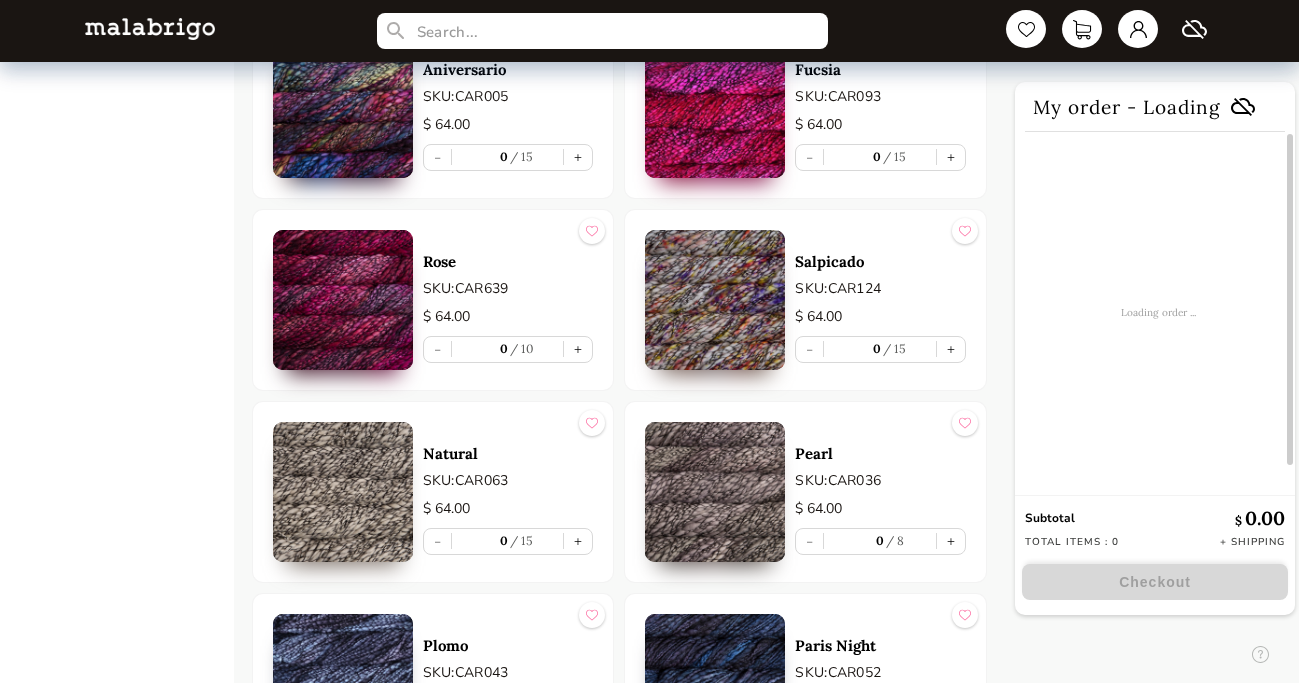 click at bounding box center [715, 492] 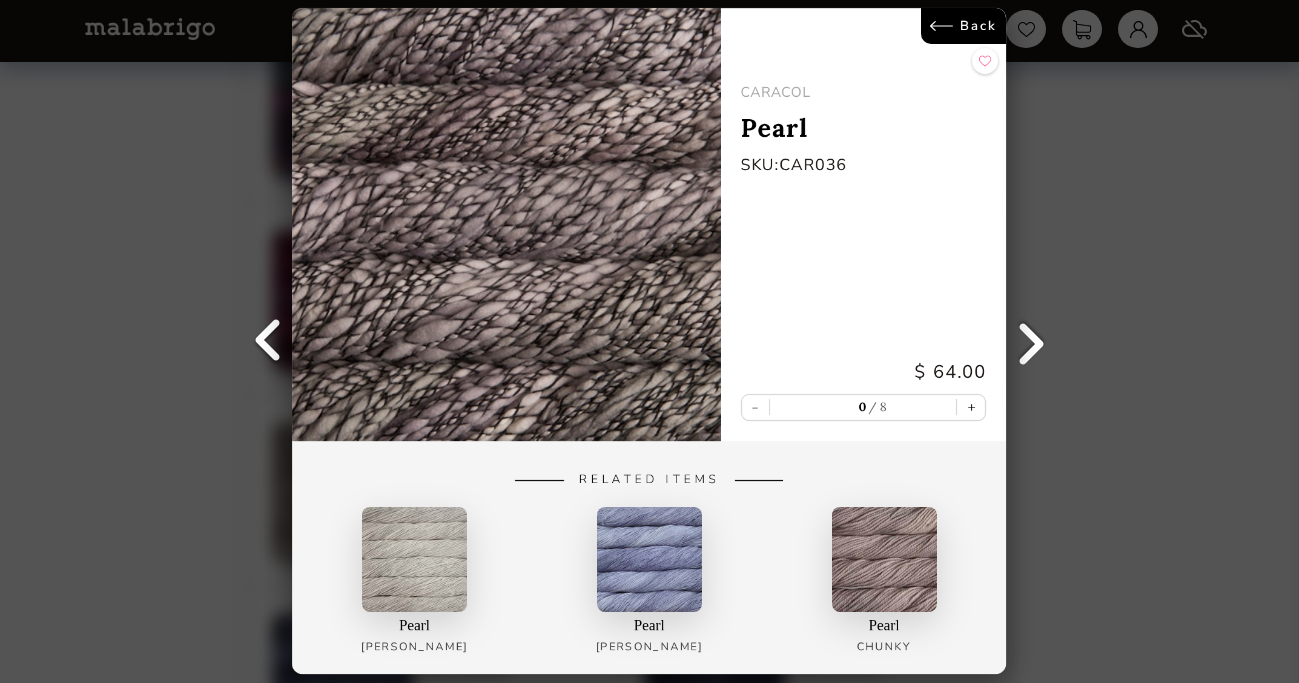 click on "Back" at bounding box center (964, 26) 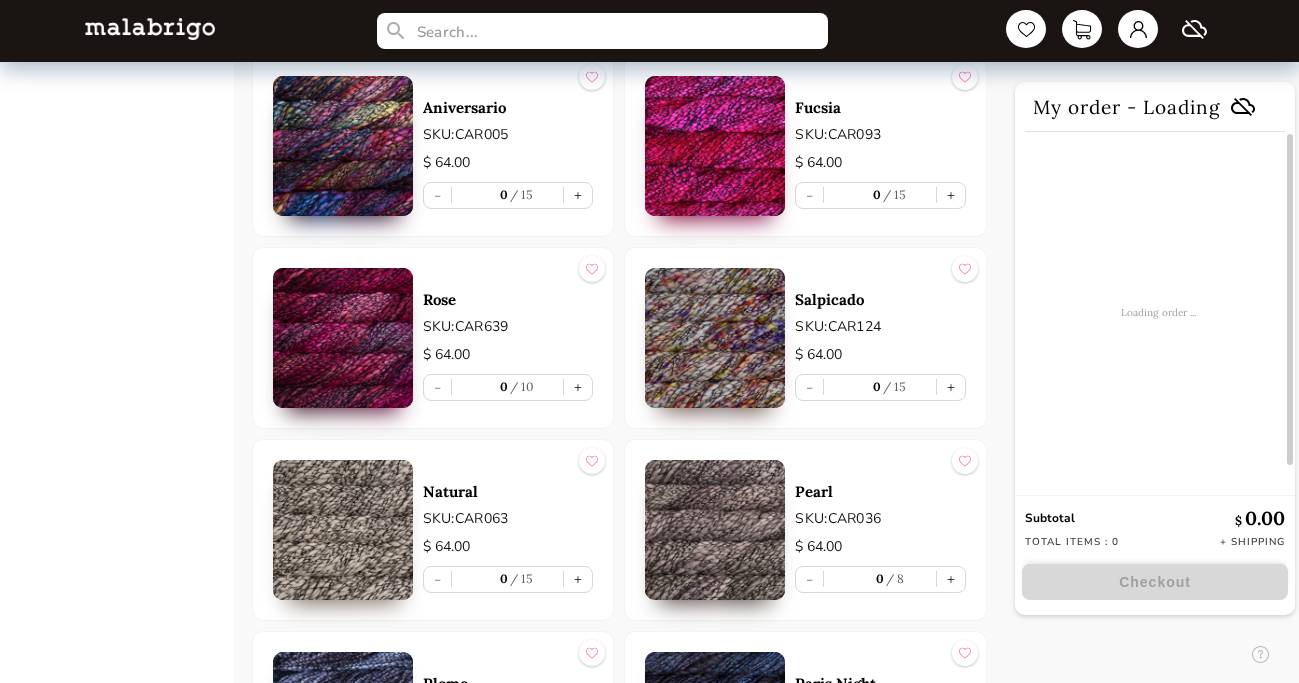scroll, scrollTop: 3276, scrollLeft: 0, axis: vertical 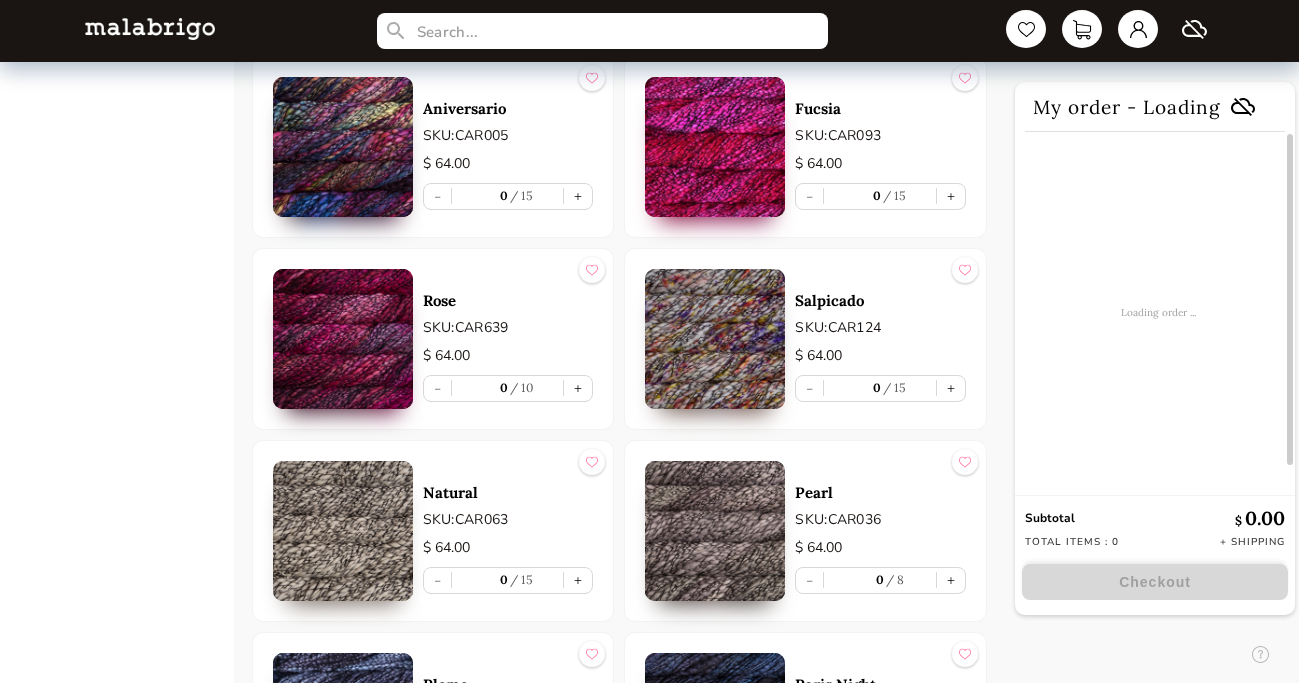 click at bounding box center [343, 339] 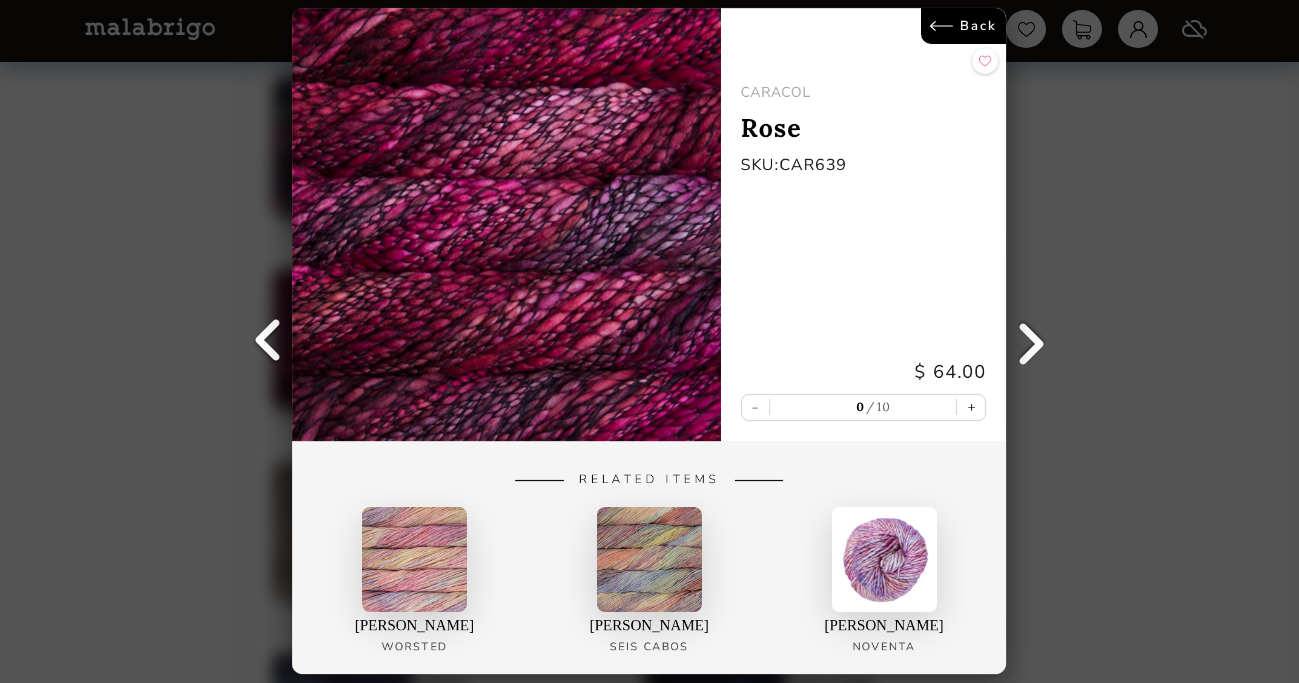 click on "Back" at bounding box center (964, 26) 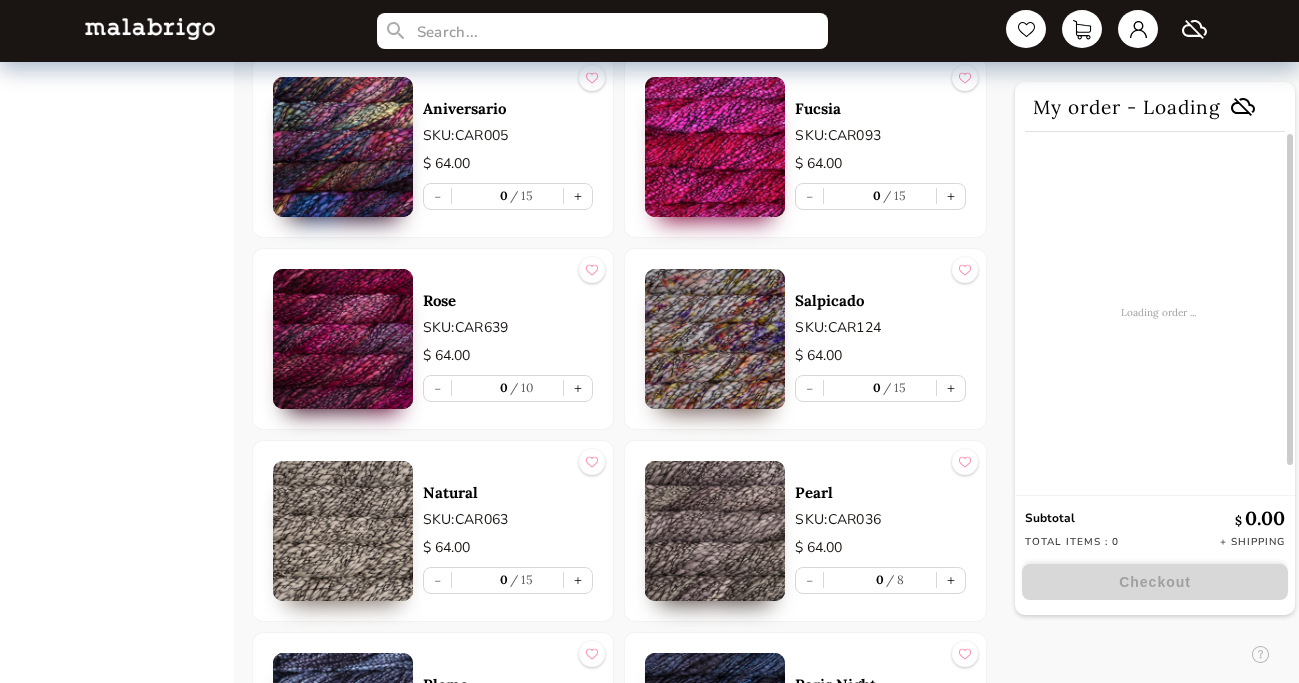 click at bounding box center (715, 147) 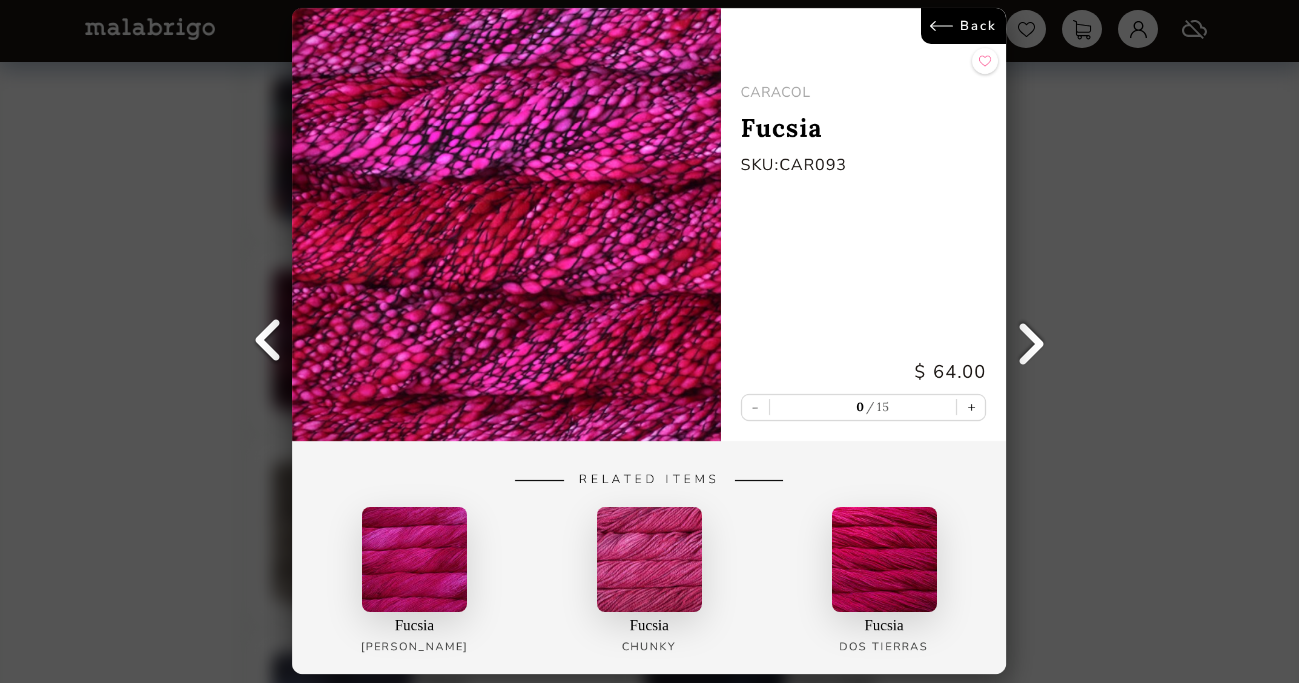 click on "Back" at bounding box center [964, 26] 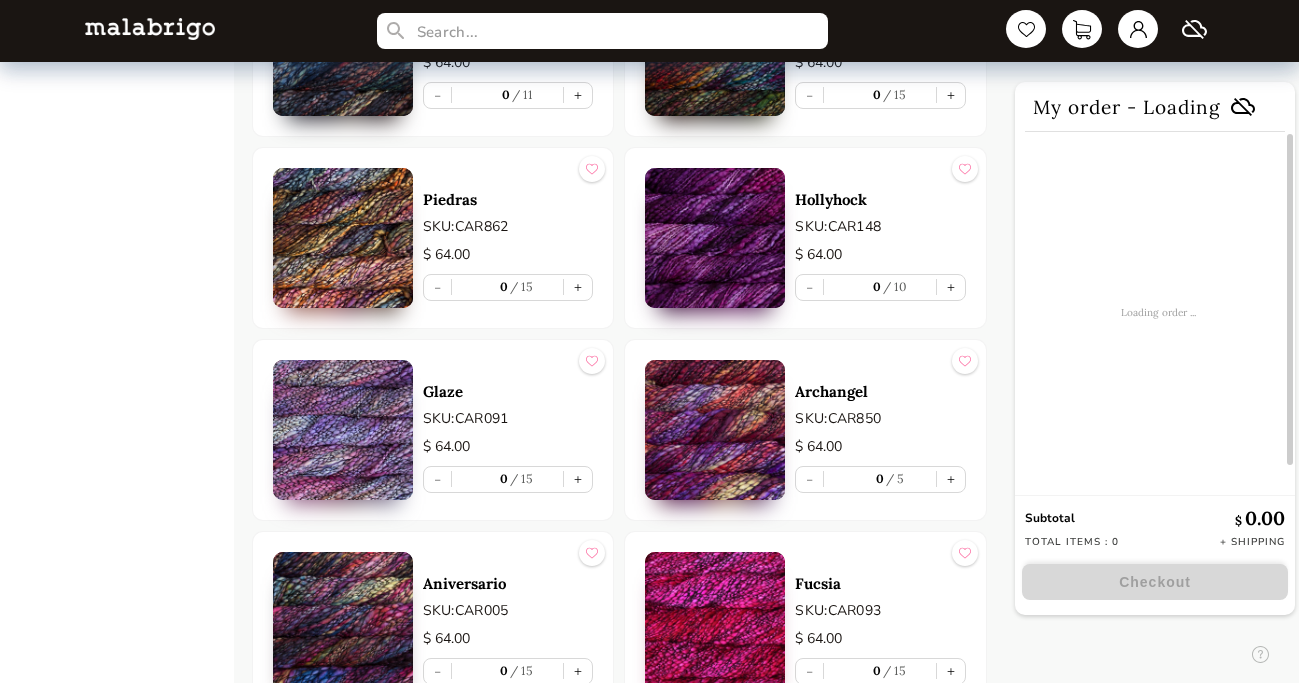 scroll, scrollTop: 2799, scrollLeft: 0, axis: vertical 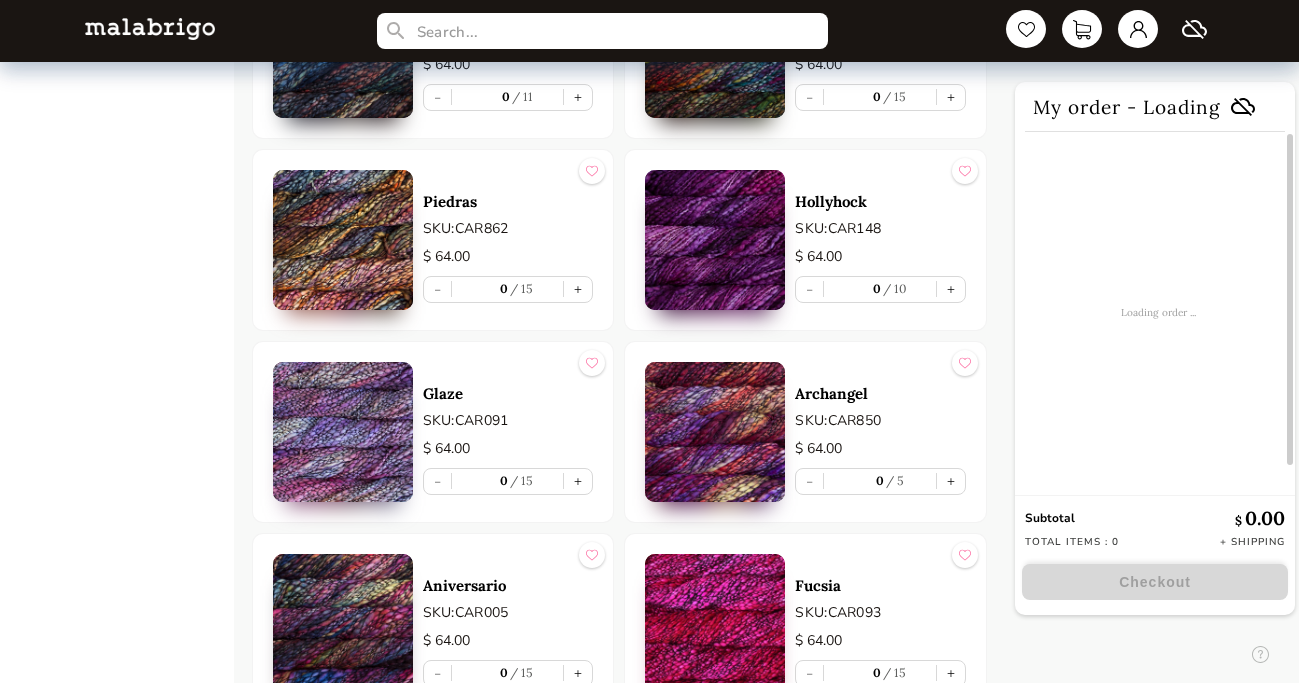 click at bounding box center [343, 240] 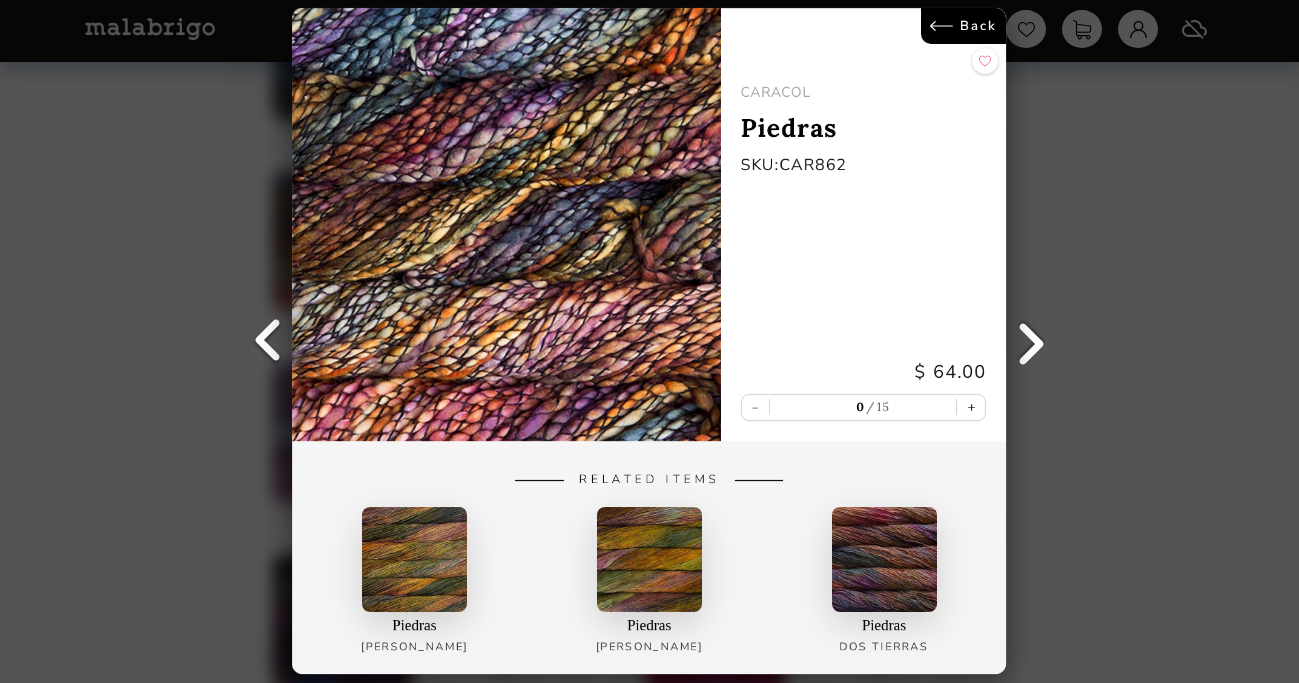 click on "Back" at bounding box center [964, 26] 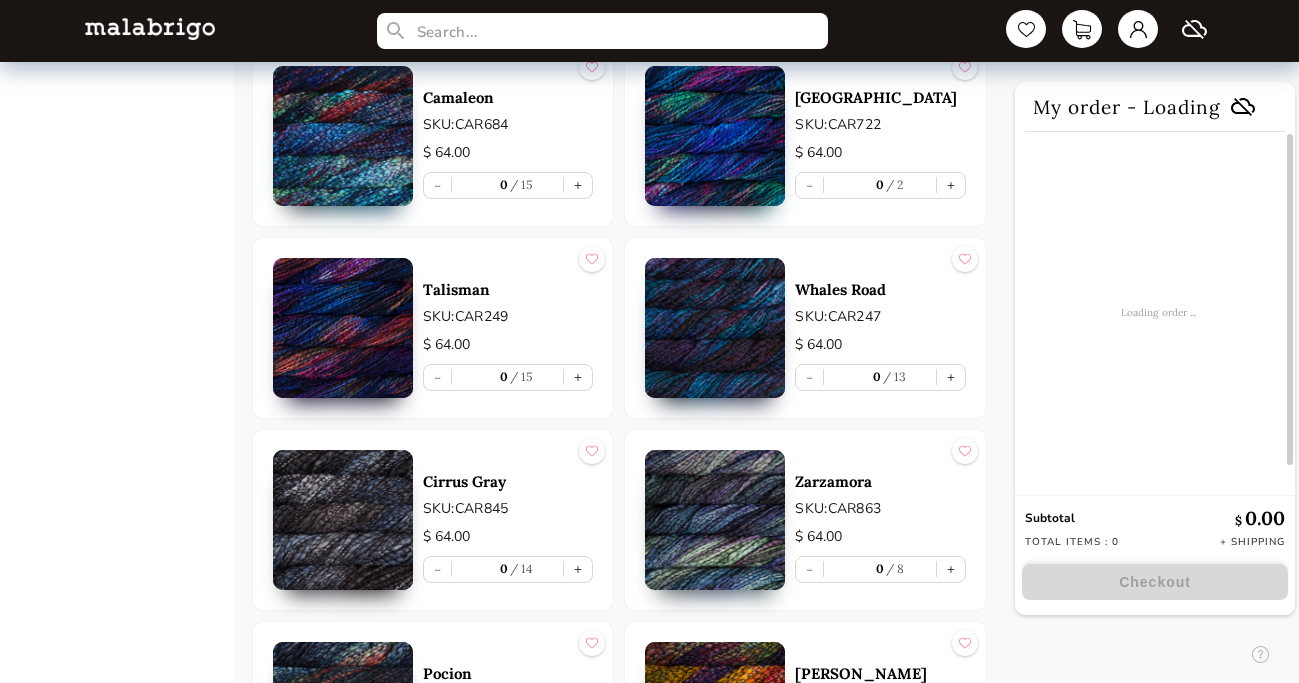 scroll, scrollTop: 2118, scrollLeft: 0, axis: vertical 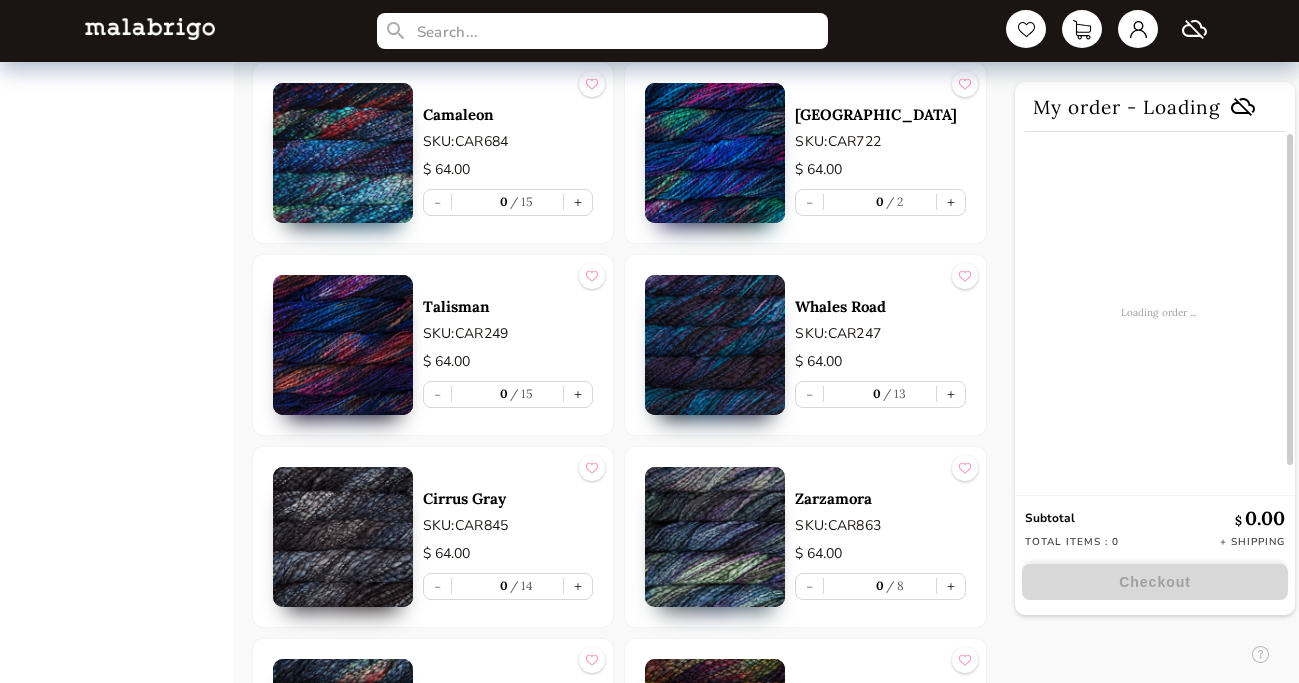 click at bounding box center (715, 345) 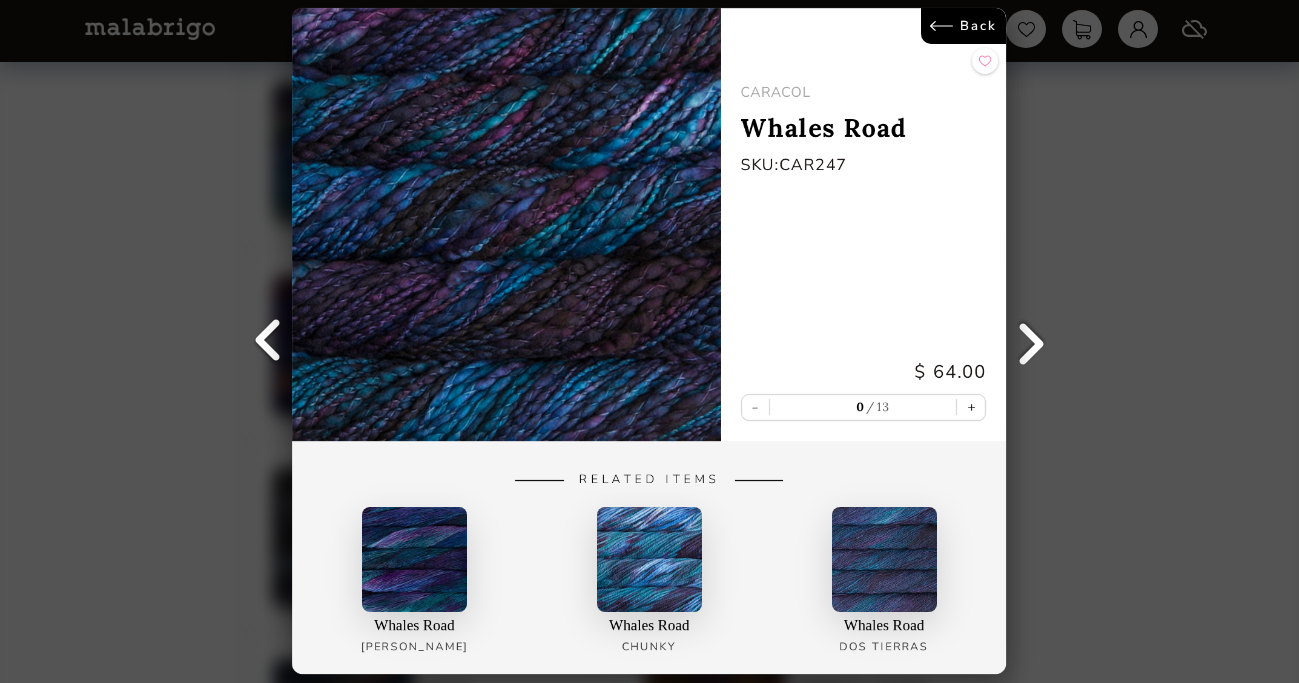 click on "Back" at bounding box center (964, 26) 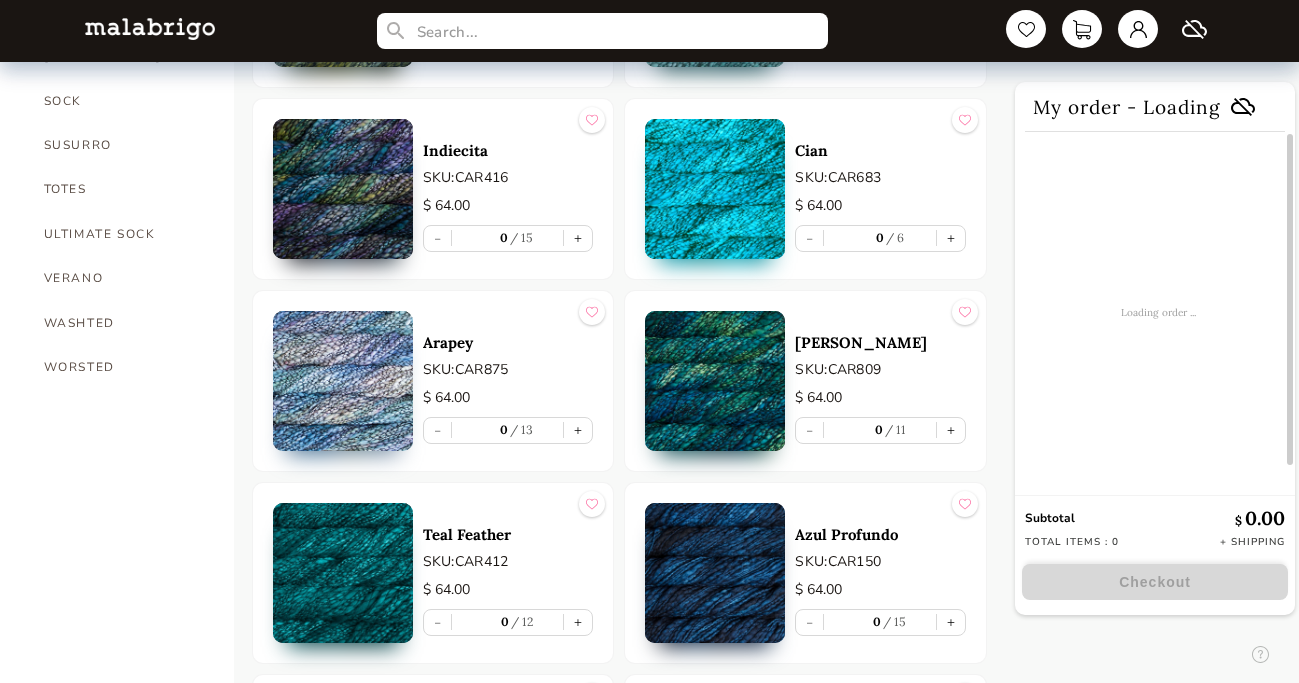 scroll, scrollTop: 1501, scrollLeft: 0, axis: vertical 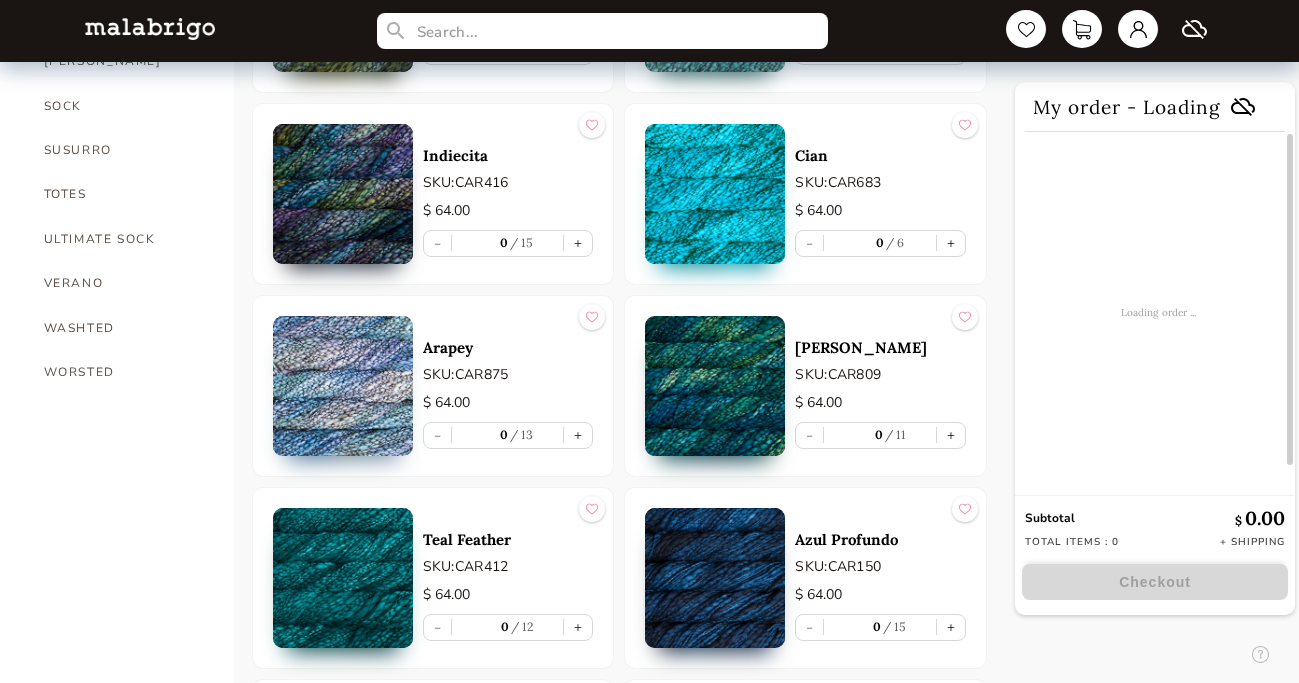 click at bounding box center [343, 386] 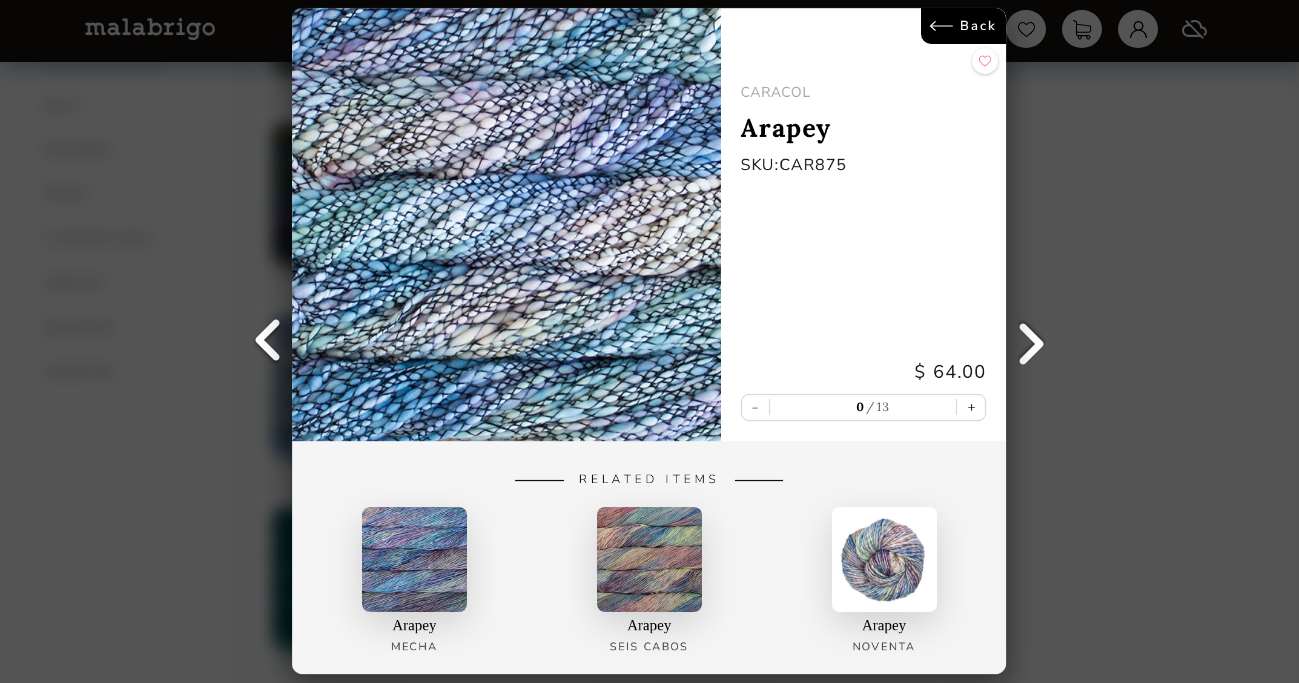 click on "Back" at bounding box center [964, 26] 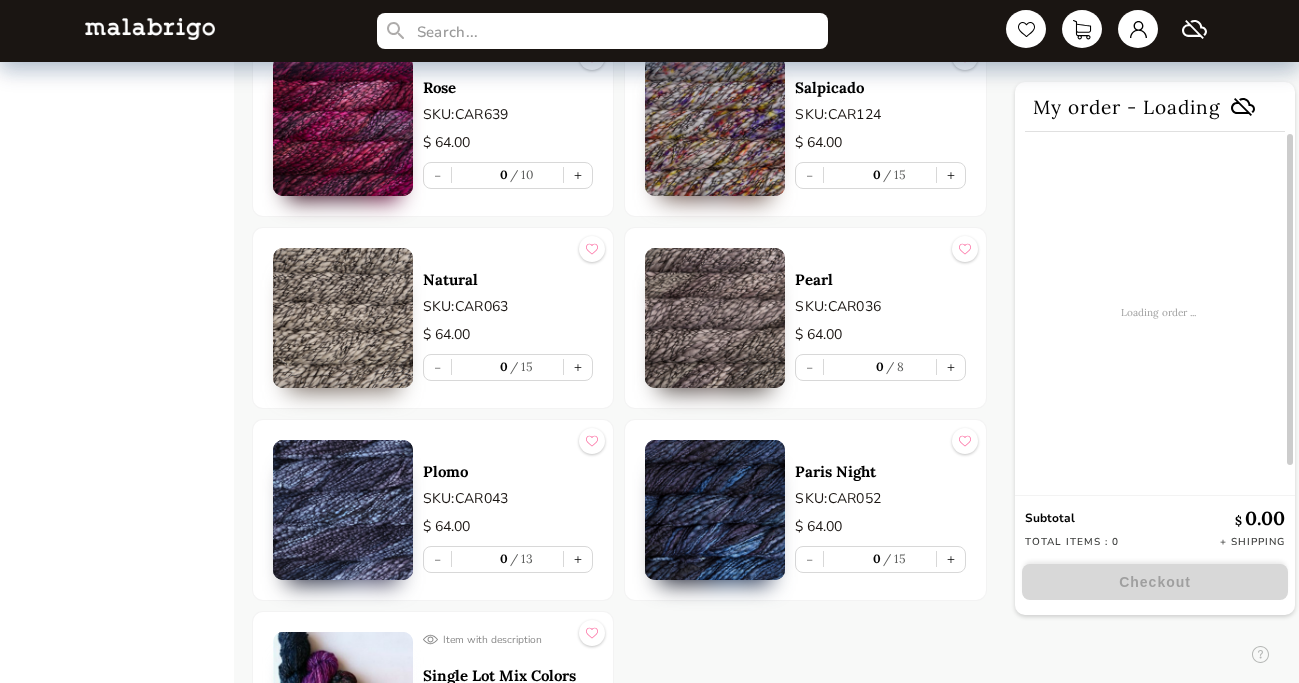 scroll, scrollTop: 3664, scrollLeft: 0, axis: vertical 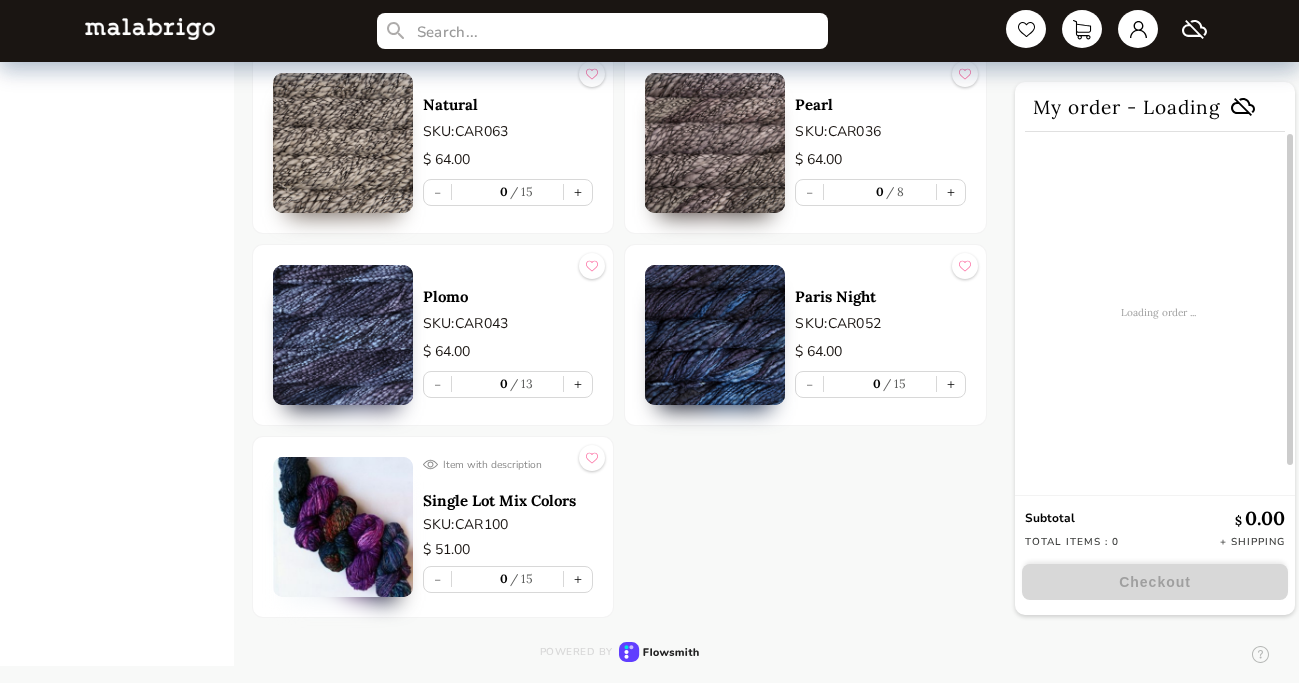 click at bounding box center (343, 527) 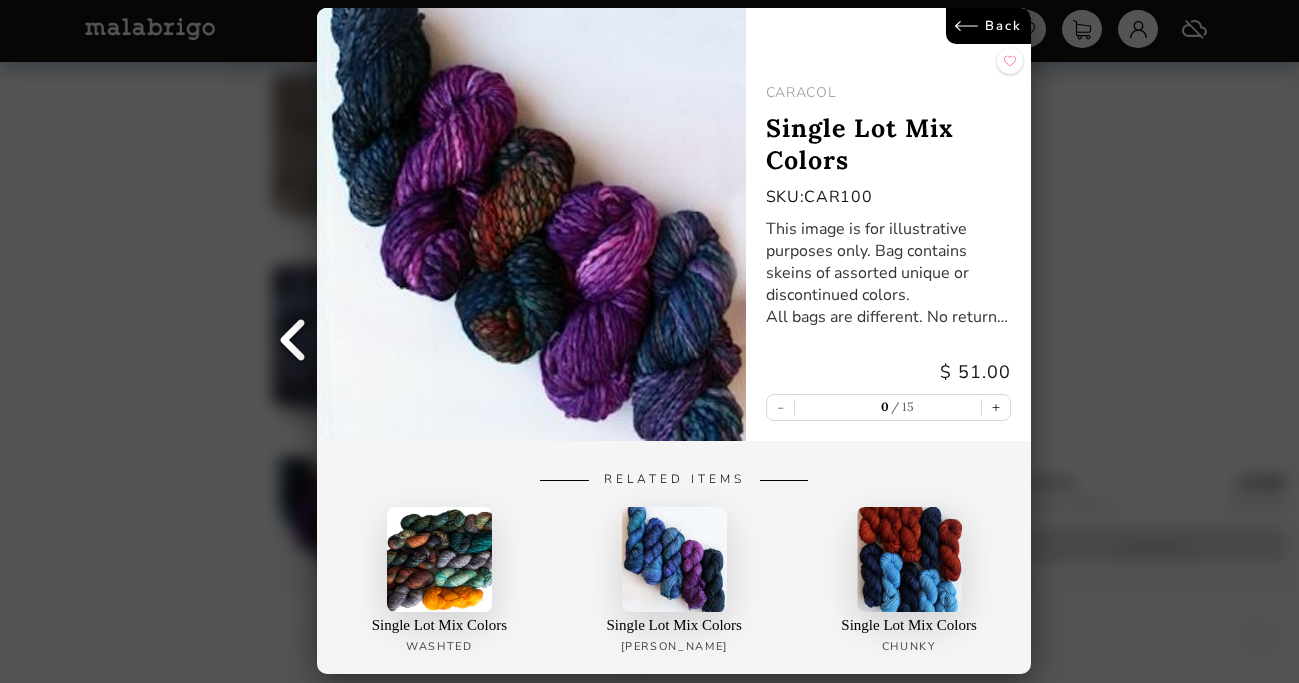 click on "Back" at bounding box center (989, 26) 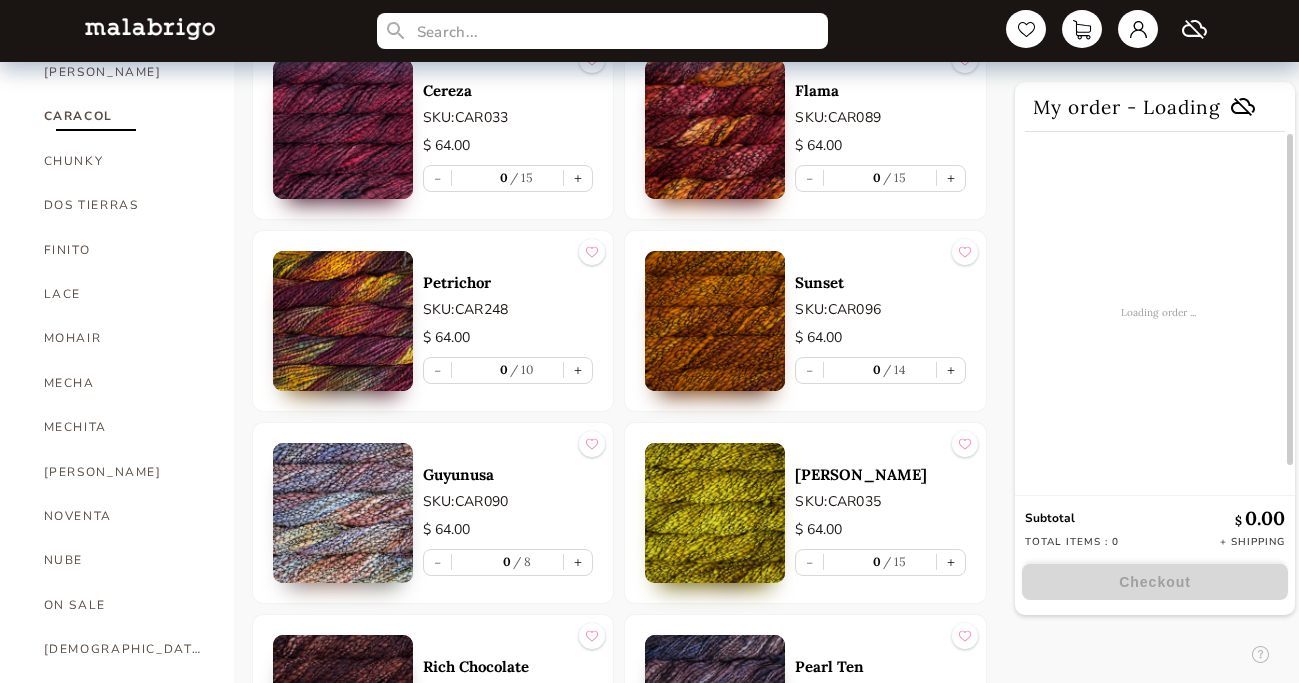 scroll, scrollTop: 611, scrollLeft: 0, axis: vertical 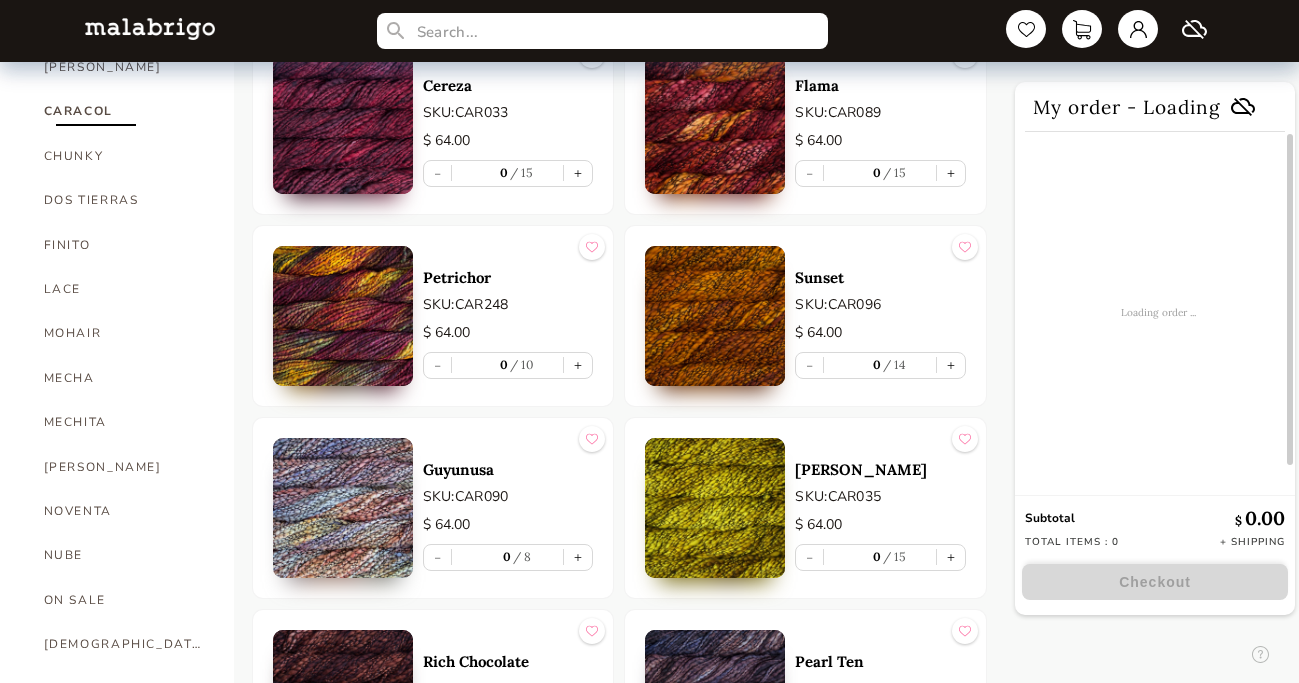 click at bounding box center (343, 124) 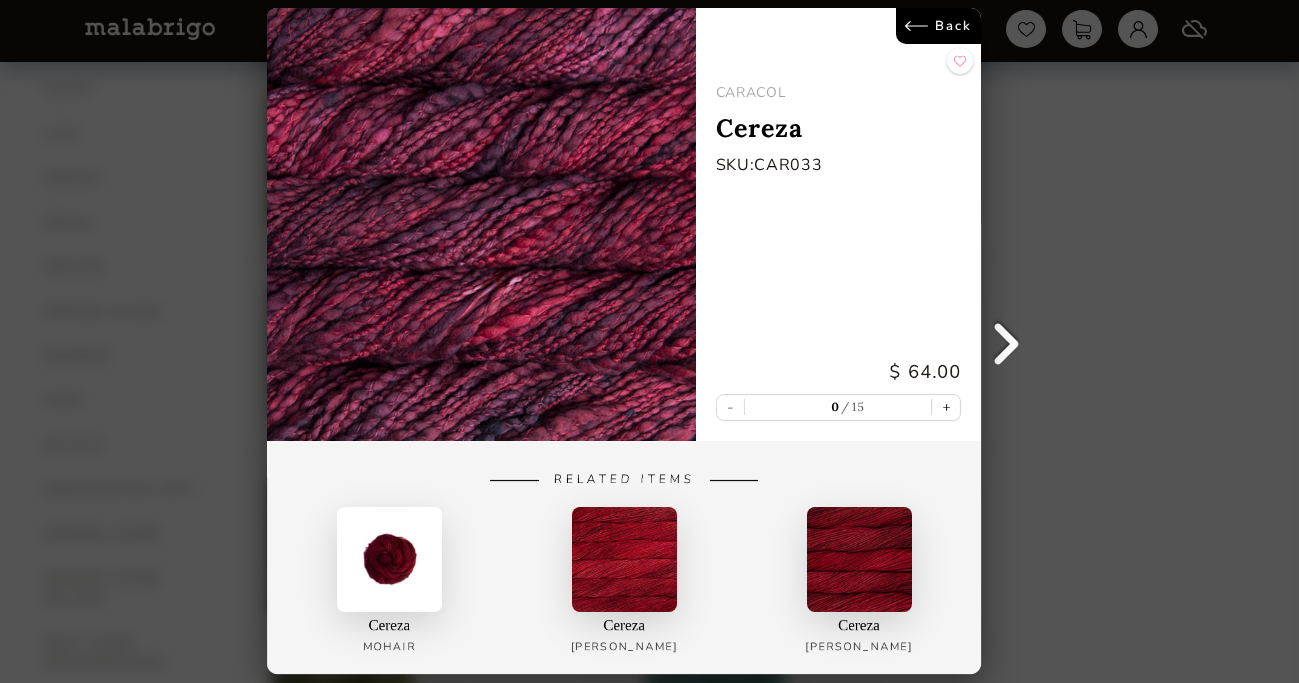 scroll, scrollTop: 770, scrollLeft: 0, axis: vertical 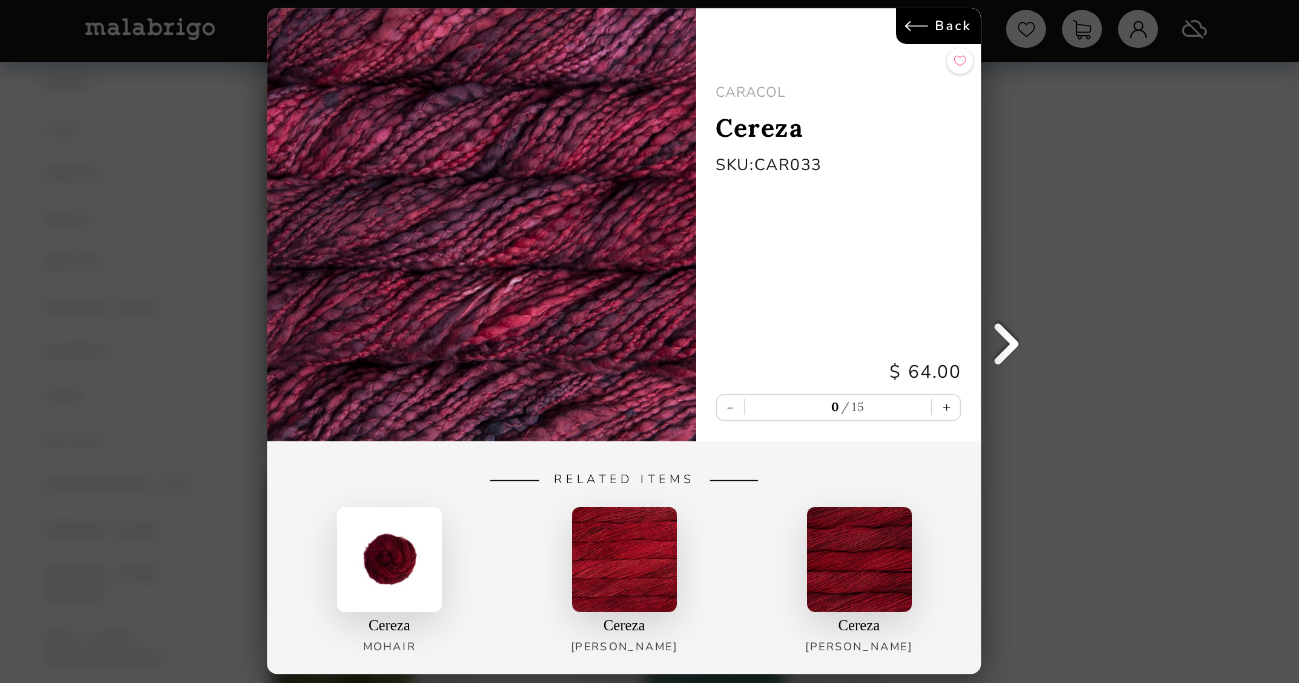 click at bounding box center [859, 560] 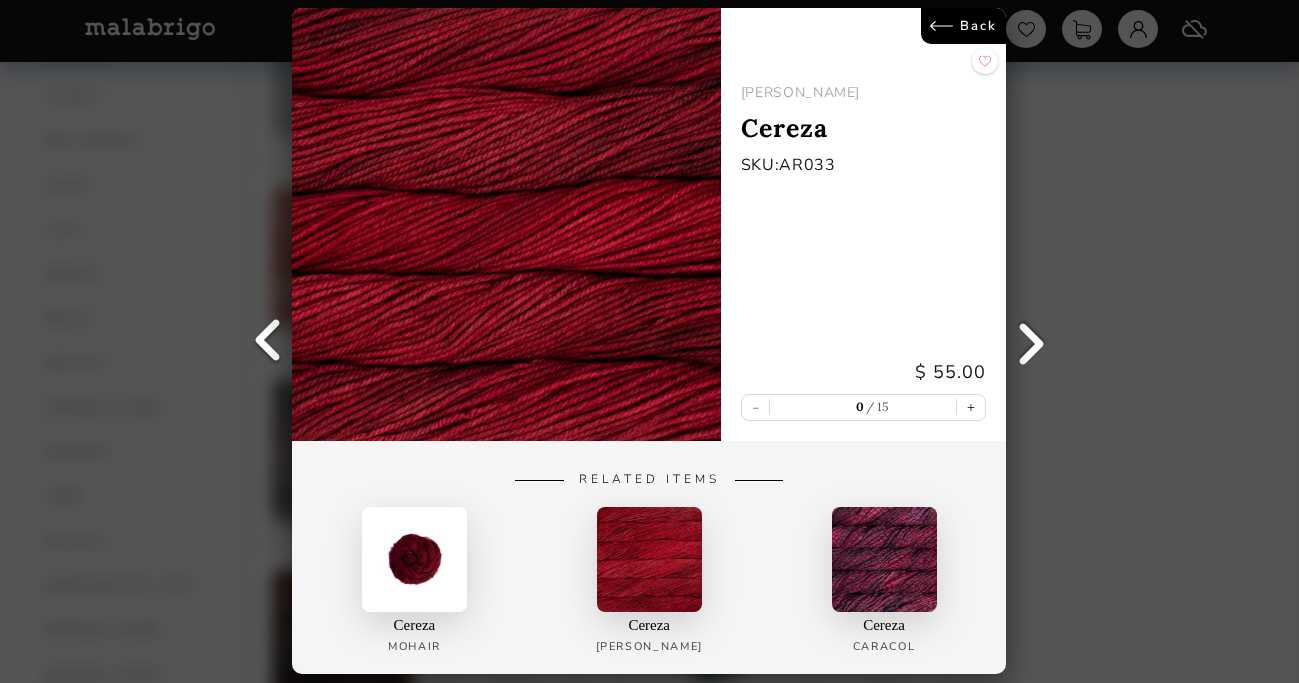scroll, scrollTop: 642, scrollLeft: 0, axis: vertical 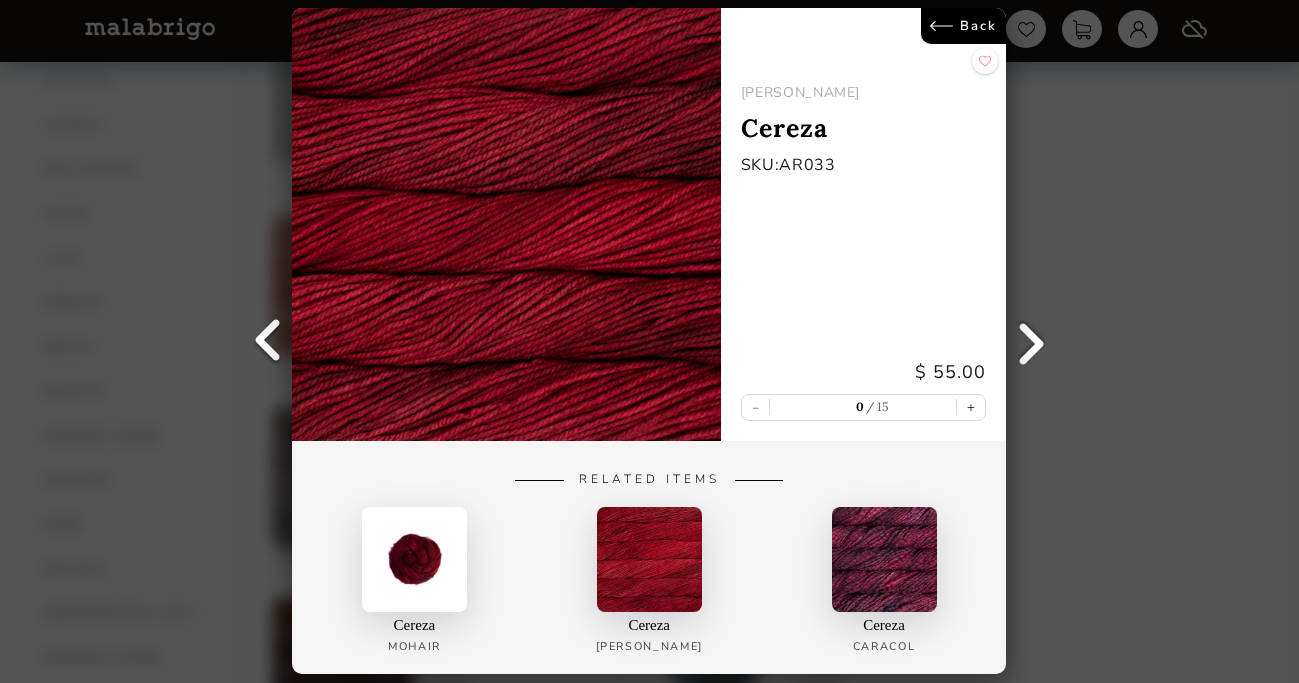 click at bounding box center (649, 560) 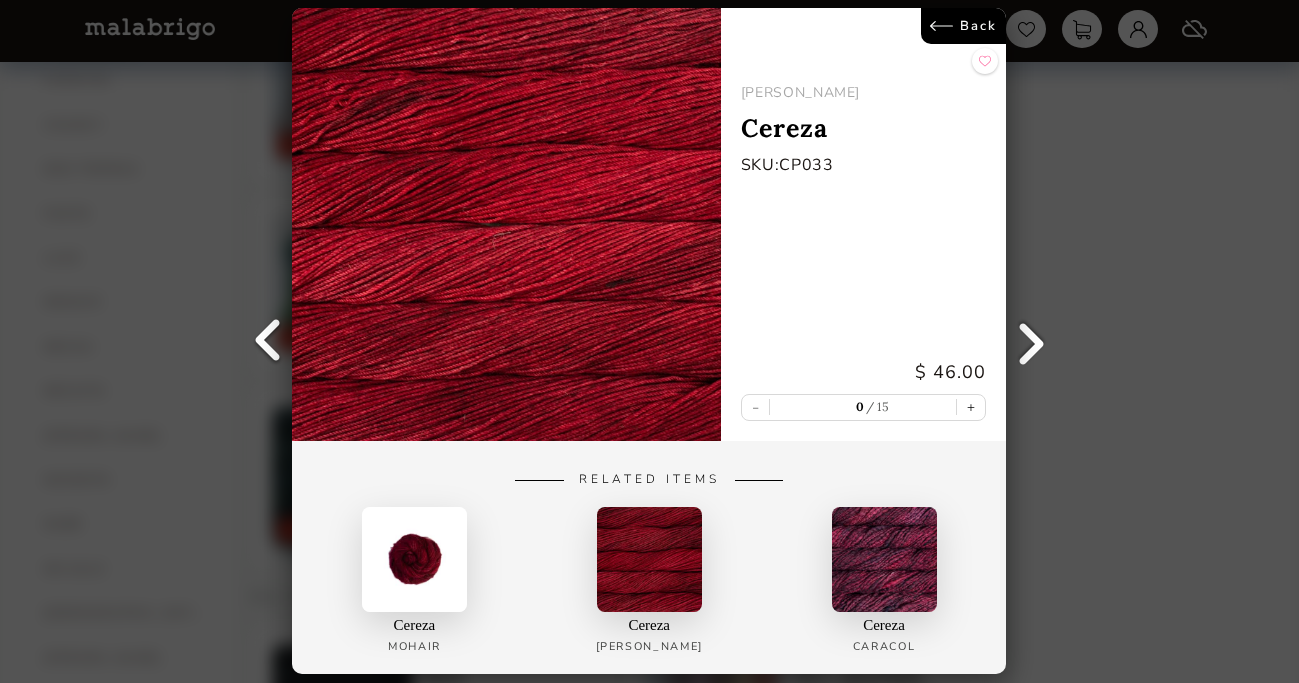 click at bounding box center (884, 560) 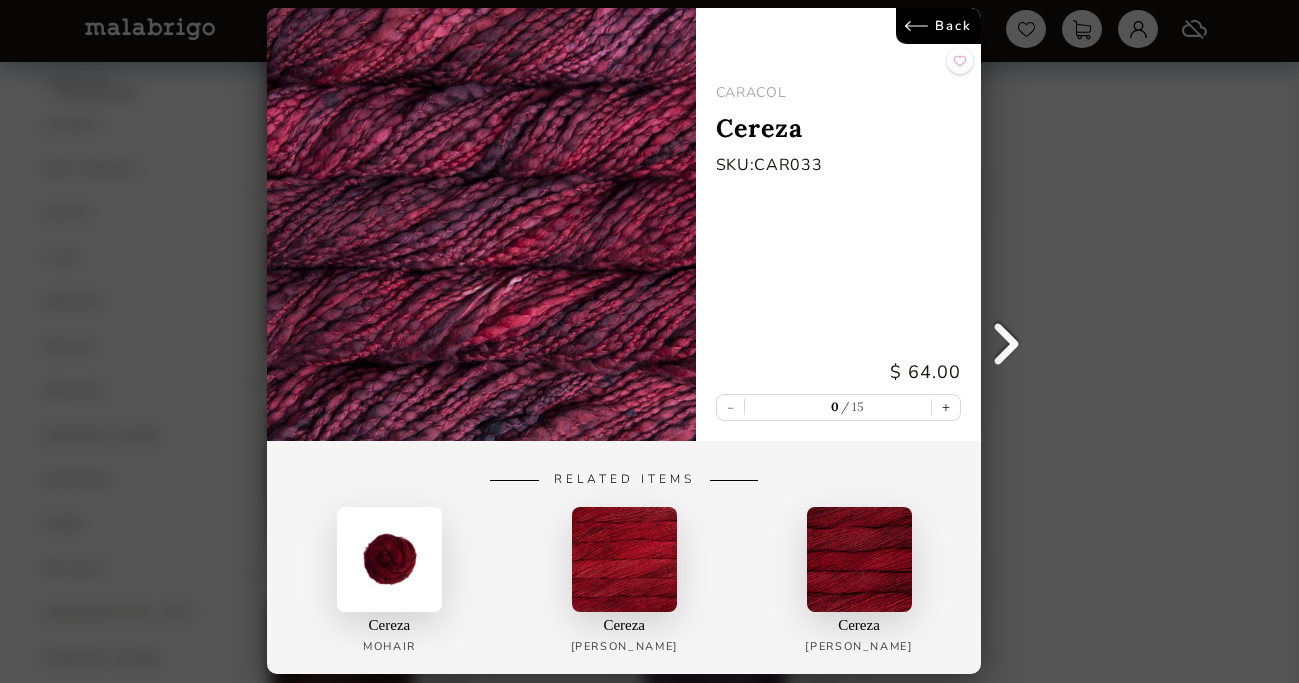click on "Back" at bounding box center [939, 26] 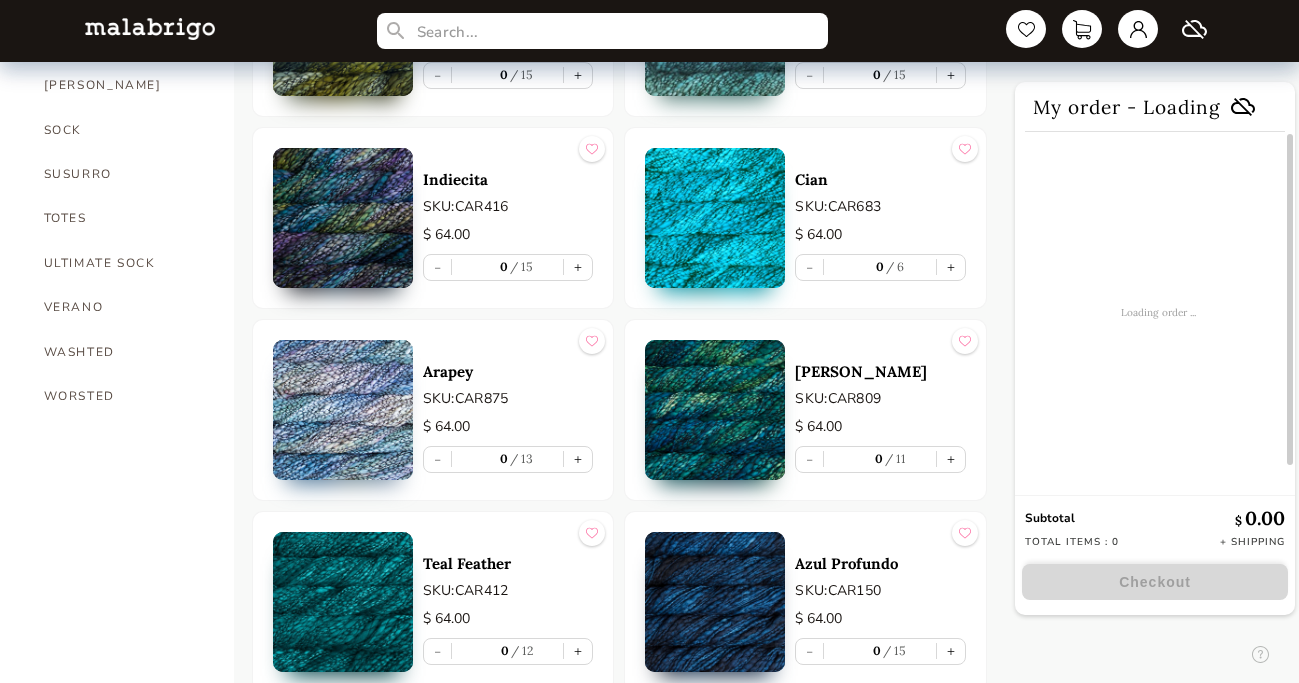 scroll, scrollTop: 1500, scrollLeft: 0, axis: vertical 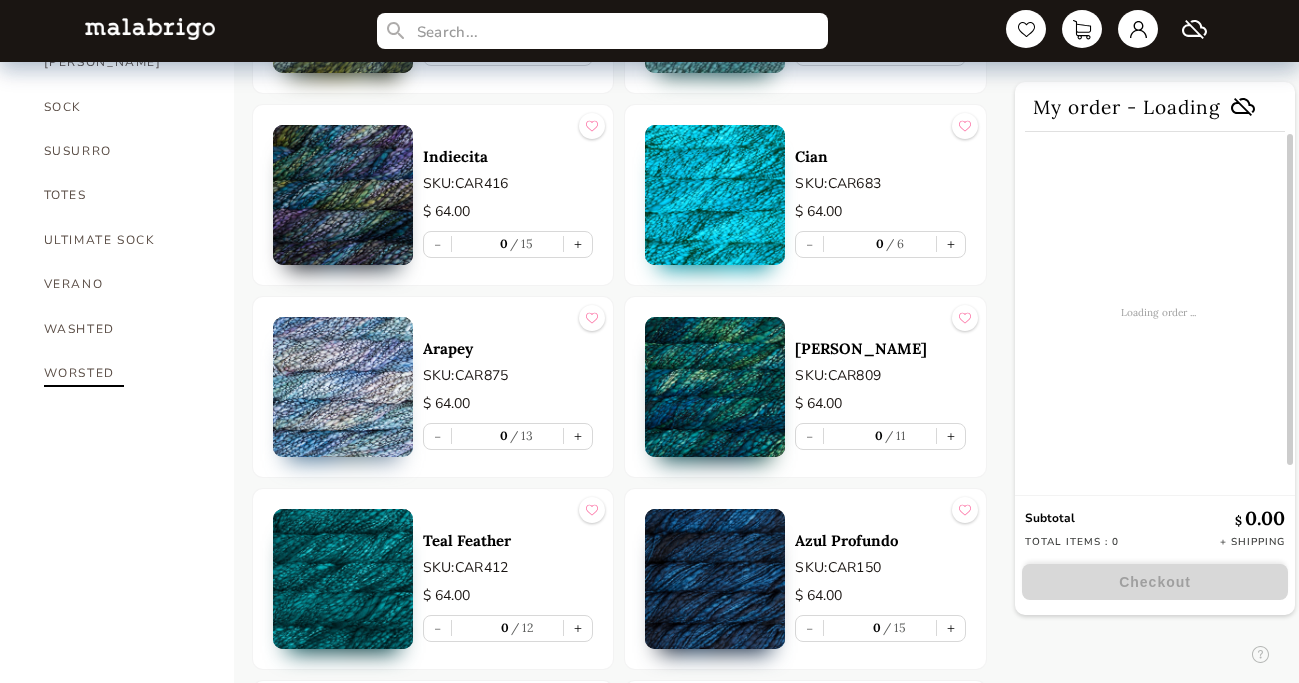 click on "WORSTED" at bounding box center (124, 373) 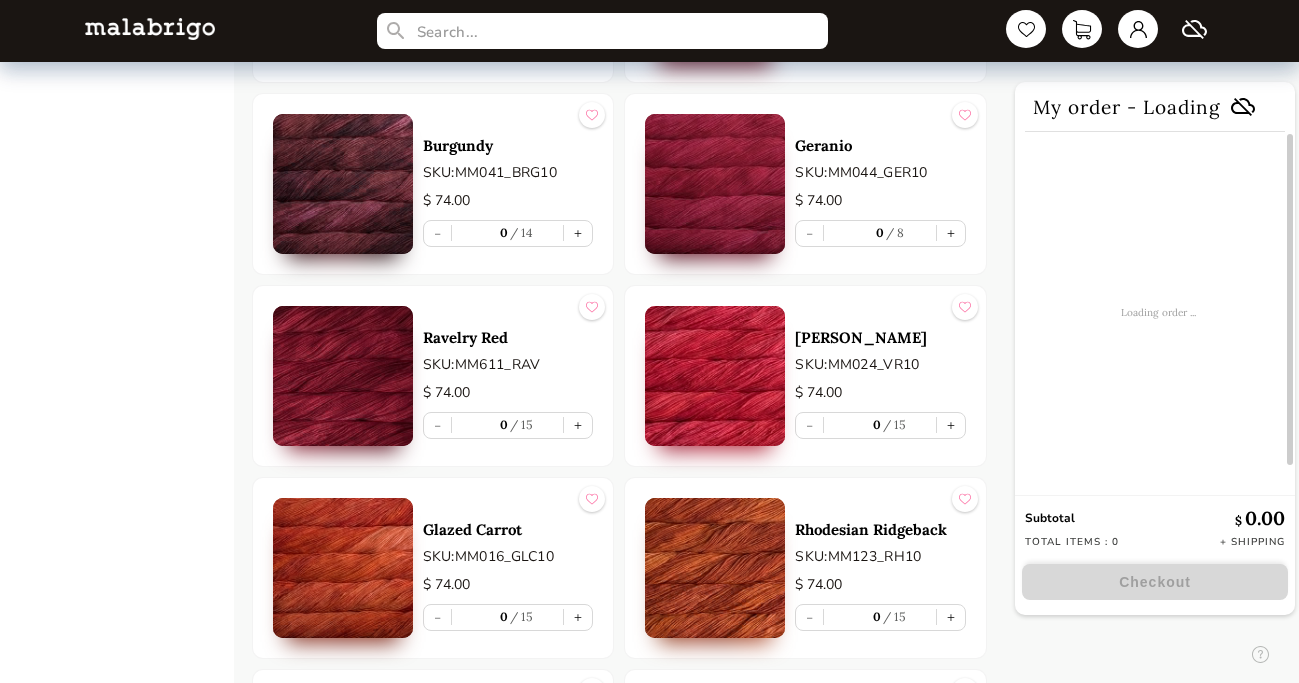 scroll, scrollTop: 1911, scrollLeft: 0, axis: vertical 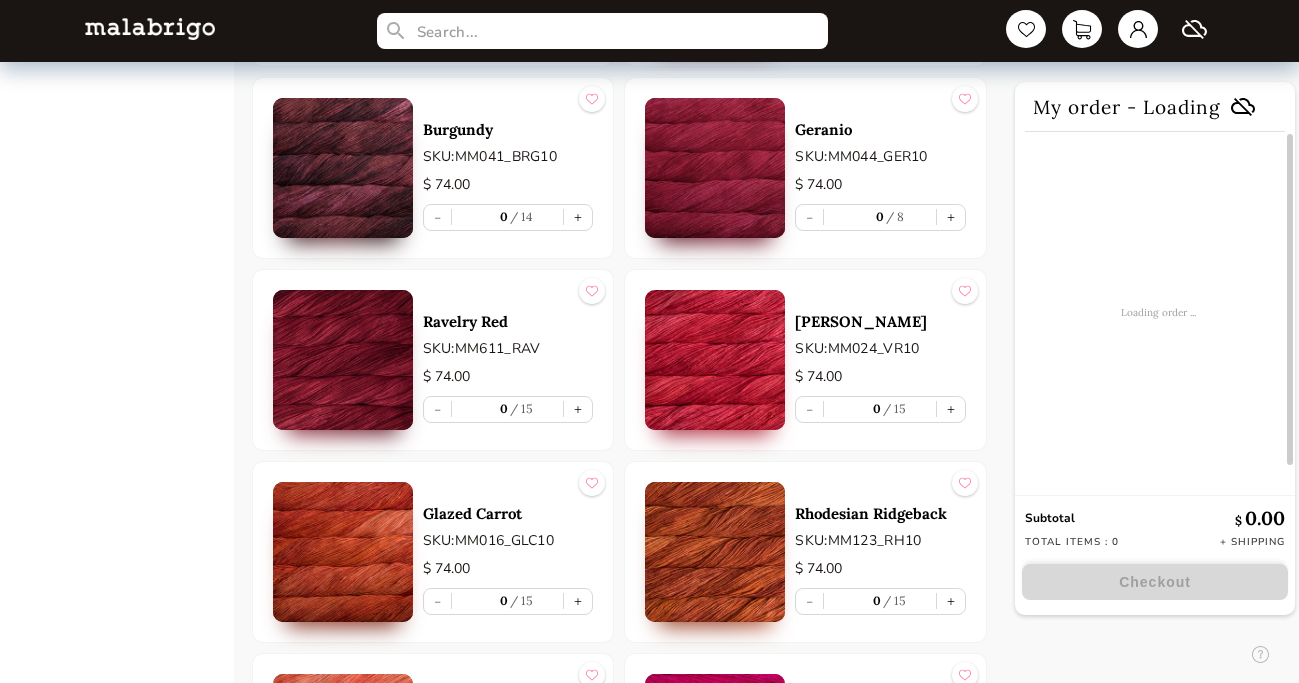 click at bounding box center (343, 360) 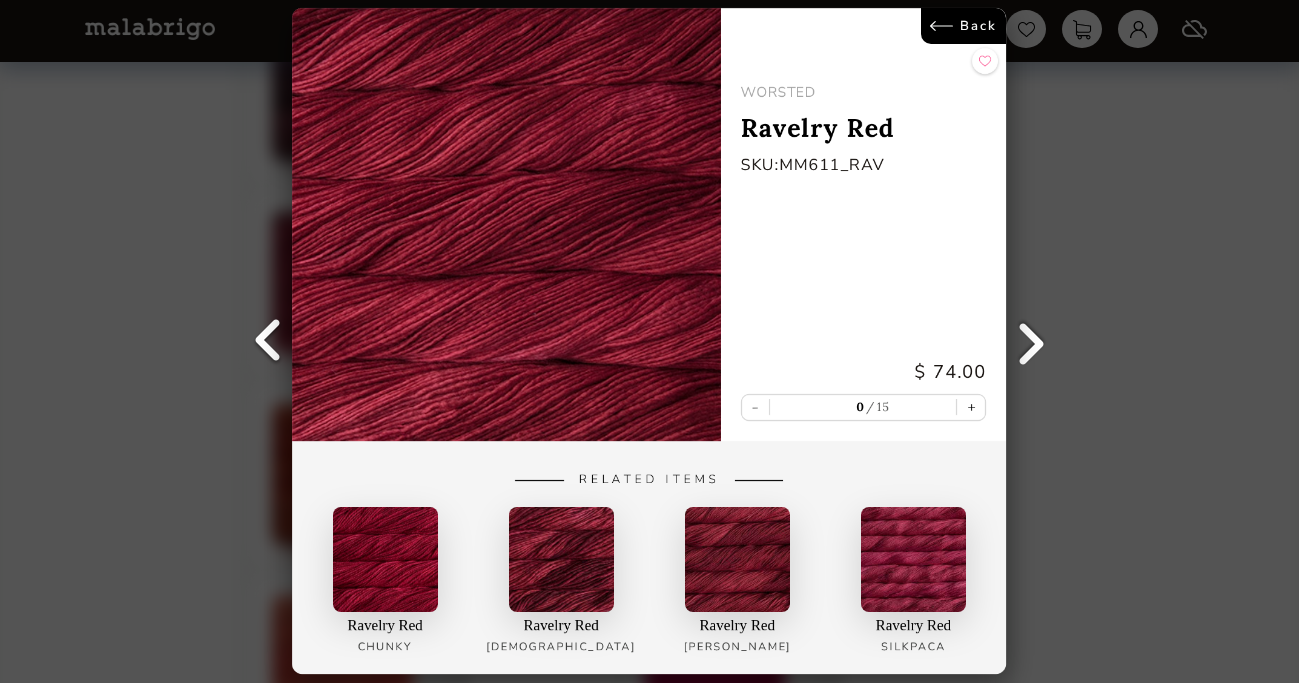 scroll, scrollTop: 1995, scrollLeft: 0, axis: vertical 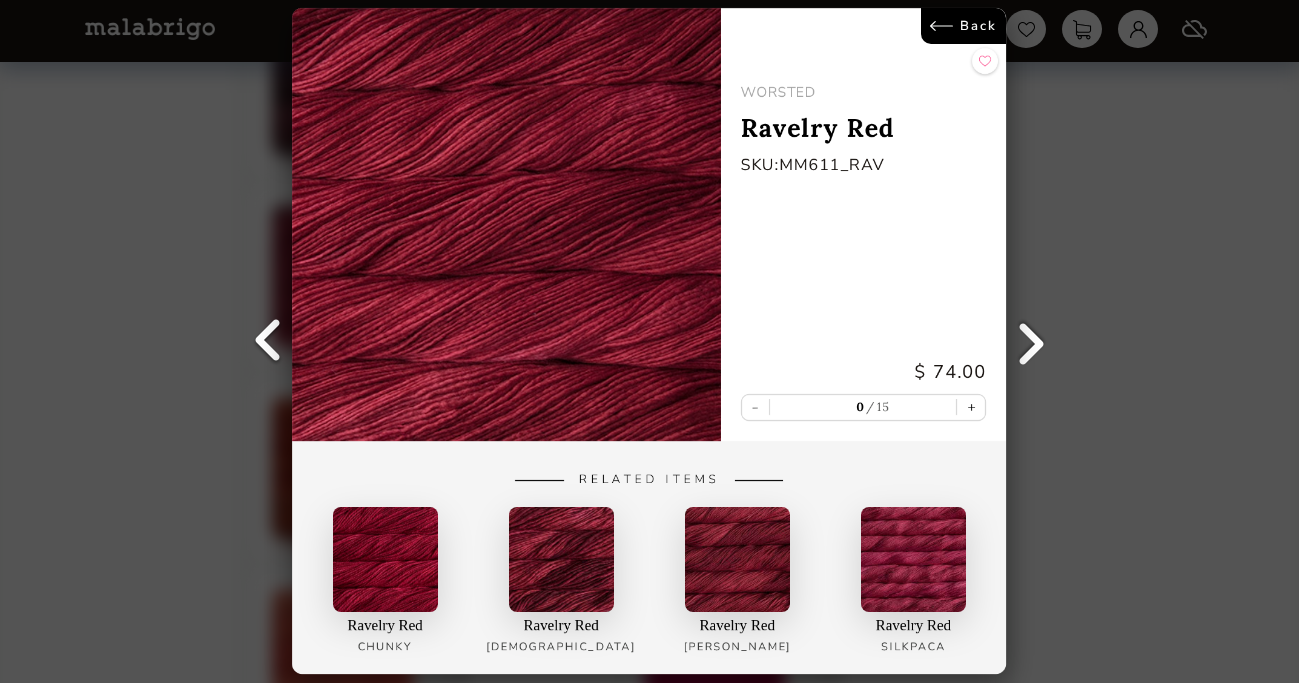 click on "Back" at bounding box center (964, 26) 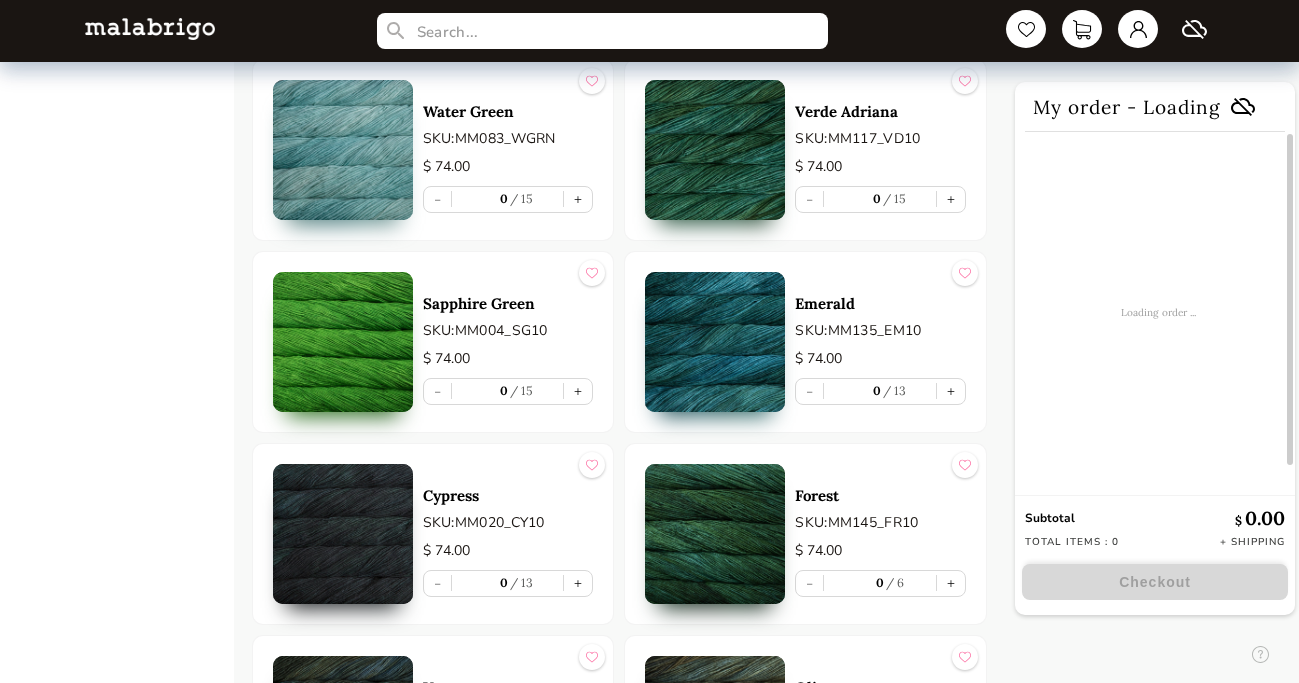 scroll, scrollTop: 4043, scrollLeft: 0, axis: vertical 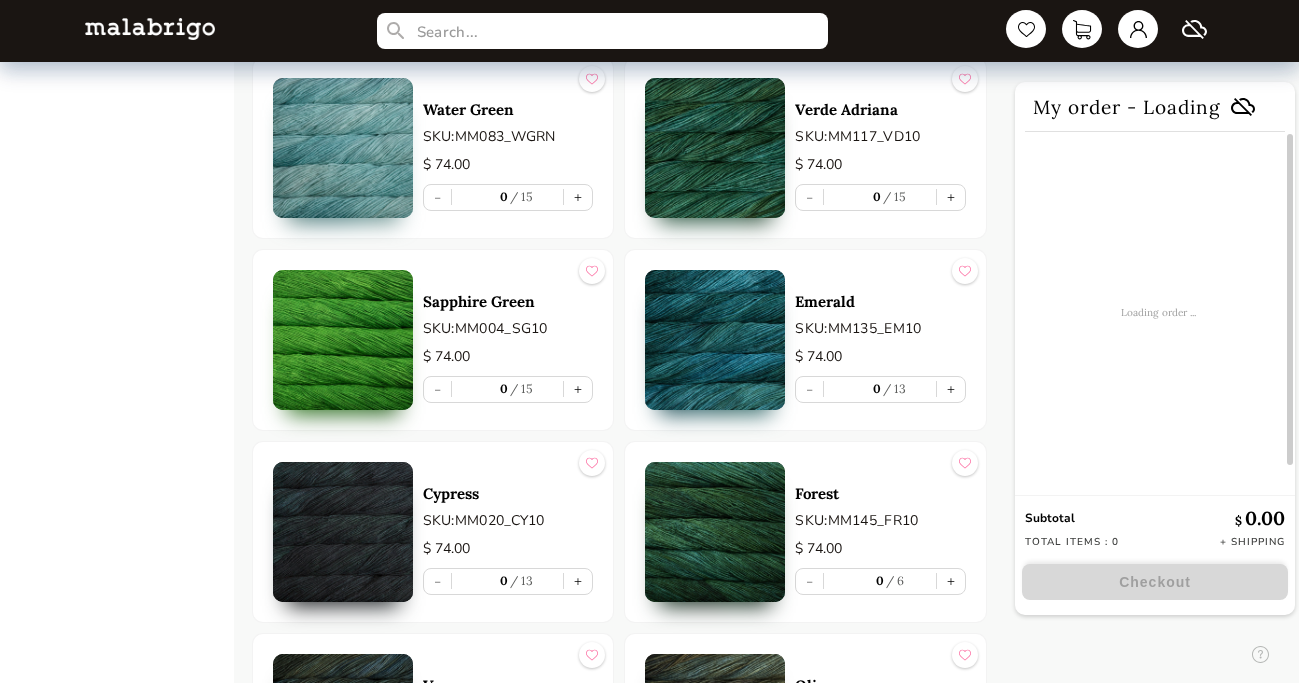 click at bounding box center (343, 340) 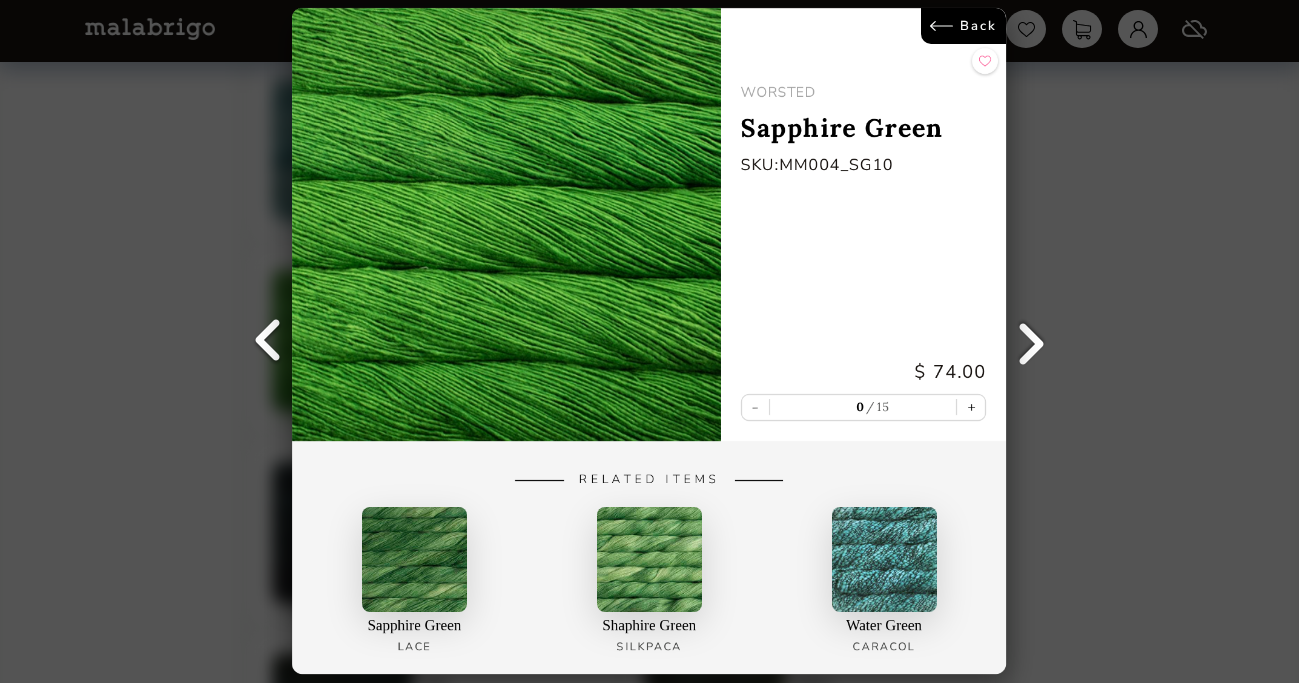 click on "Back" at bounding box center [964, 26] 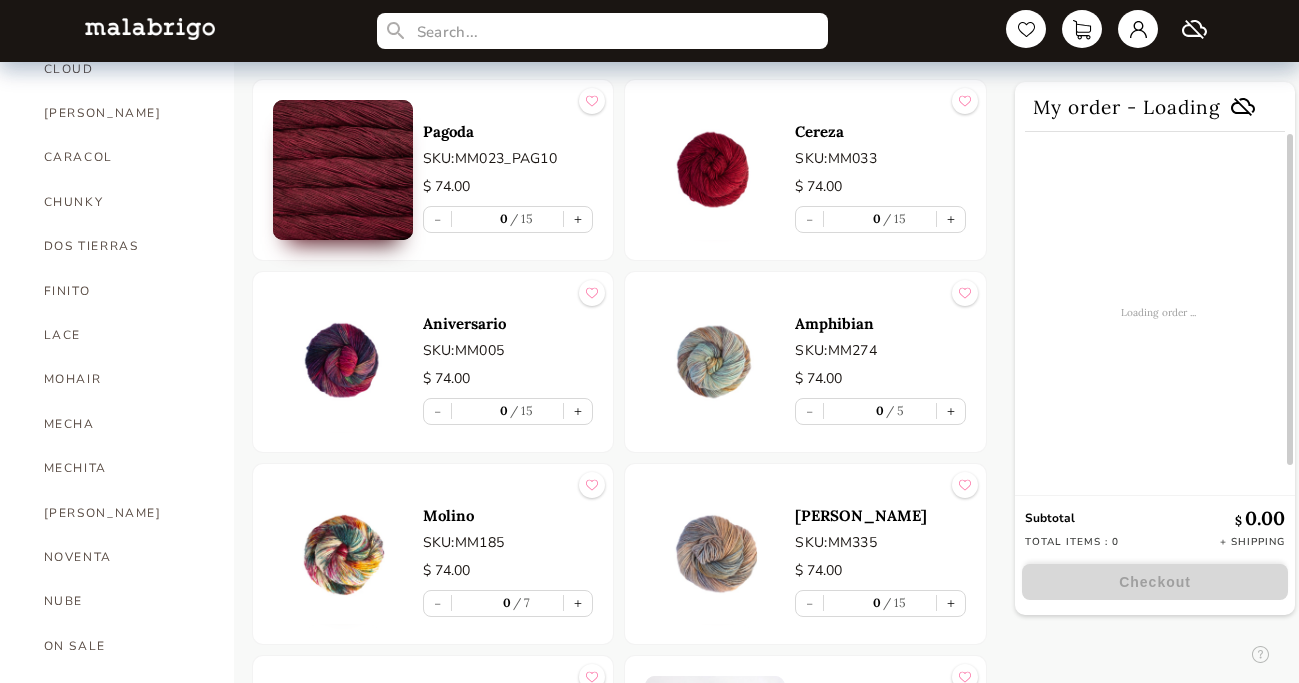scroll, scrollTop: 524, scrollLeft: 0, axis: vertical 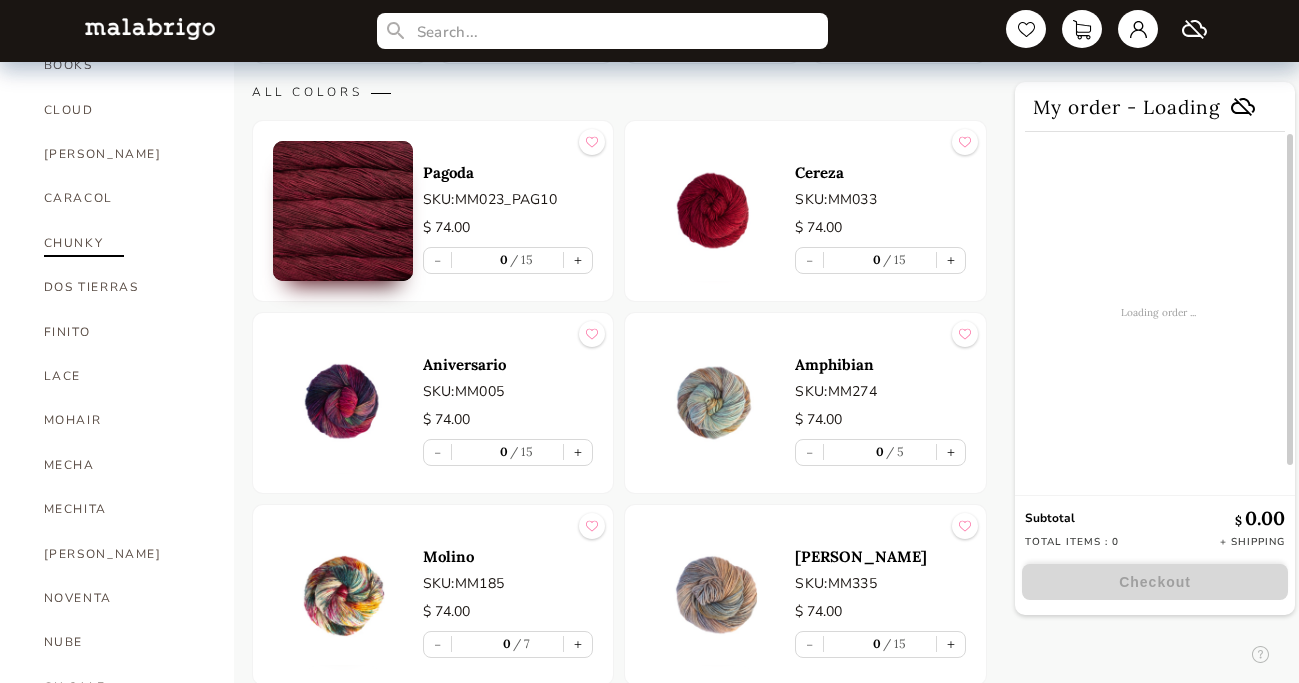 click on "CHUNKY" at bounding box center [124, 243] 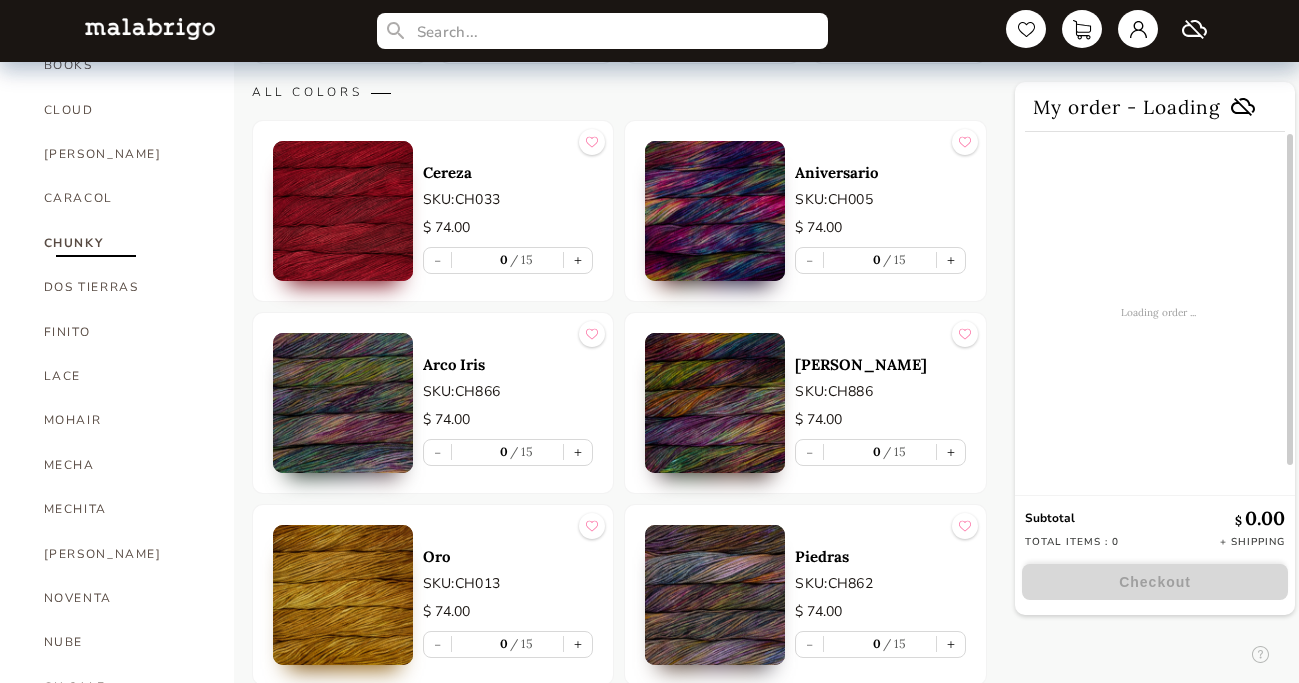 click at bounding box center [343, 211] 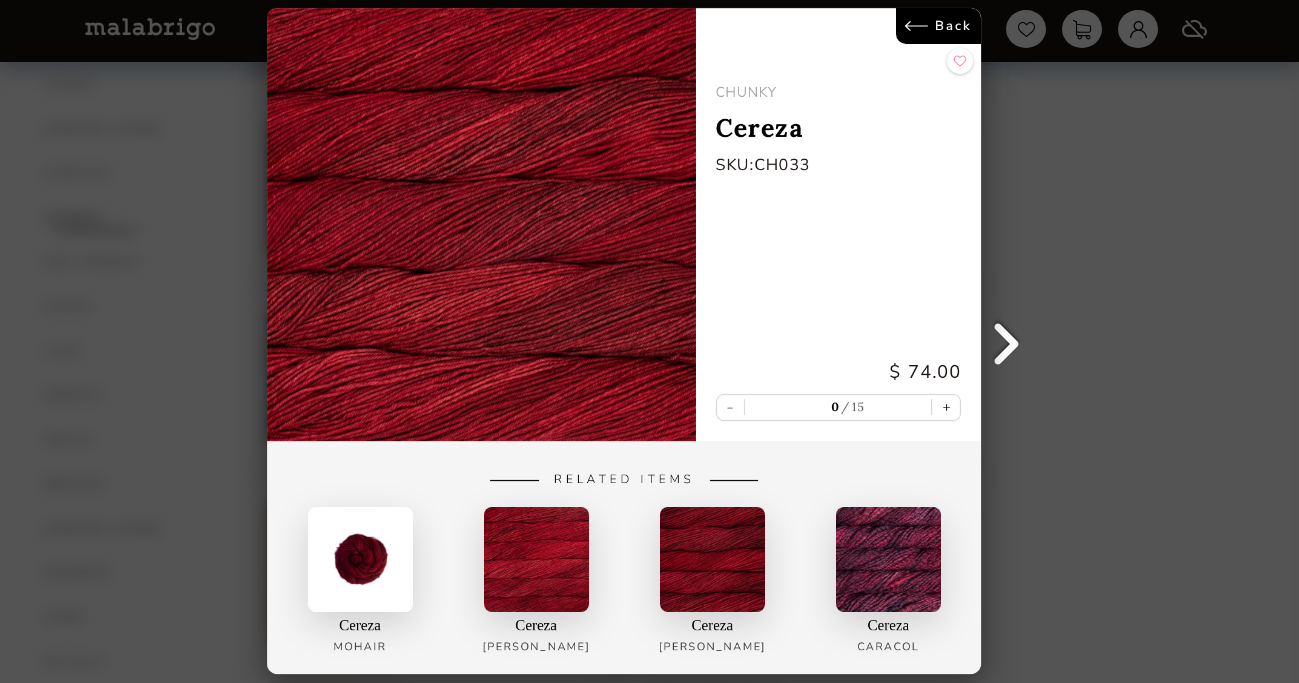 scroll, scrollTop: 551, scrollLeft: 0, axis: vertical 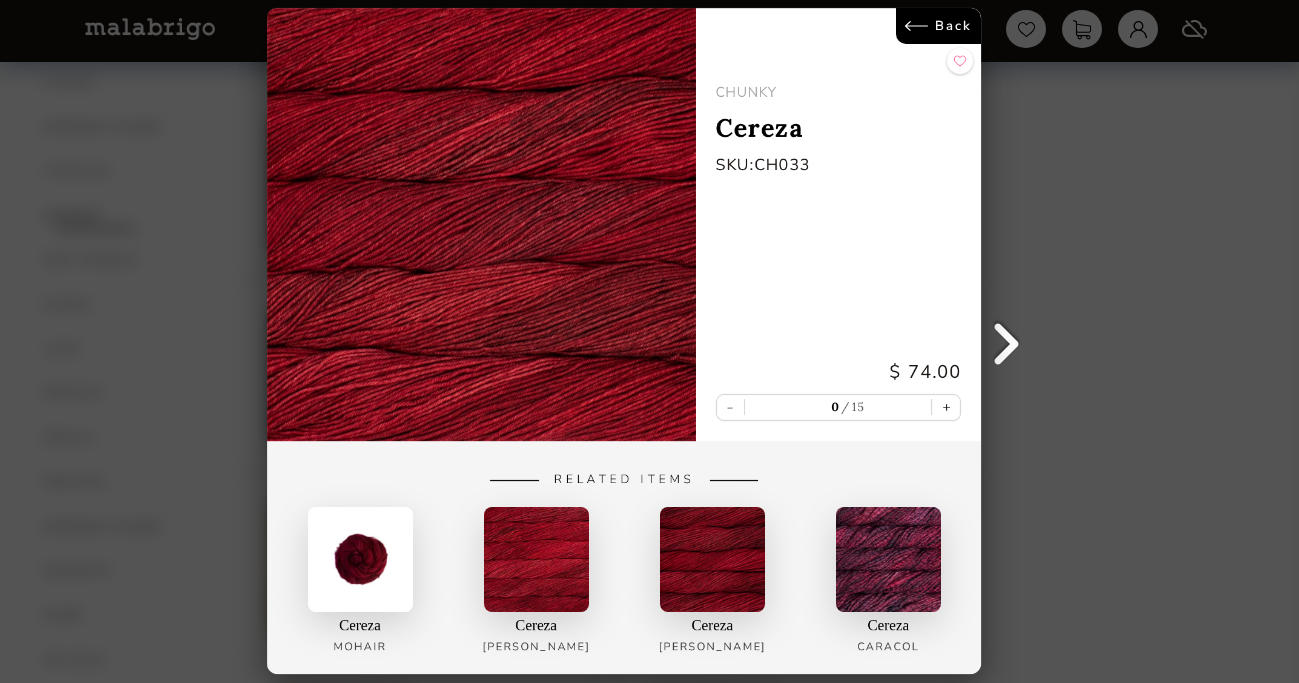 click on "Back" at bounding box center (939, 26) 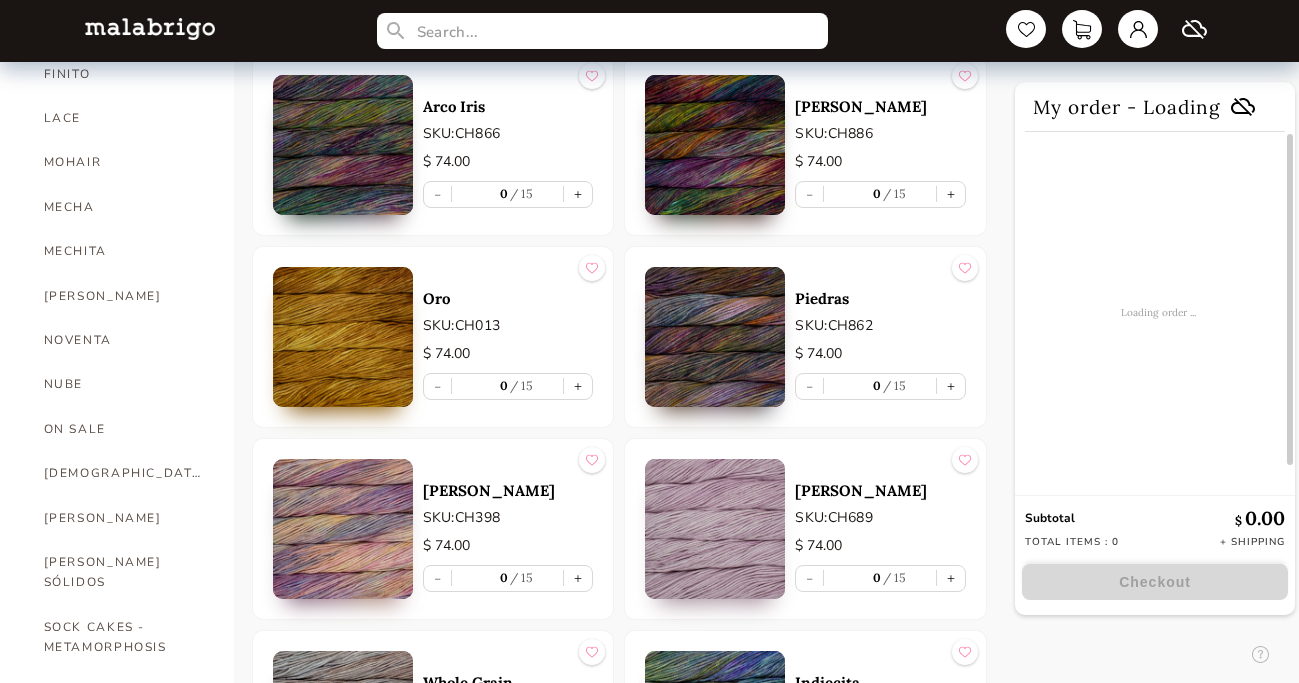scroll, scrollTop: 787, scrollLeft: 0, axis: vertical 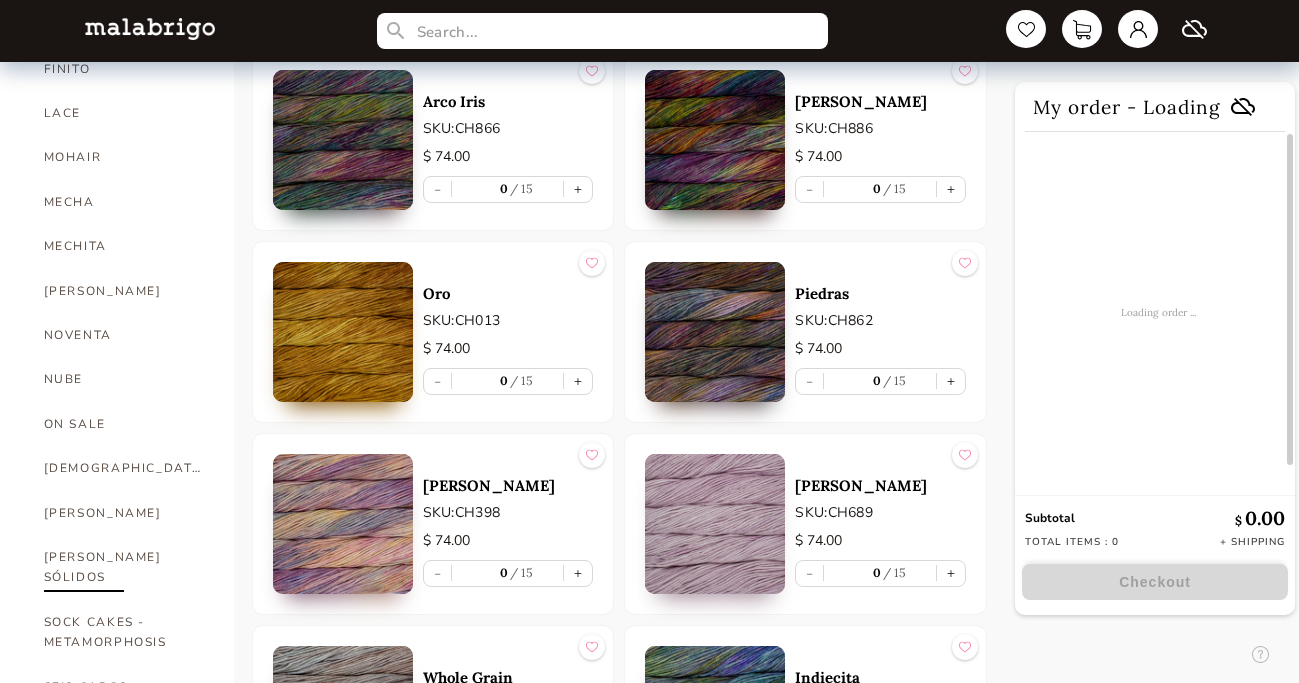 click on "[PERSON_NAME] SÓLIDOS" at bounding box center (124, 567) 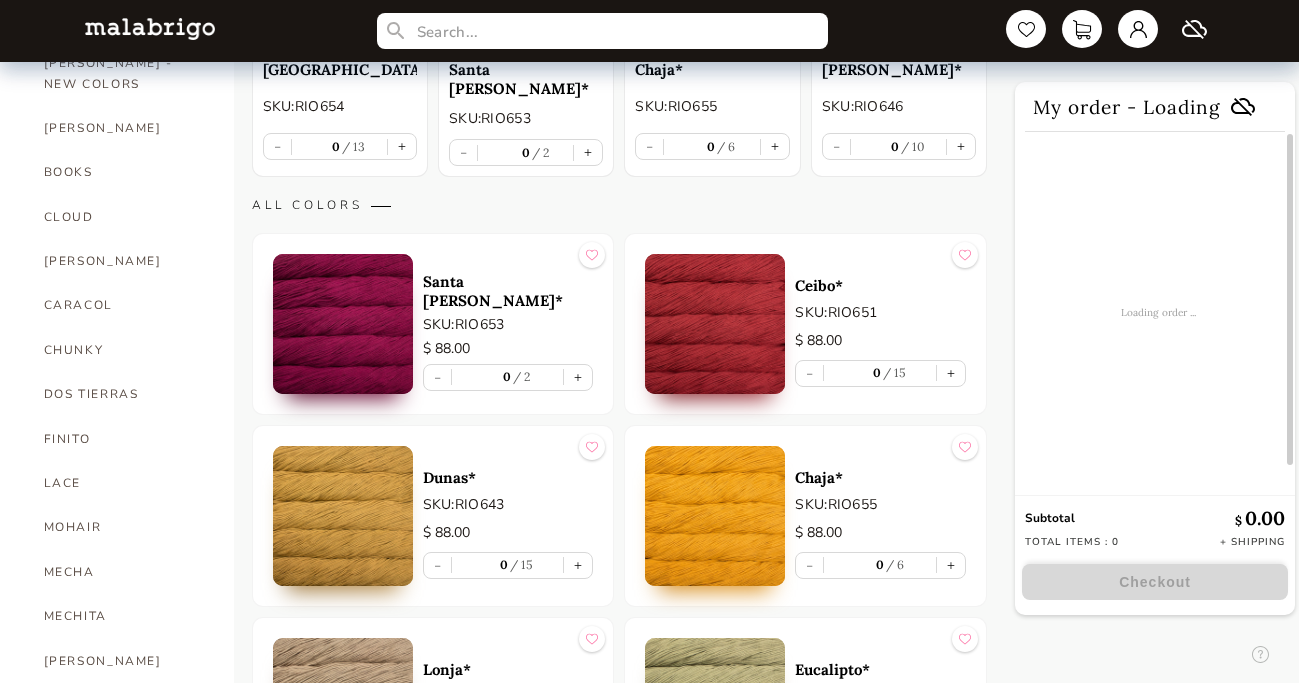 scroll, scrollTop: 404, scrollLeft: 0, axis: vertical 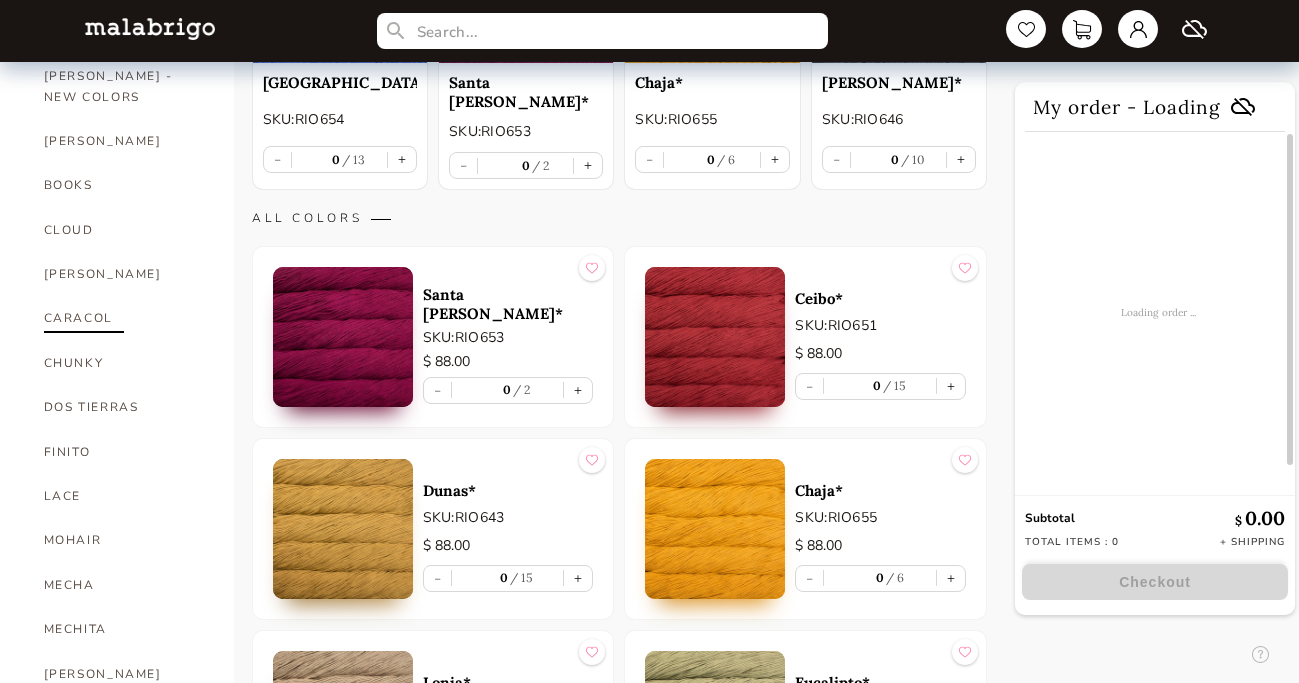 click on "CARACOL" at bounding box center (124, 318) 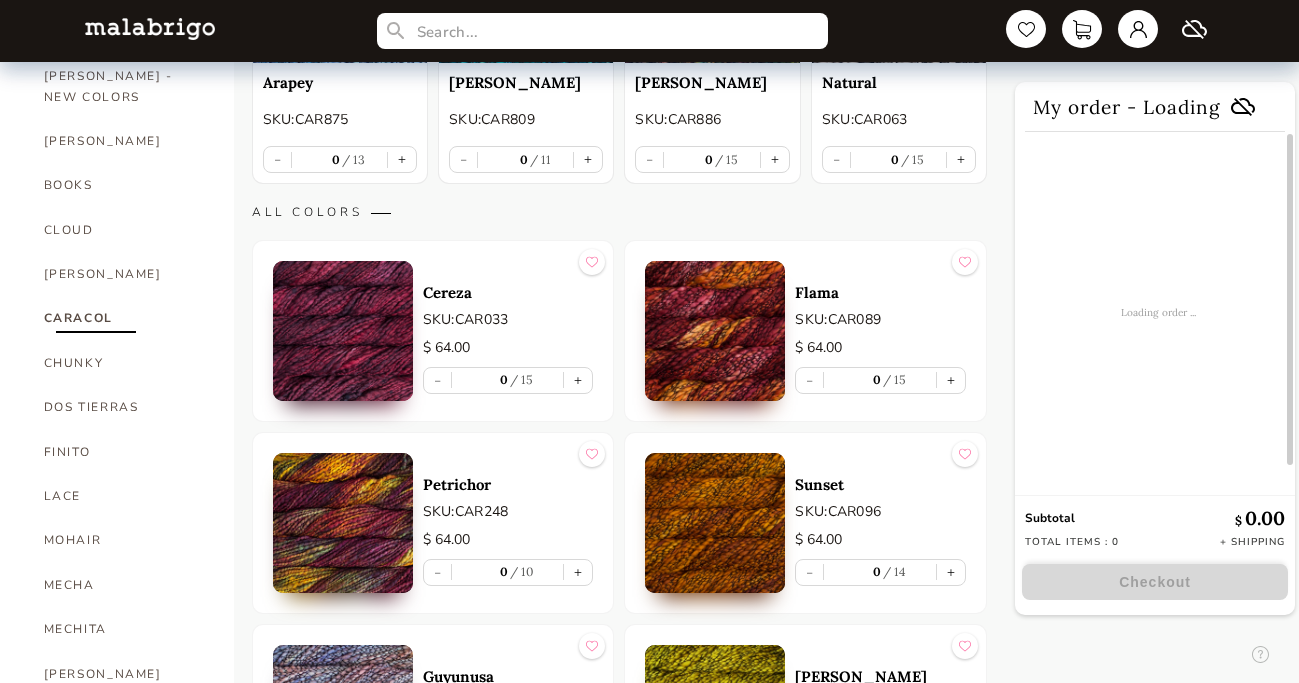 click at bounding box center [343, 331] 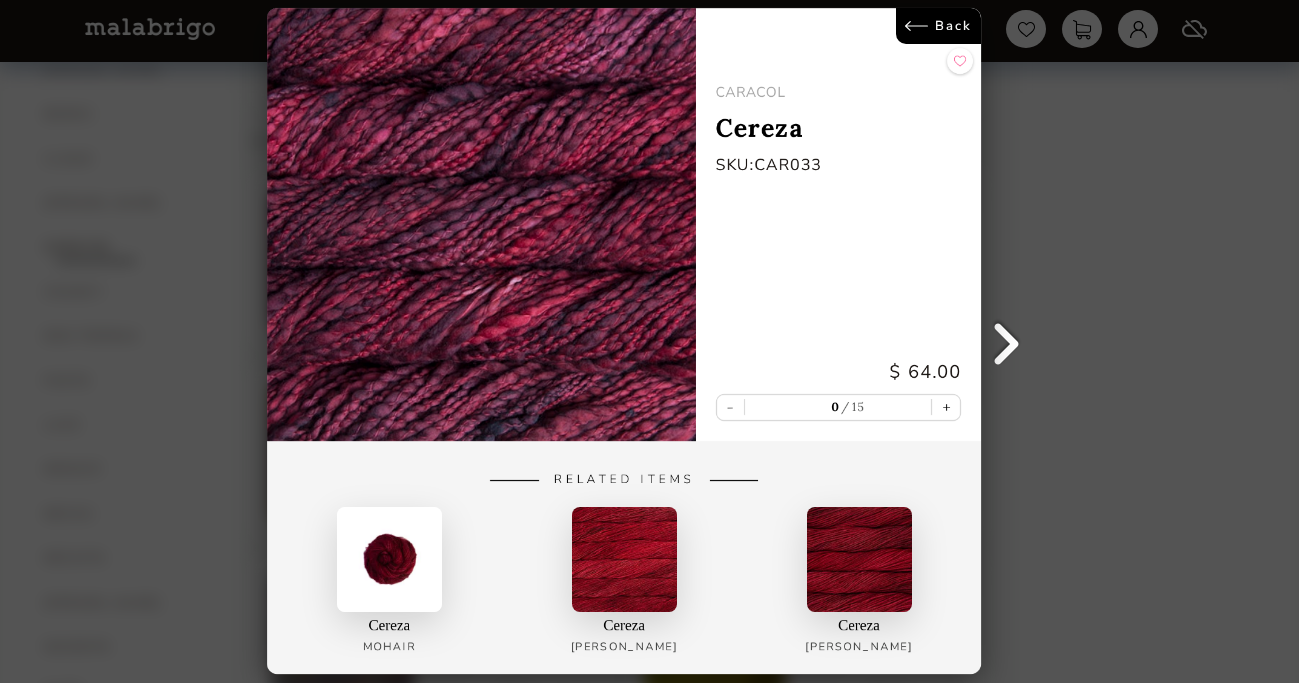 scroll, scrollTop: 489, scrollLeft: 0, axis: vertical 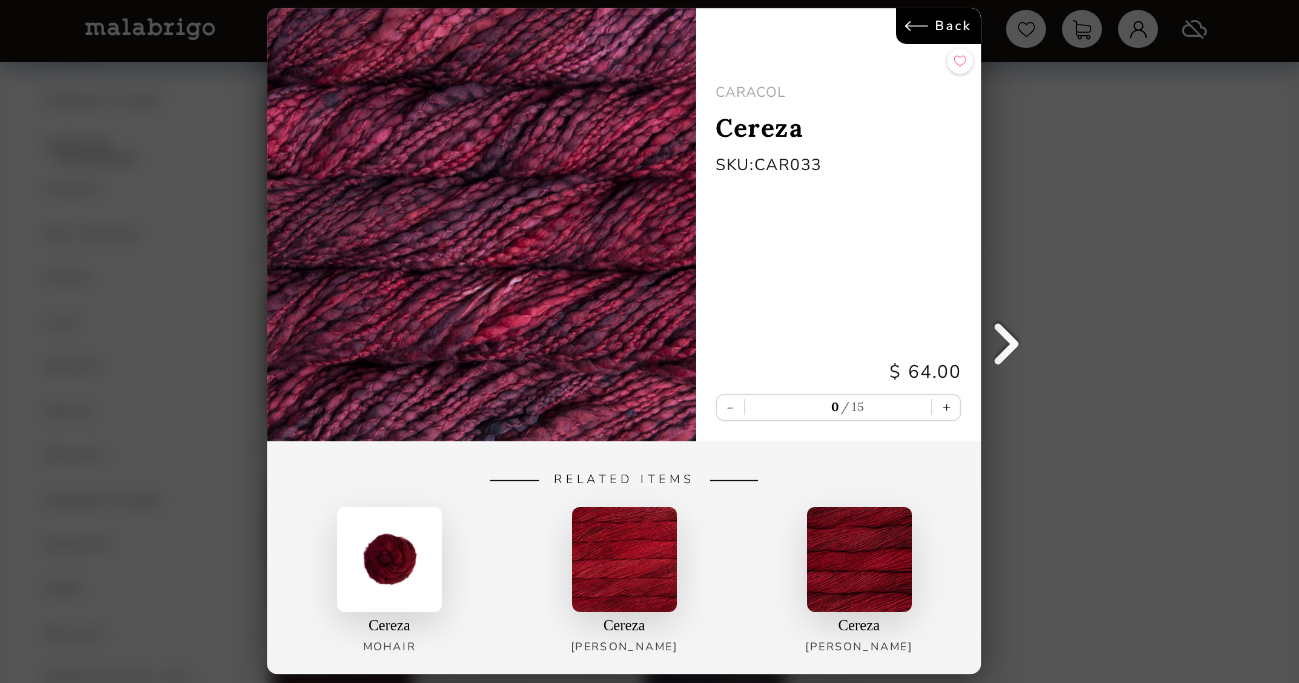 click on "Back" at bounding box center (939, 26) 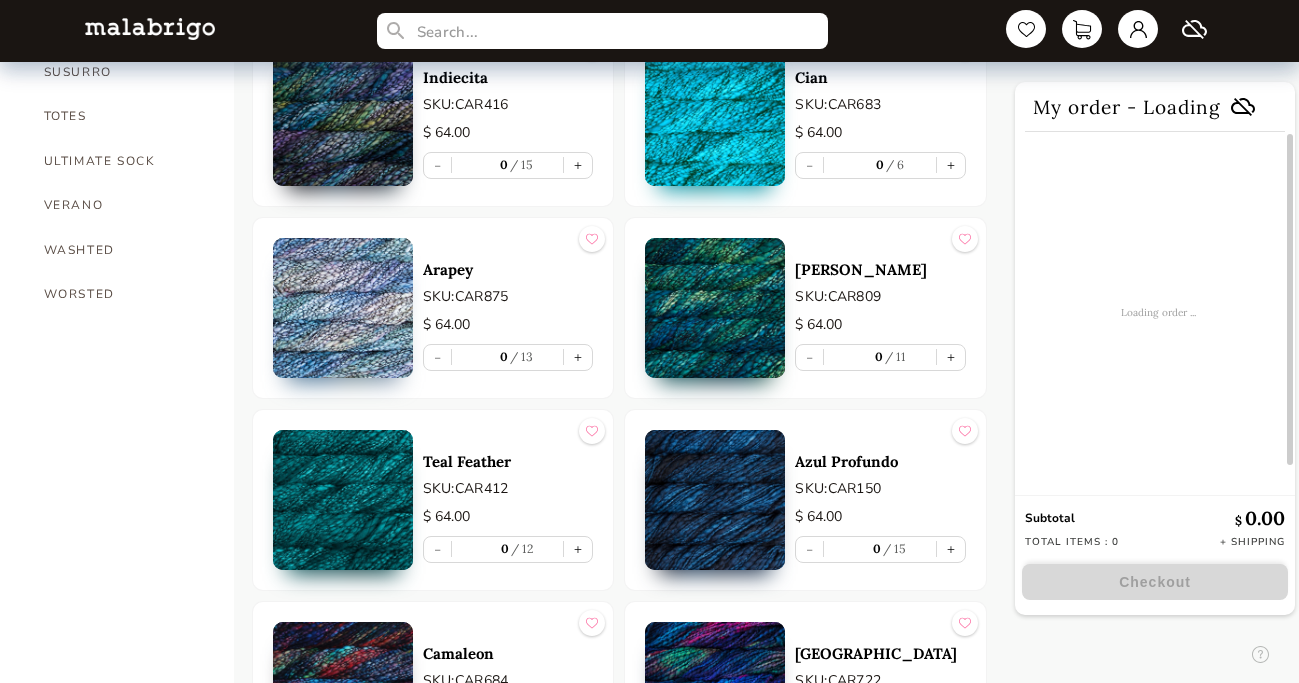 scroll, scrollTop: 1583, scrollLeft: 0, axis: vertical 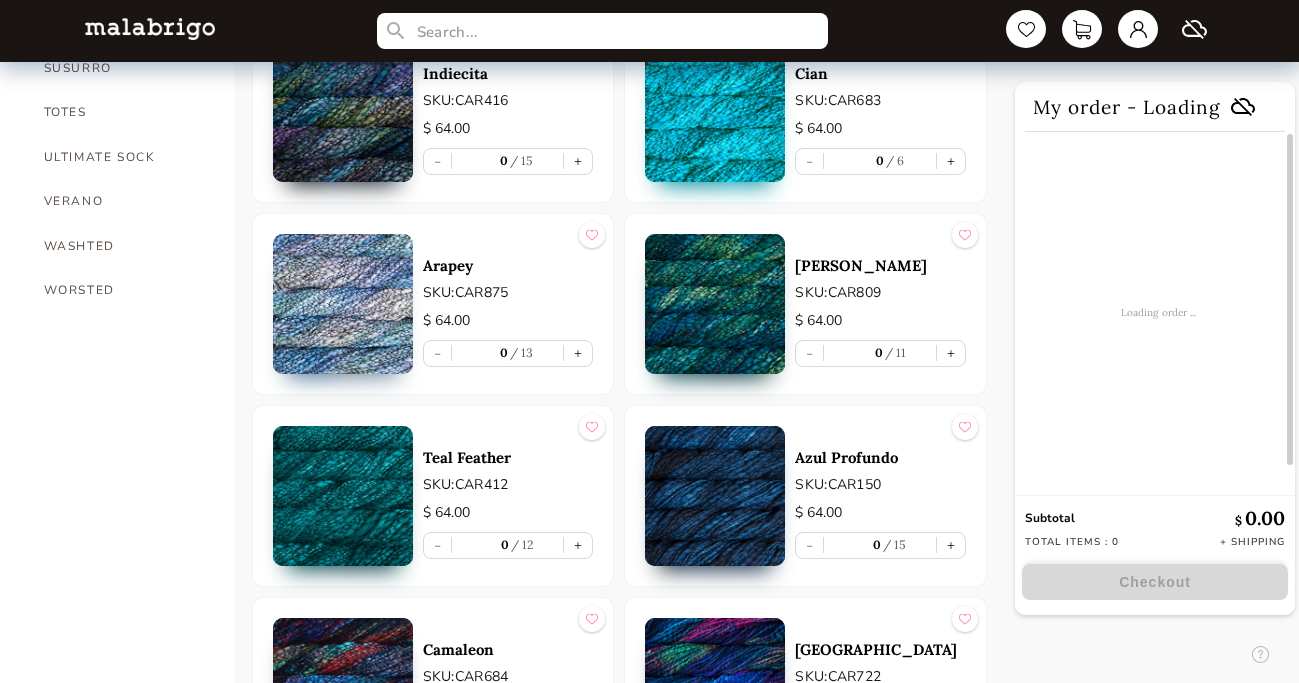 click at bounding box center (343, 304) 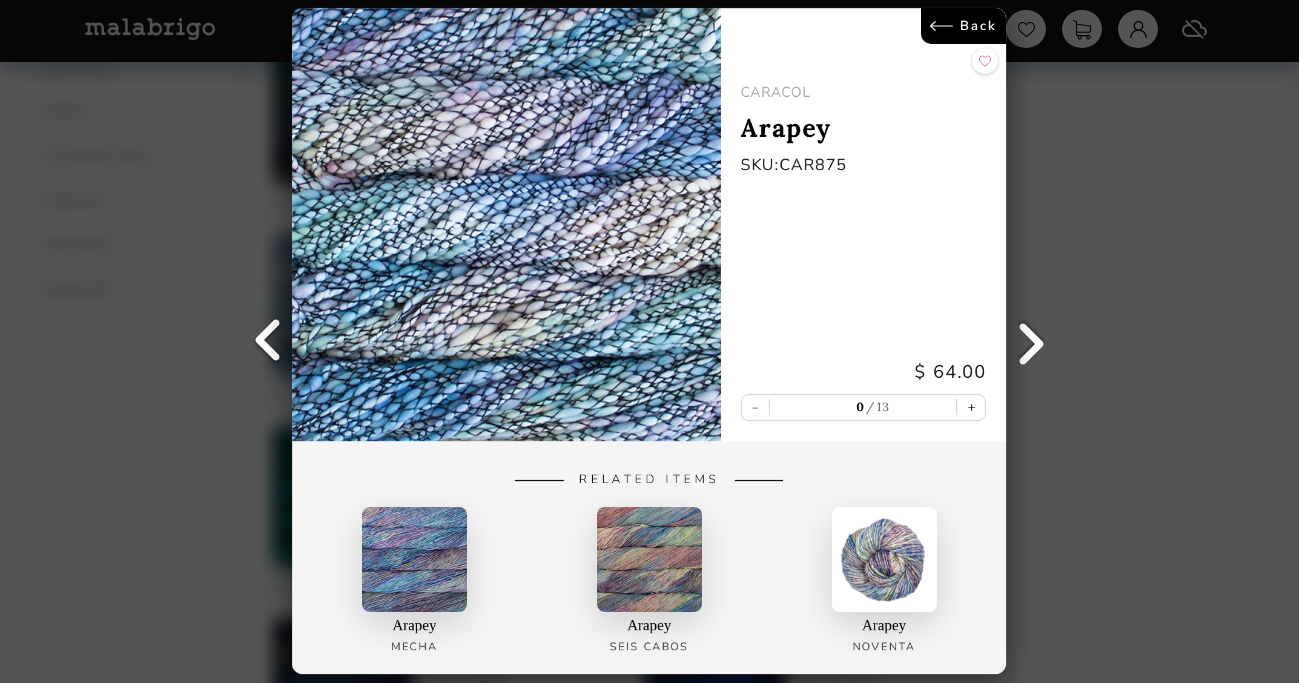 click on "Back" at bounding box center (964, 26) 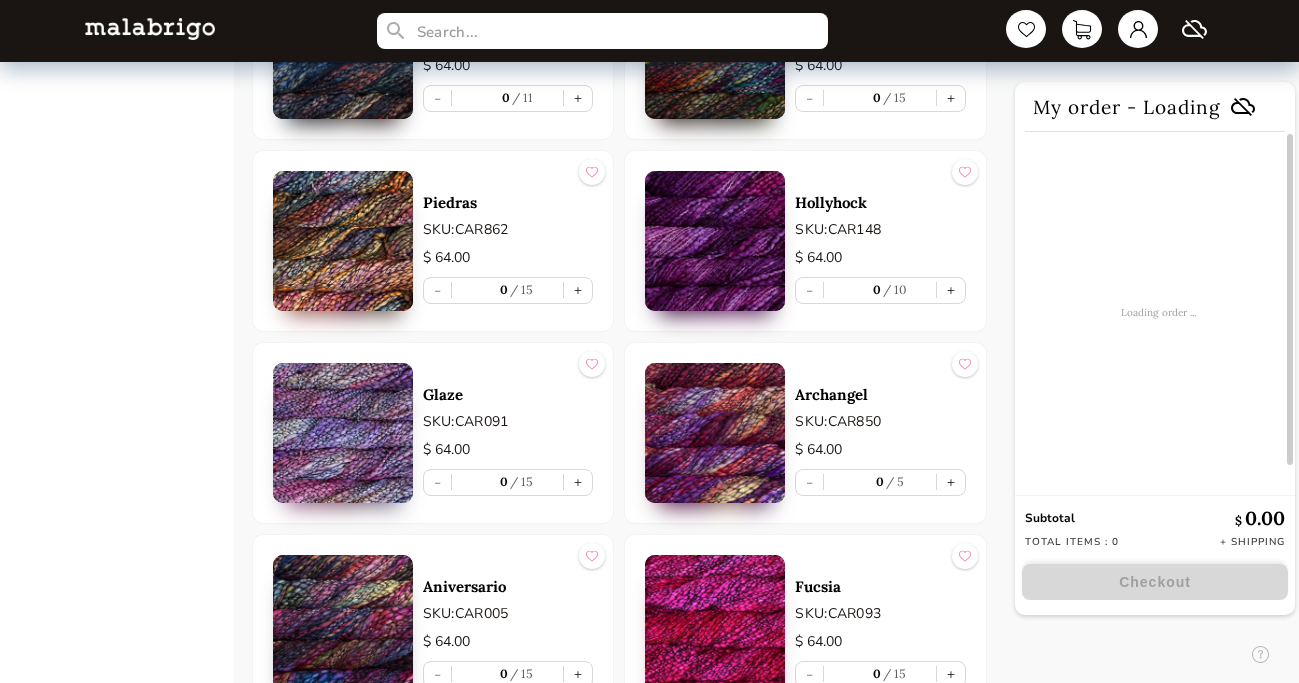 scroll, scrollTop: 2800, scrollLeft: 0, axis: vertical 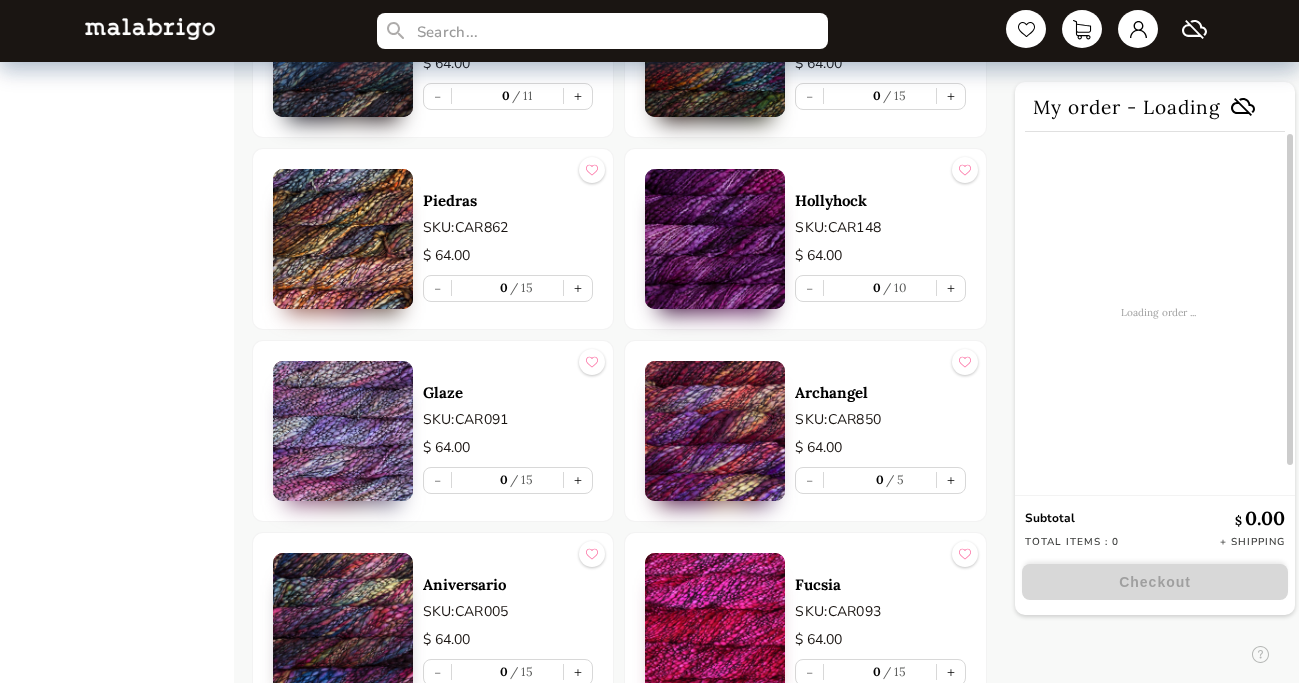 click at bounding box center (715, 239) 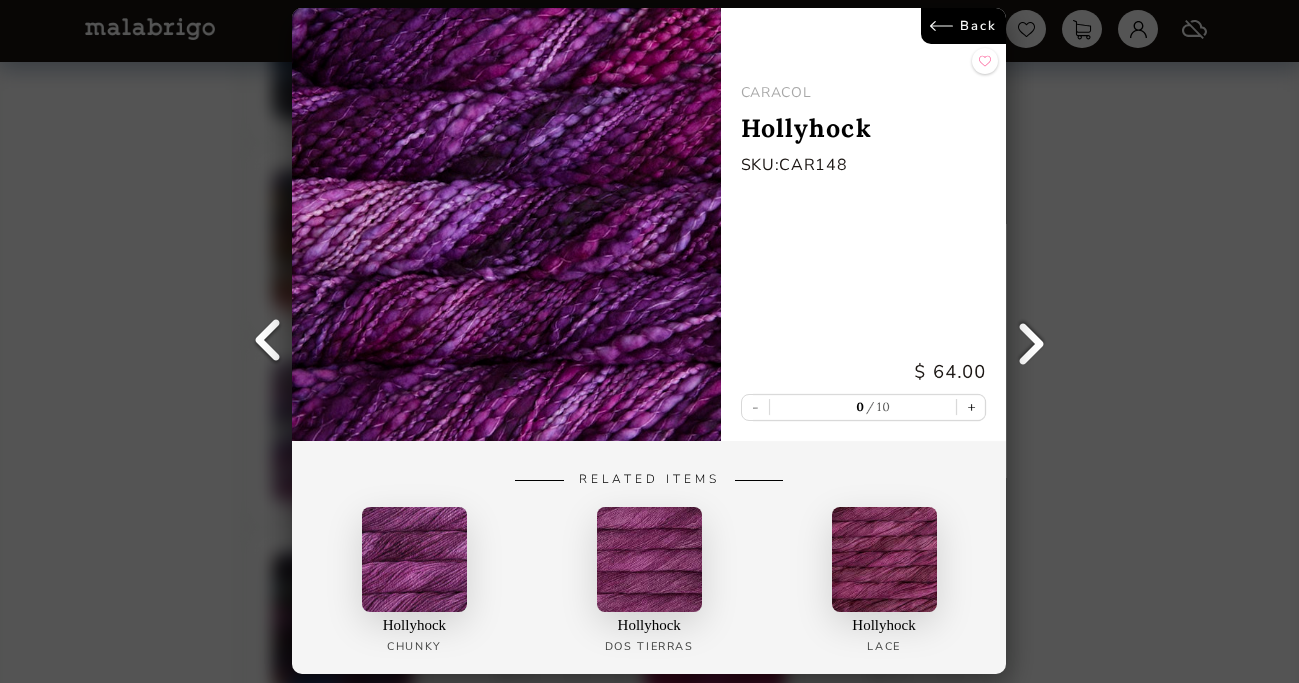 click on "Back" at bounding box center (964, 26) 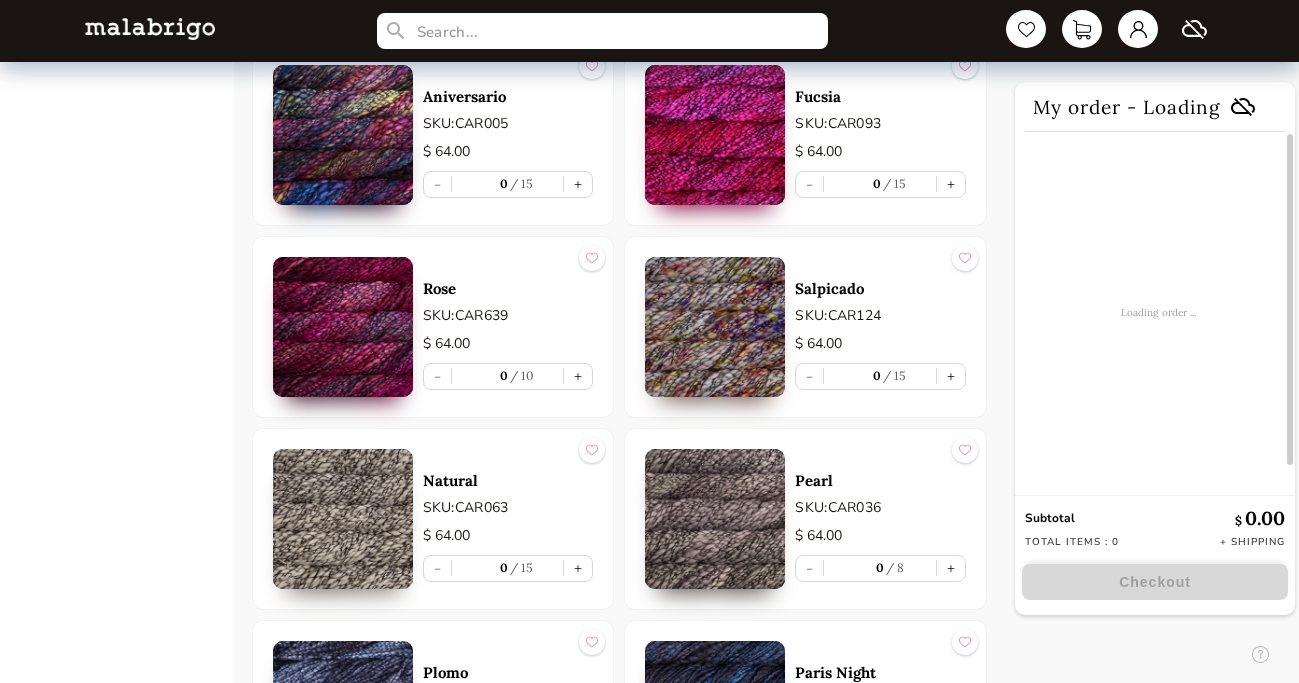 scroll, scrollTop: 3290, scrollLeft: 0, axis: vertical 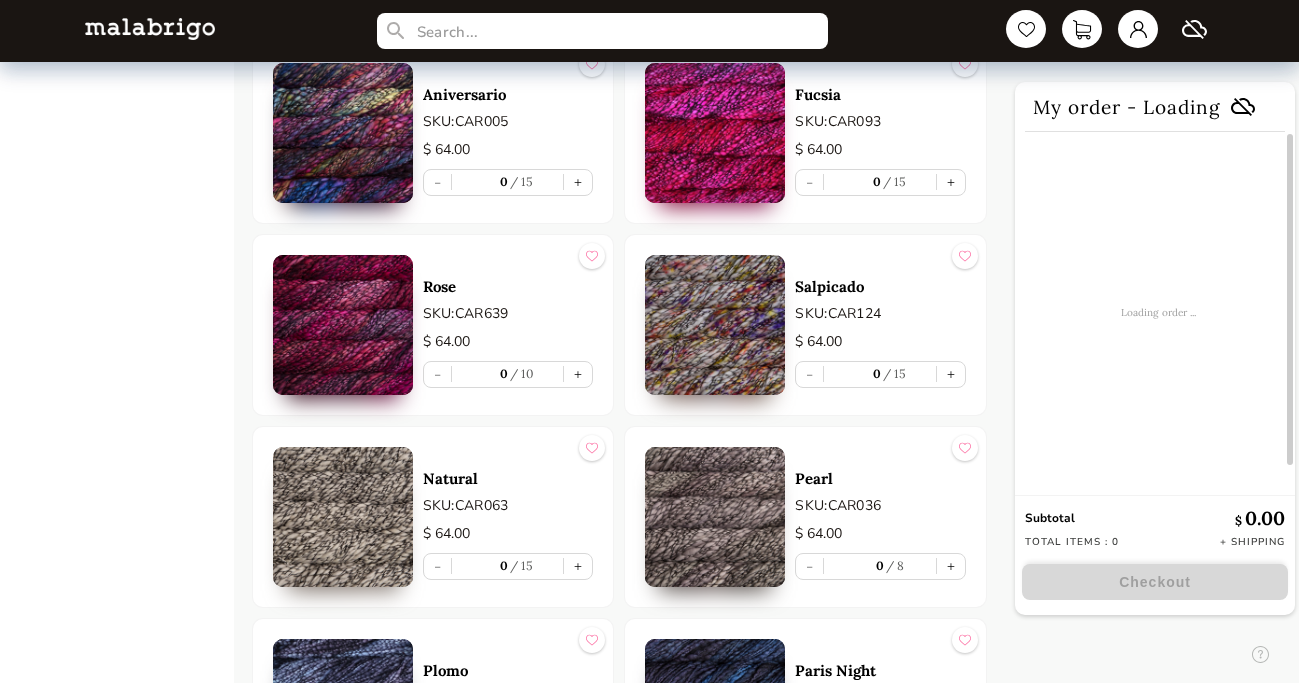 click at bounding box center (343, 325) 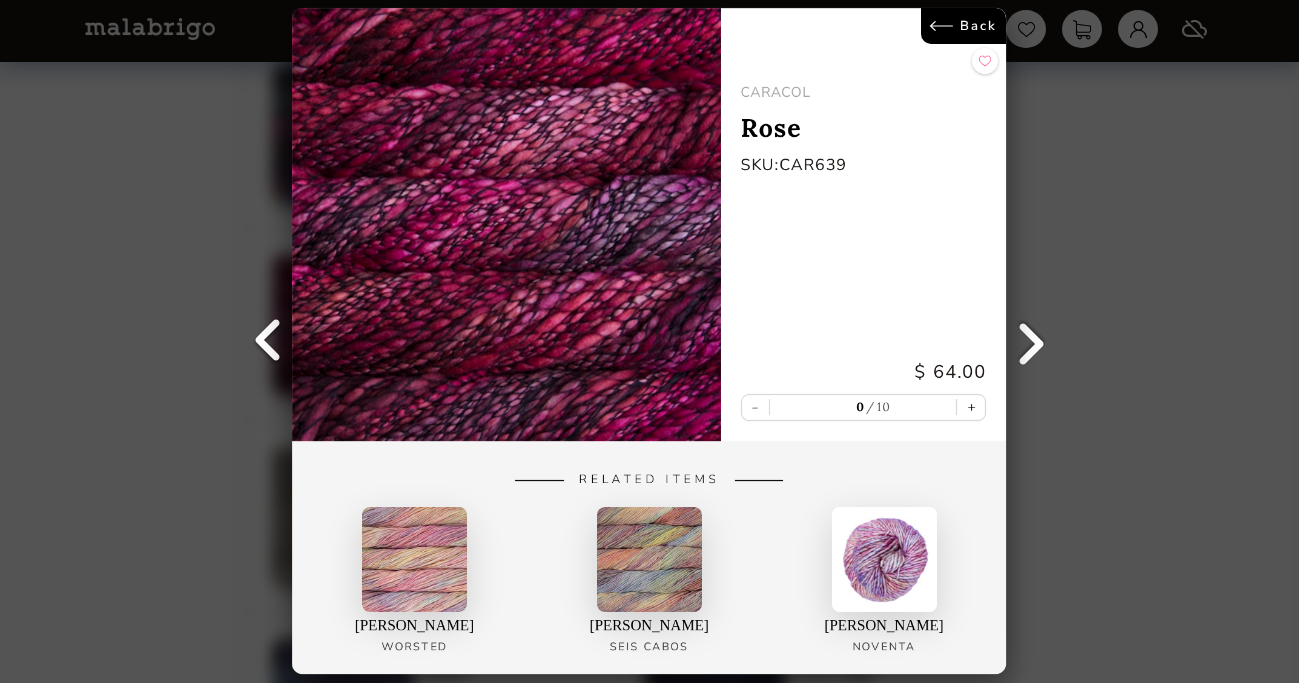 click on "Back" at bounding box center (964, 26) 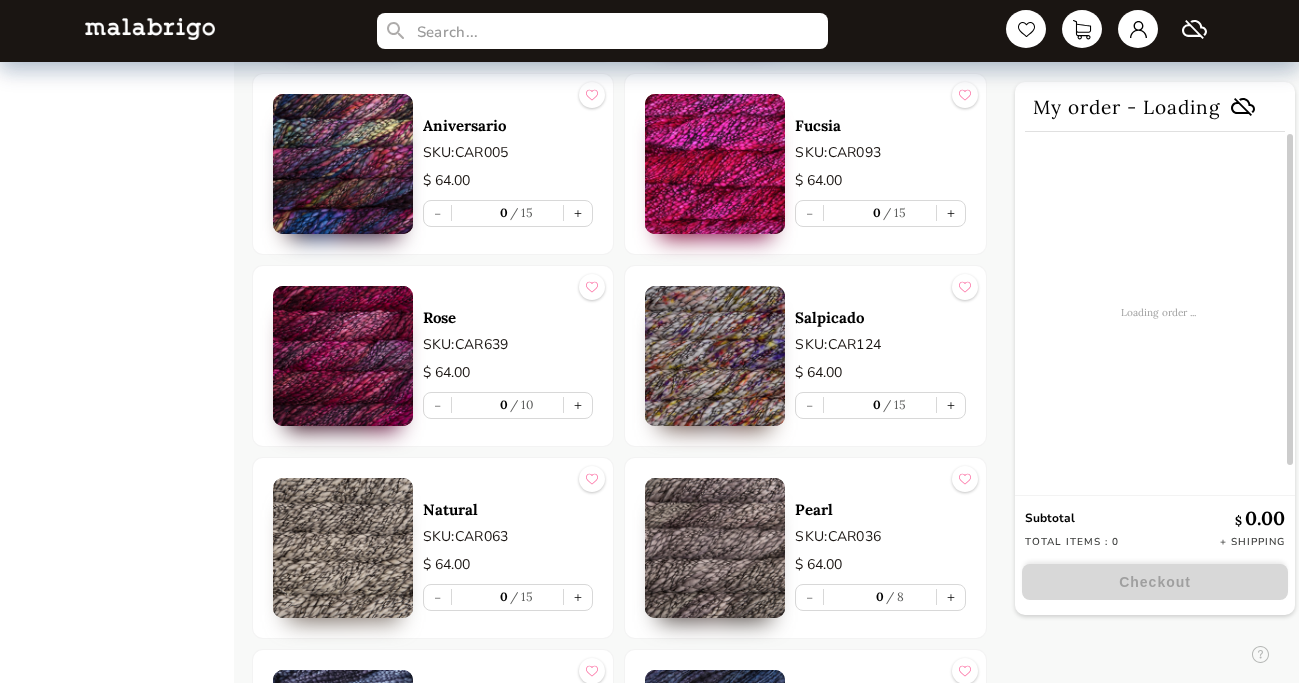scroll, scrollTop: 3257, scrollLeft: 0, axis: vertical 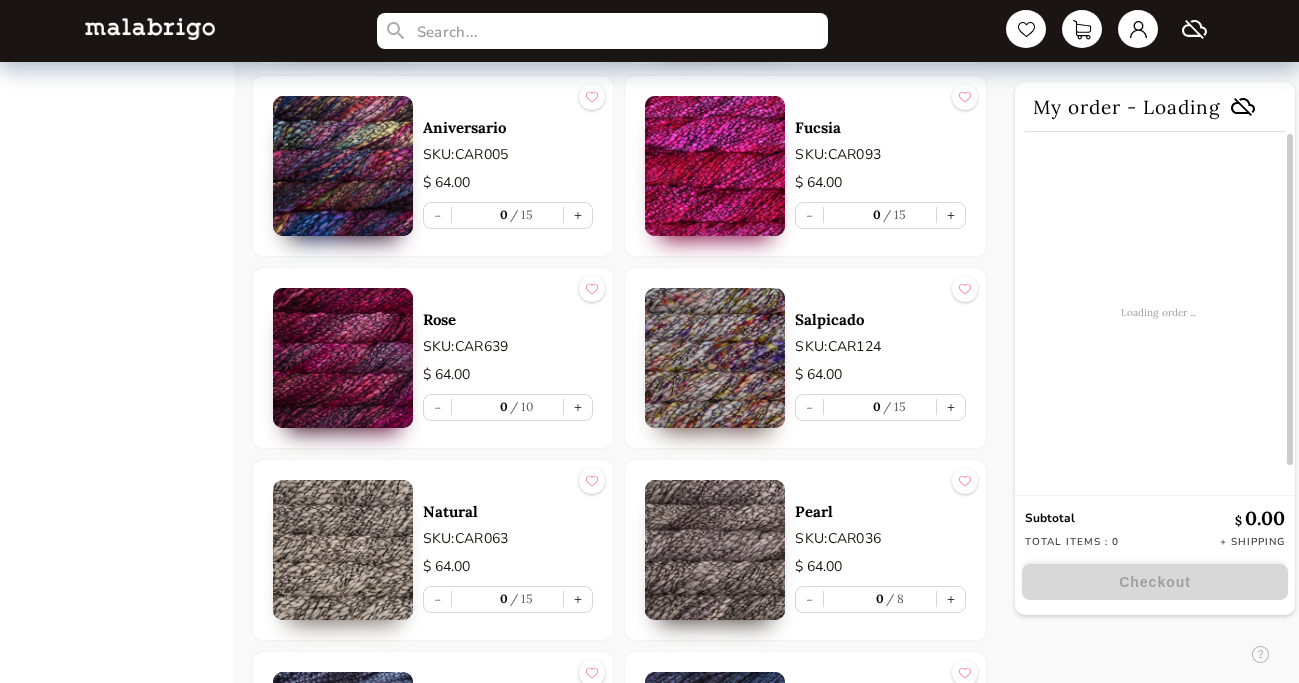 click at bounding box center [715, 166] 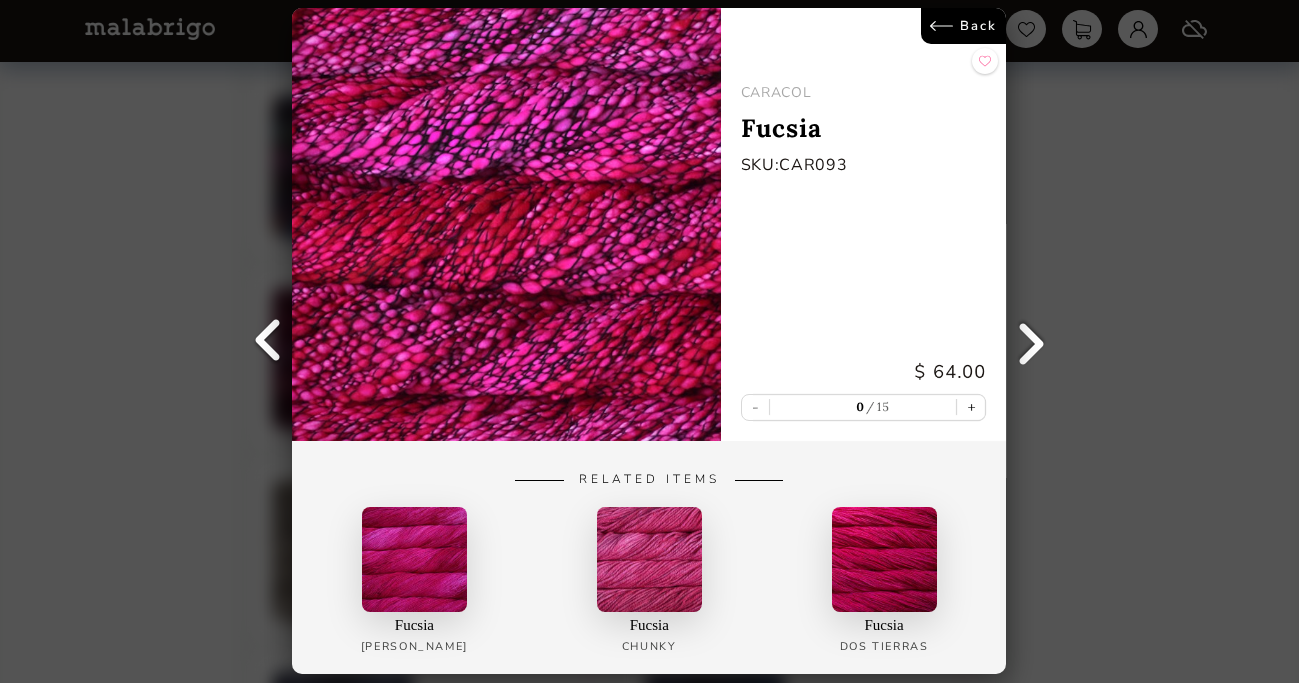 click at bounding box center [1032, 342] 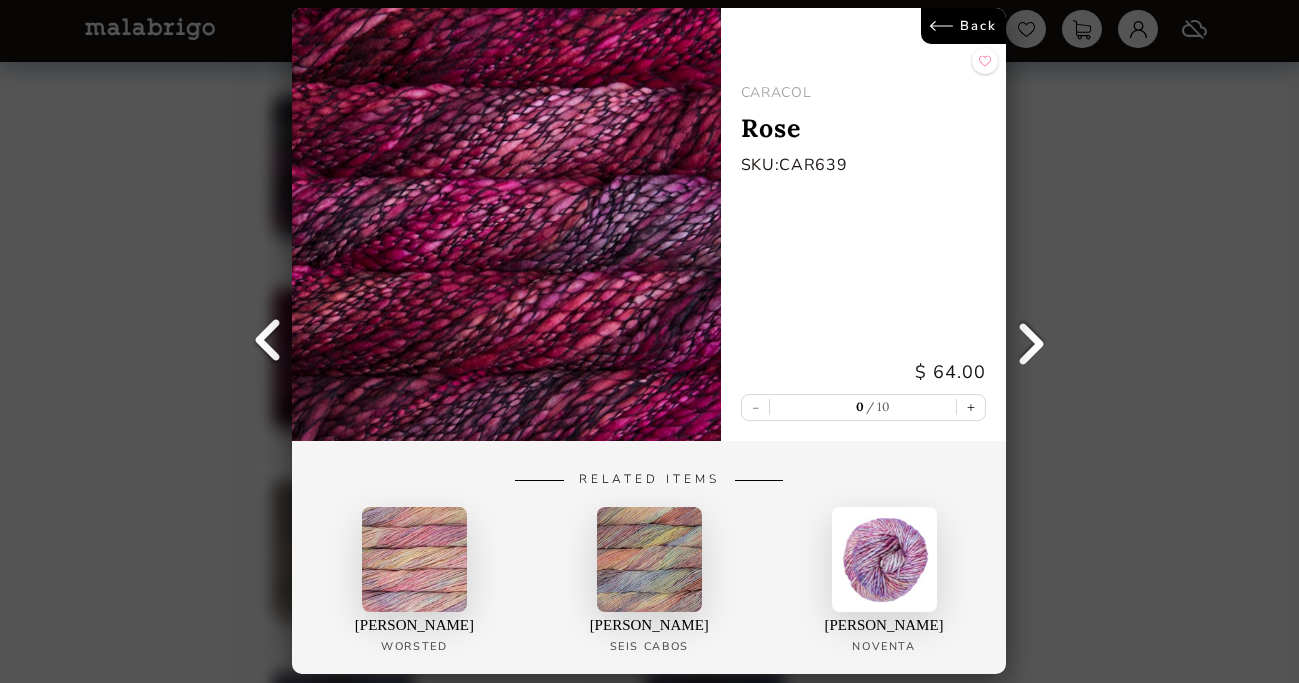 click at bounding box center (267, 342) 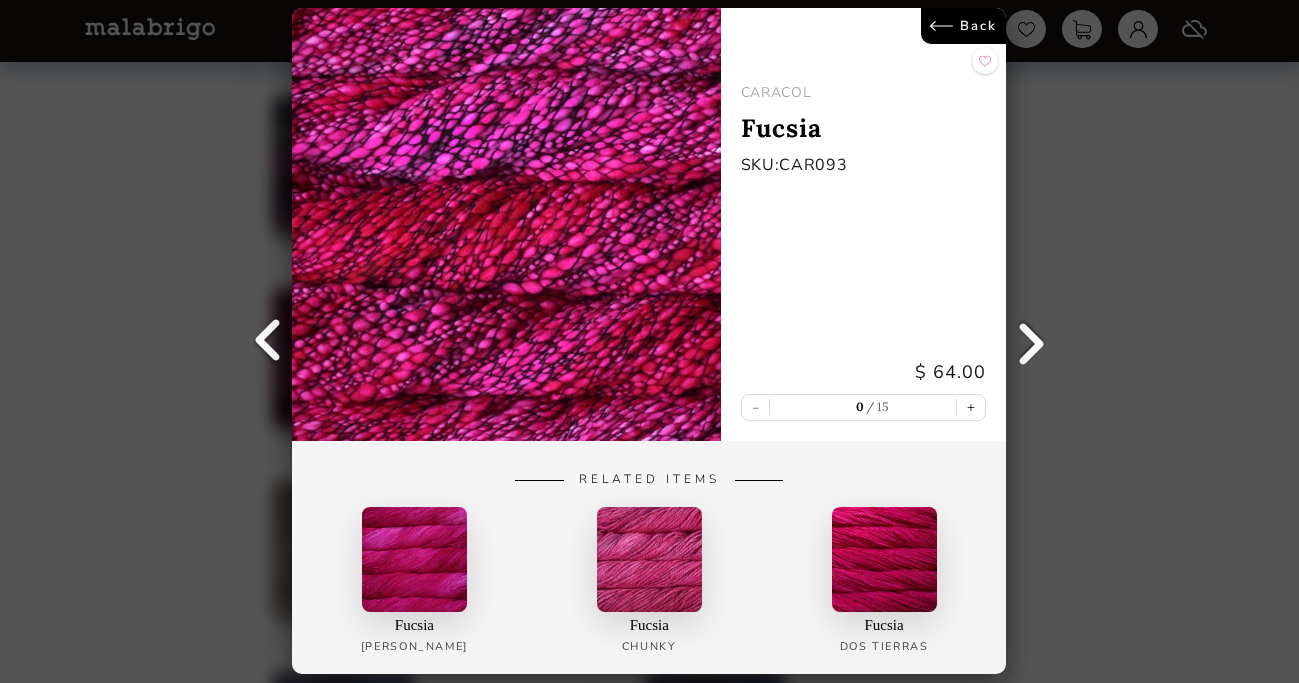 click on "Back" at bounding box center [964, 26] 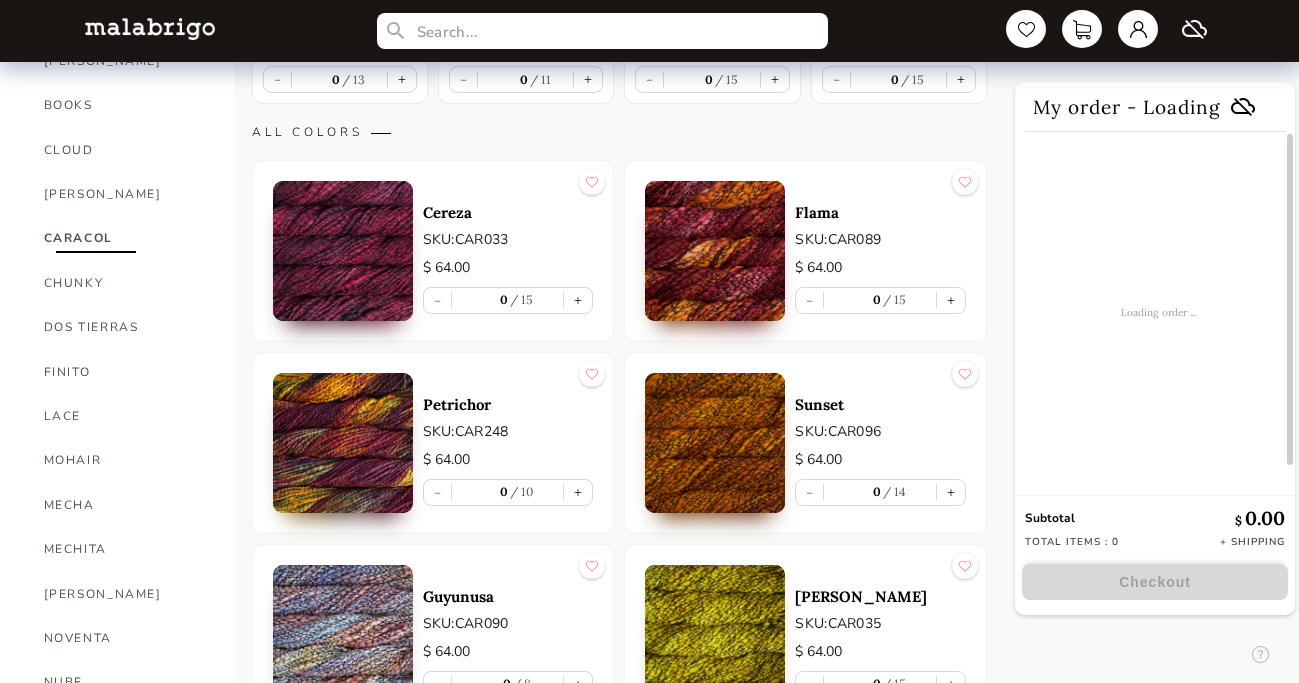 scroll, scrollTop: 482, scrollLeft: 0, axis: vertical 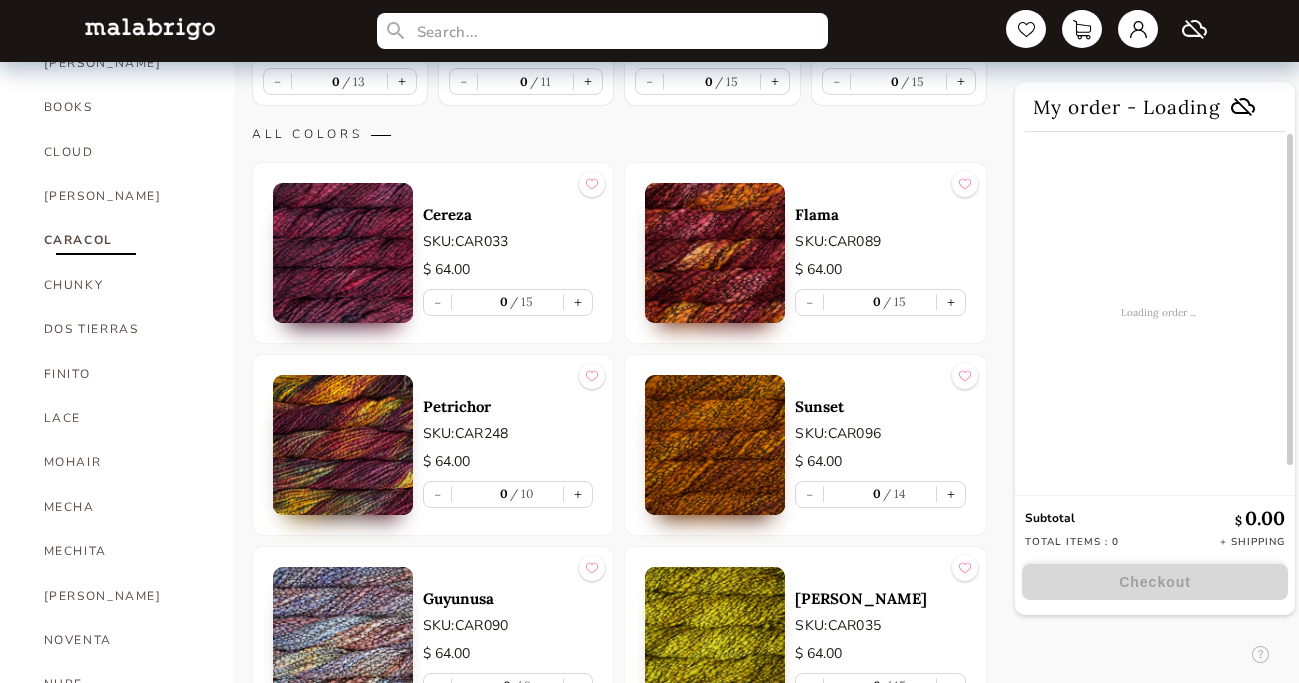 click on "In stock only Sort by Grid view Table view BESTSELLERS $   64.00 Arapey SKU:  CAR875 - 0 13 + $   64.00 [PERSON_NAME] SKU:  CAR809 - 0 11 + $   64.00 [PERSON_NAME]:  CAR886 - 0 15 + $   64.00 Natural SKU:  CAR063 - 0 15 + ALL COLORS Cereza SKU:  CAR033 $   64.00 - 0 15 + Flama SKU:  CAR089 $   64.00 - 0 15 + Petrichor SKU:  CAR248 $   64.00 - 0 10 + Sunset SKU:  CAR096 $   64.00 - 0 14 + Guyunusa SKU:  CAR090 $   64.00 - 0 8 + [PERSON_NAME] SKU:  CAR035 $   64.00 - 0 15 + Rich Chocolate SKU:  CAR161 $   64.00 - 0 7 + Pearl Ten SKU:  CAR069 $   64.00 - 0 15 + Lettuce SKU:  CAR037 $   64.00 - 0 15 + Water Green SKU:  CAR083 $   64.00 - 0 15 + Indiecita SKU:  CAR416 $   64.00 - 0 15 + Cian SKU:  CAR683 $   64.00 - 0 6 + Arapey SKU:  CAR875 $   64.00 - 0 13 + [PERSON_NAME] SKU:  CAR809 $   64.00 - 0 11 + Teal Feather SKU:  CAR412 $   64.00 - 0 12 + Azul Profundo SKU:  CAR150 $   64.00 - 0 15 + Camaleon SKU:  CAR684 $   64.00 - 0 15 + [GEOGRAPHIC_DATA] SKU:  CAR722 $   64.00 - 0 2 + Talisman SKU:  CAR249 $   64.00 - 0 15 + [GEOGRAPHIC_DATA]:  $" at bounding box center [620, 1797] 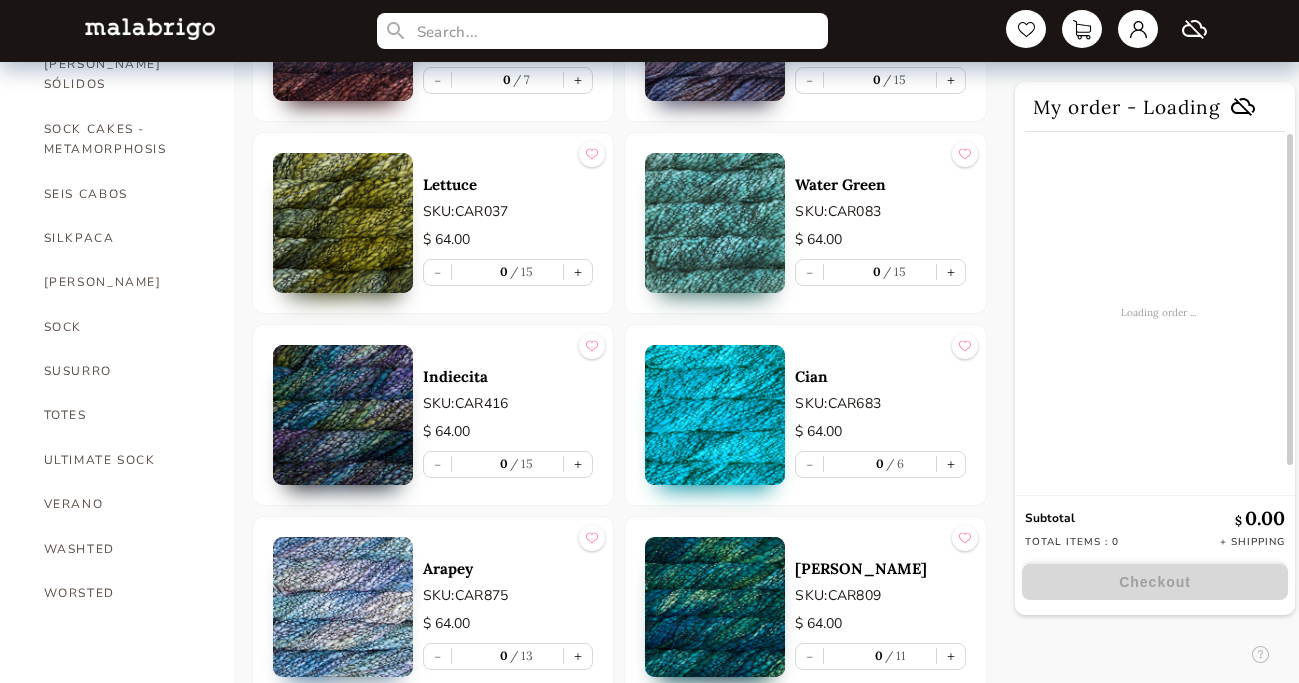 scroll, scrollTop: 1287, scrollLeft: 0, axis: vertical 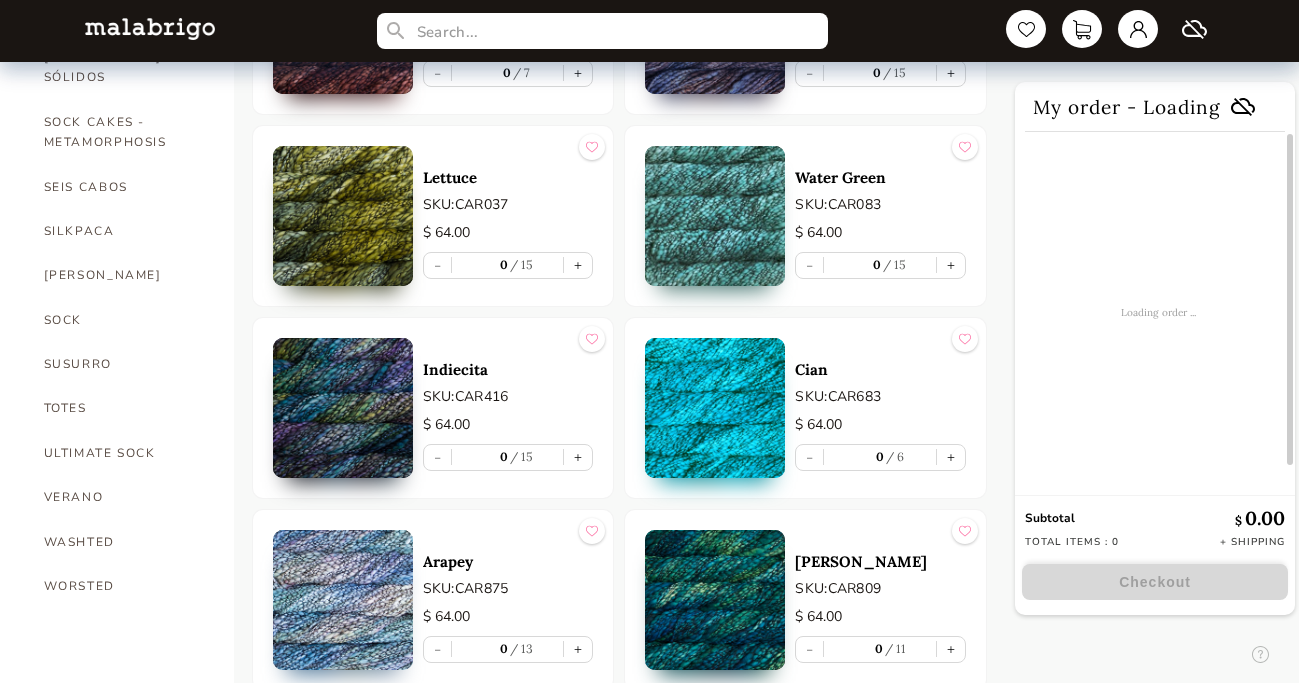 click at bounding box center (343, 408) 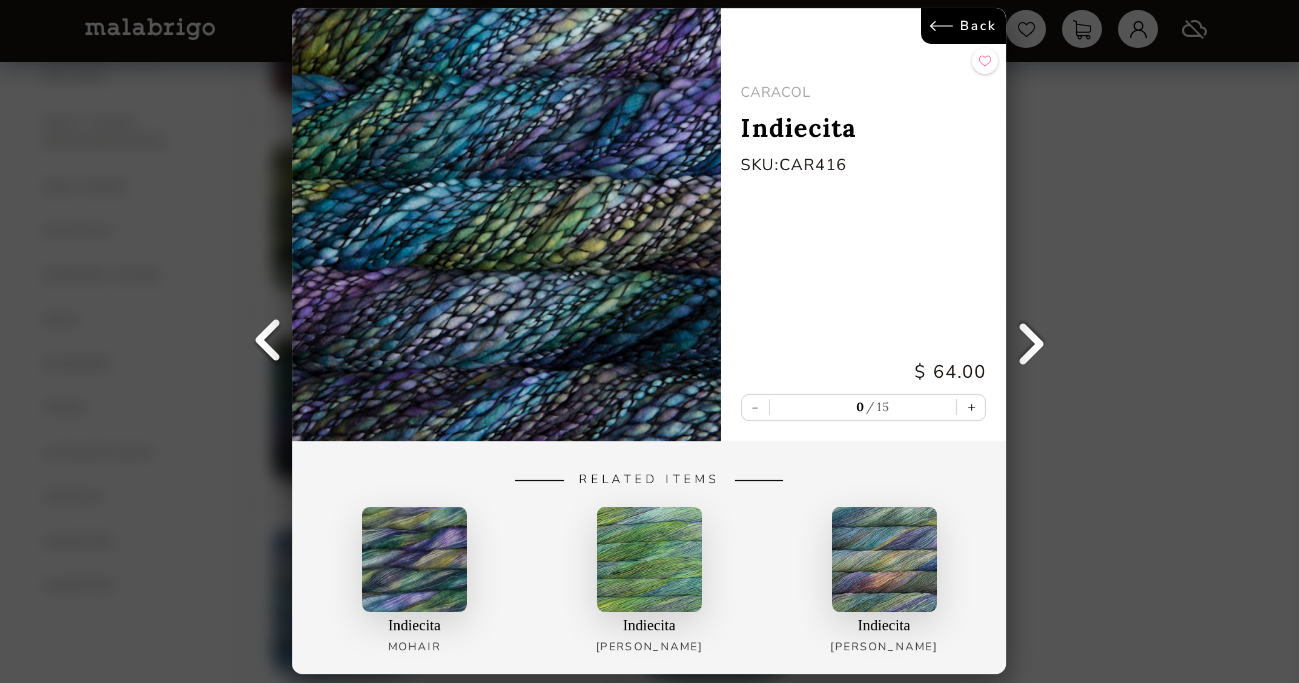 click on "Back" at bounding box center [964, 26] 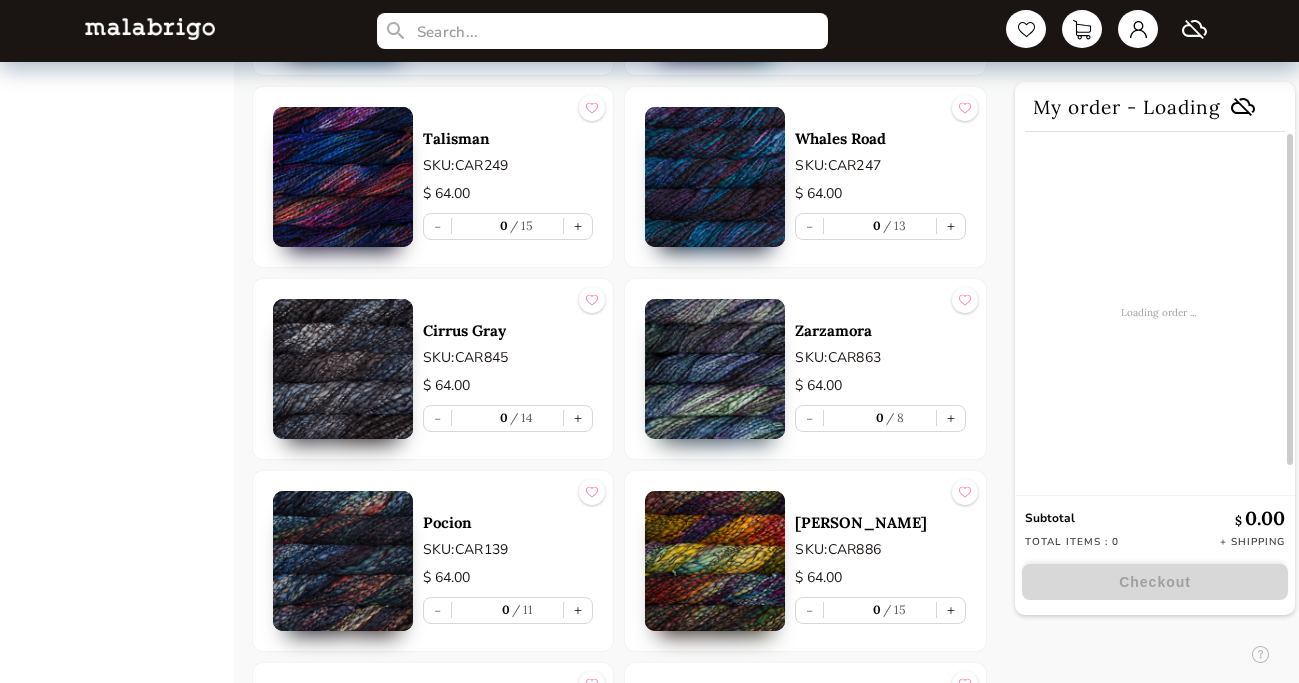 scroll, scrollTop: 2287, scrollLeft: 0, axis: vertical 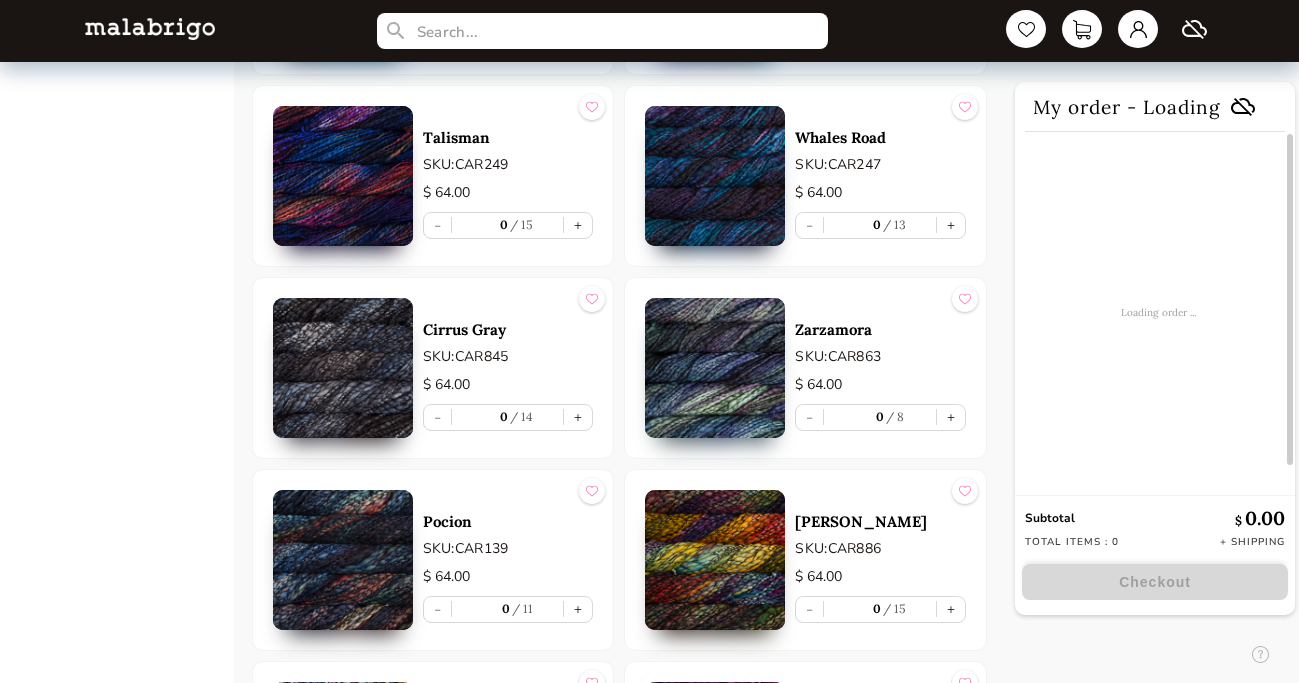 click at bounding box center (715, 368) 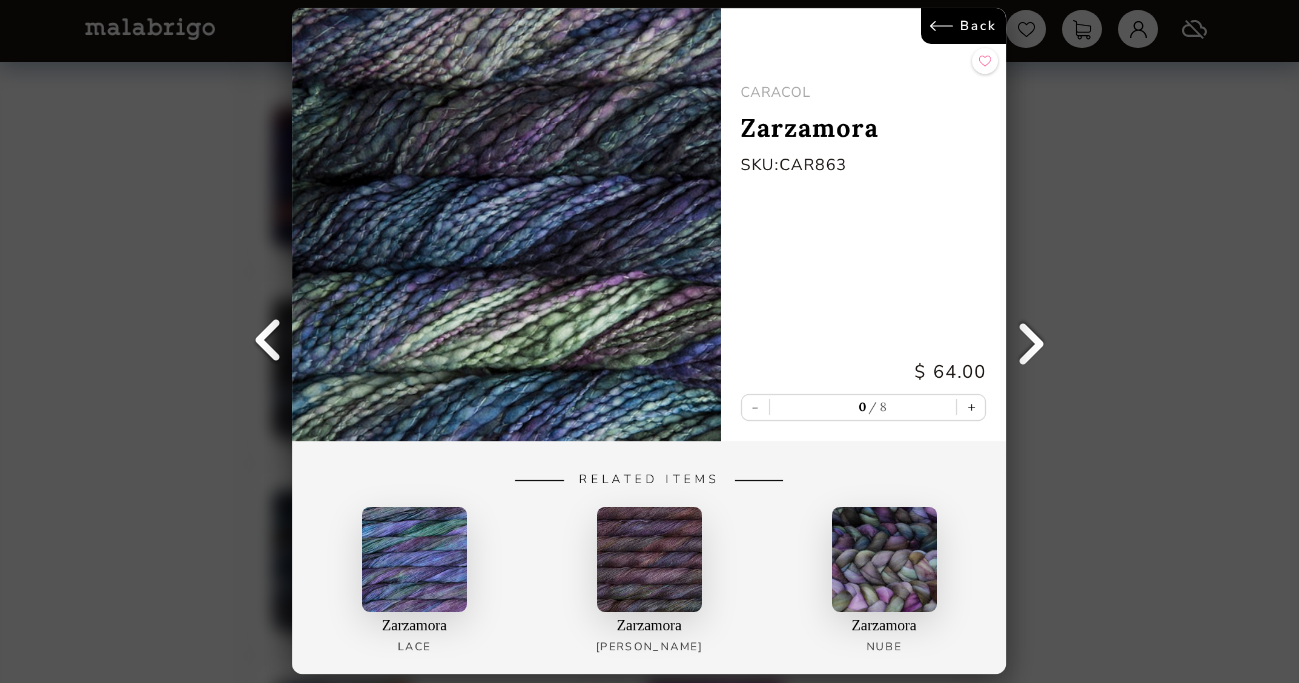 click on "Back" at bounding box center (964, 26) 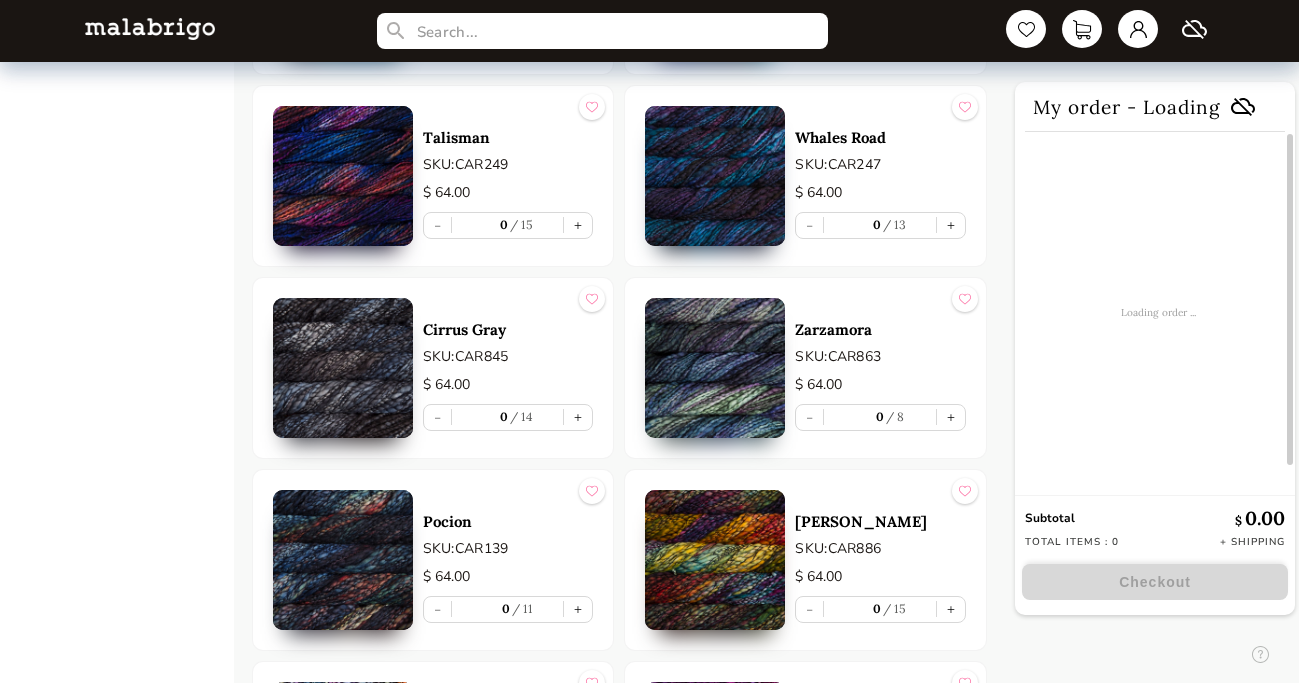 click at bounding box center [715, 368] 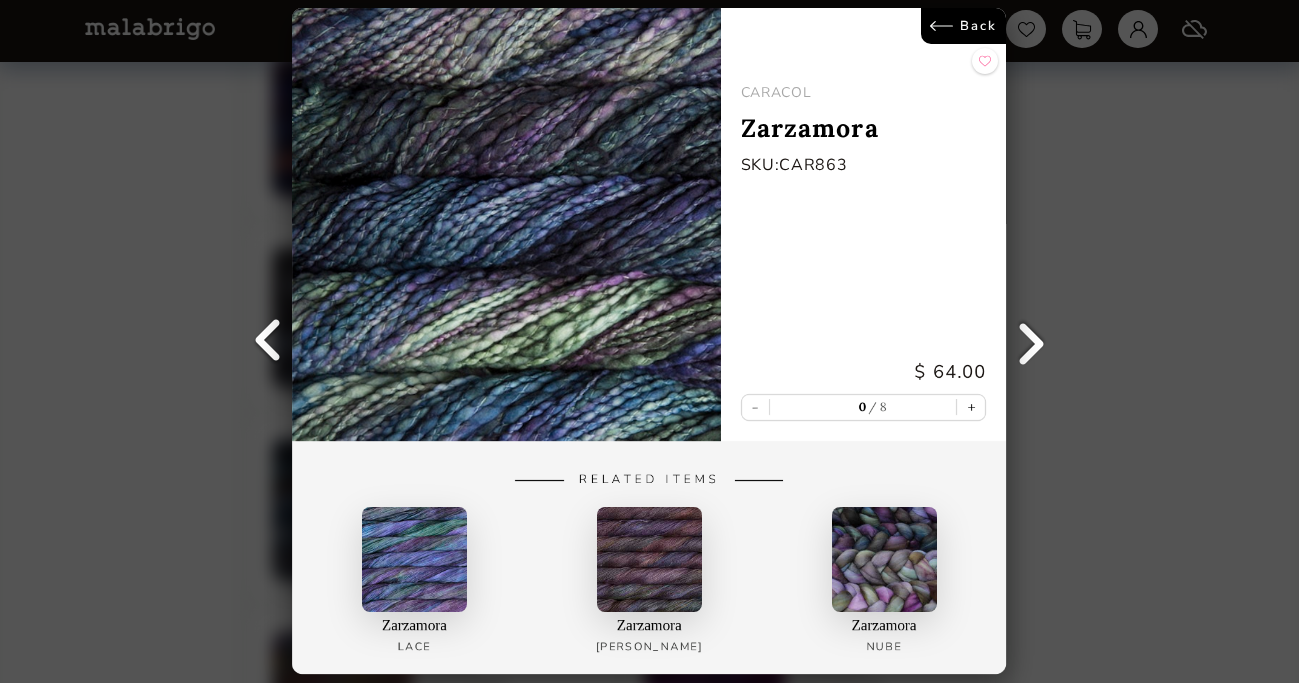 scroll, scrollTop: 2344, scrollLeft: 0, axis: vertical 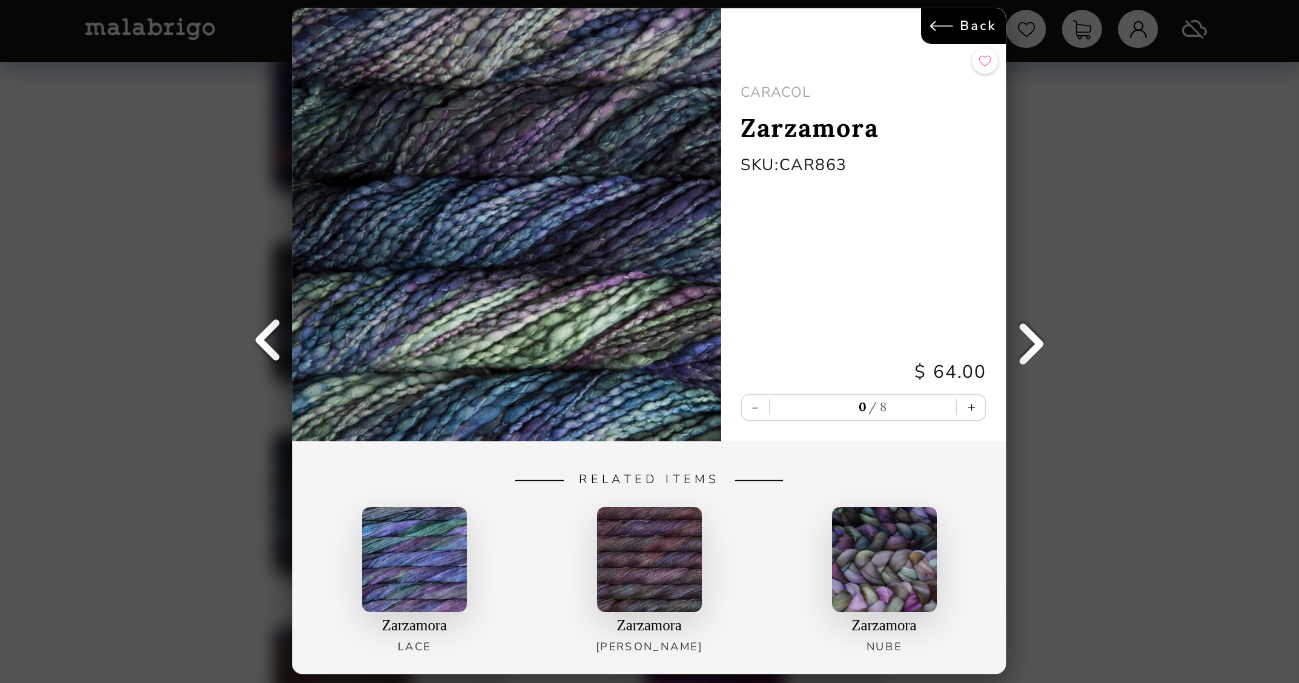 click on "Back" at bounding box center [964, 26] 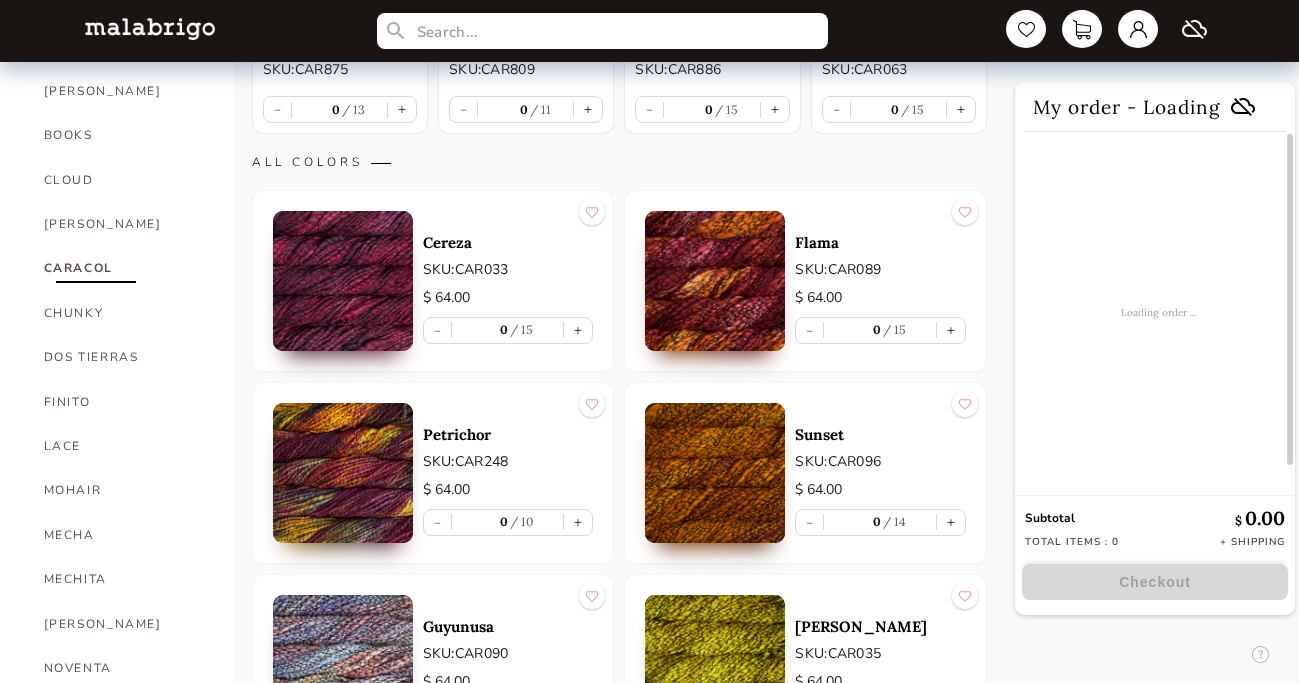 scroll, scrollTop: 451, scrollLeft: 0, axis: vertical 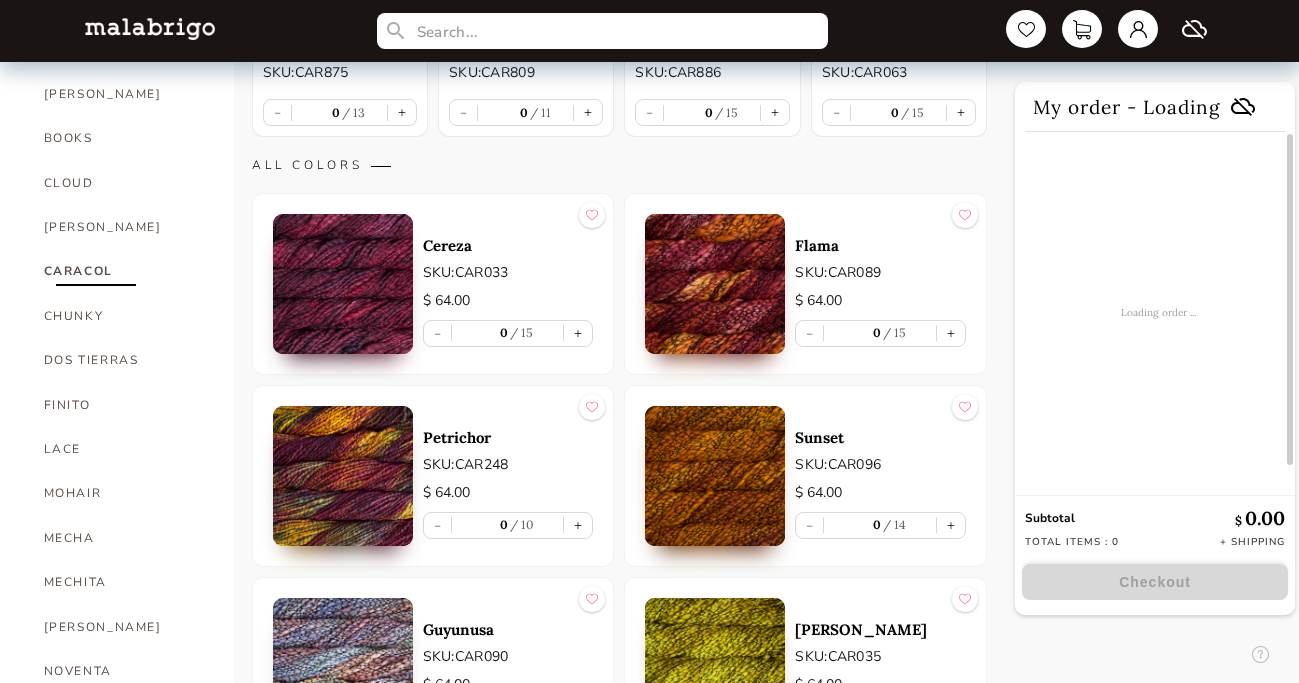 click at bounding box center [343, 284] 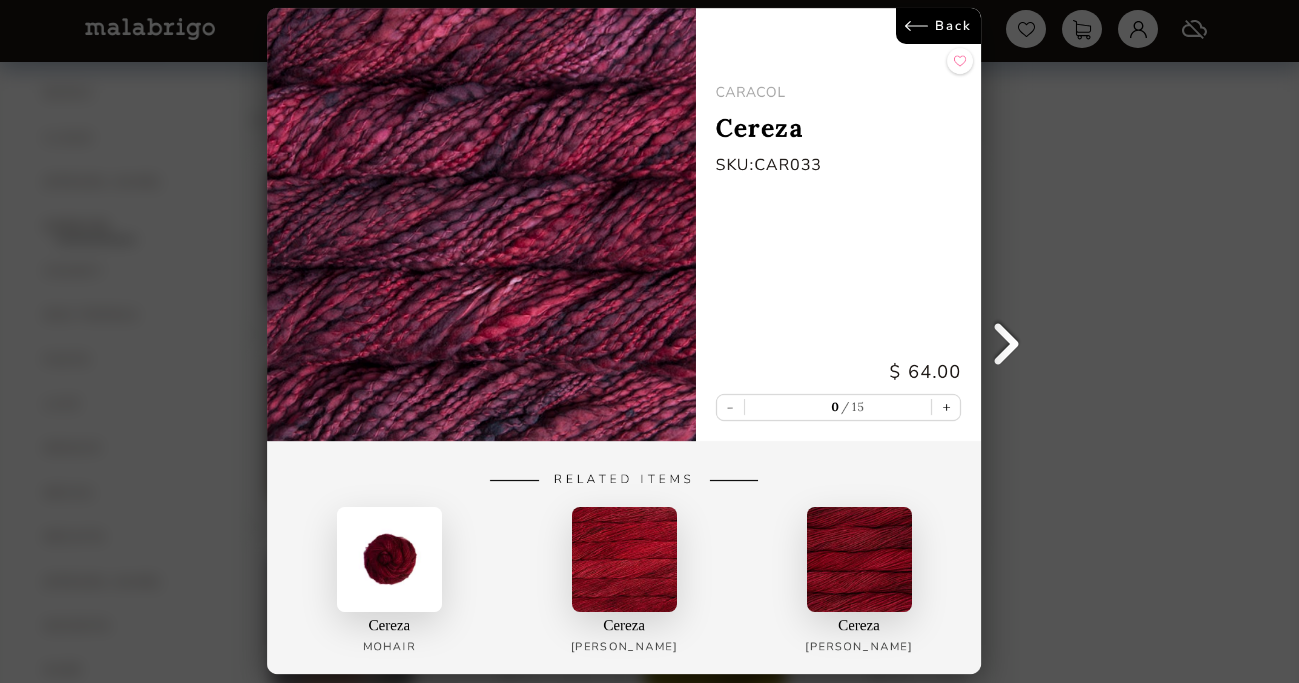 scroll, scrollTop: 545, scrollLeft: 0, axis: vertical 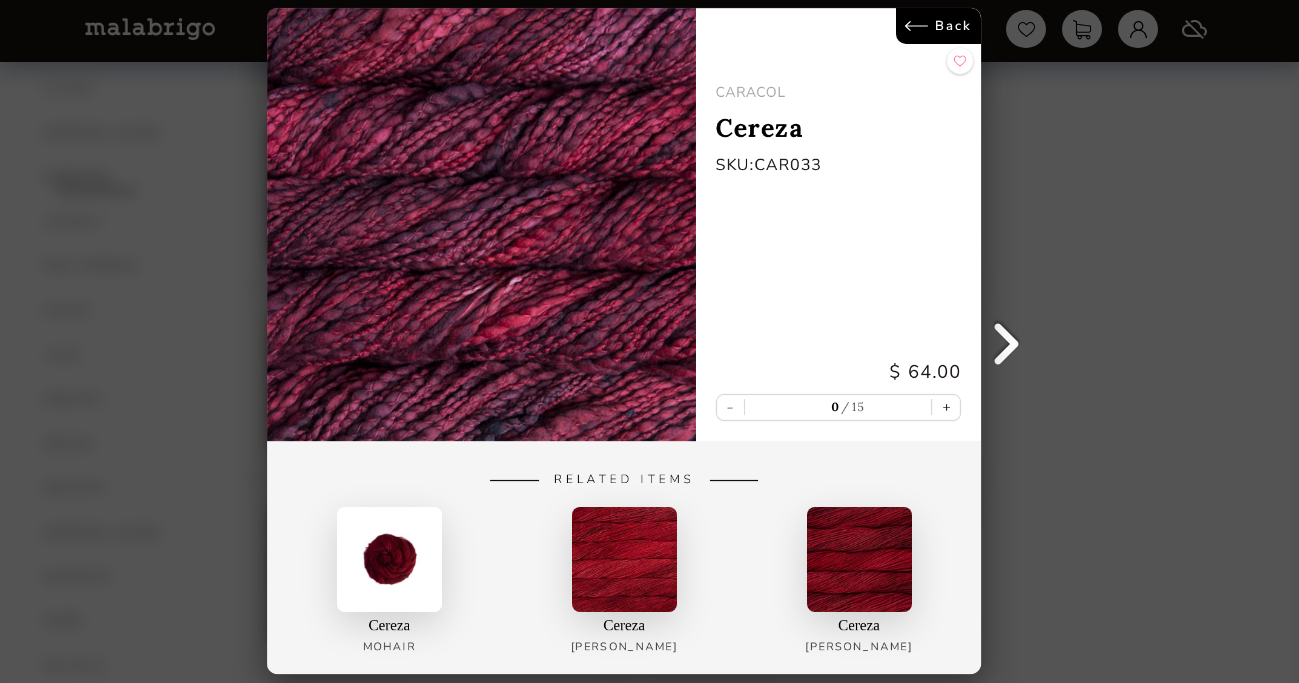 click on "Back" at bounding box center (939, 26) 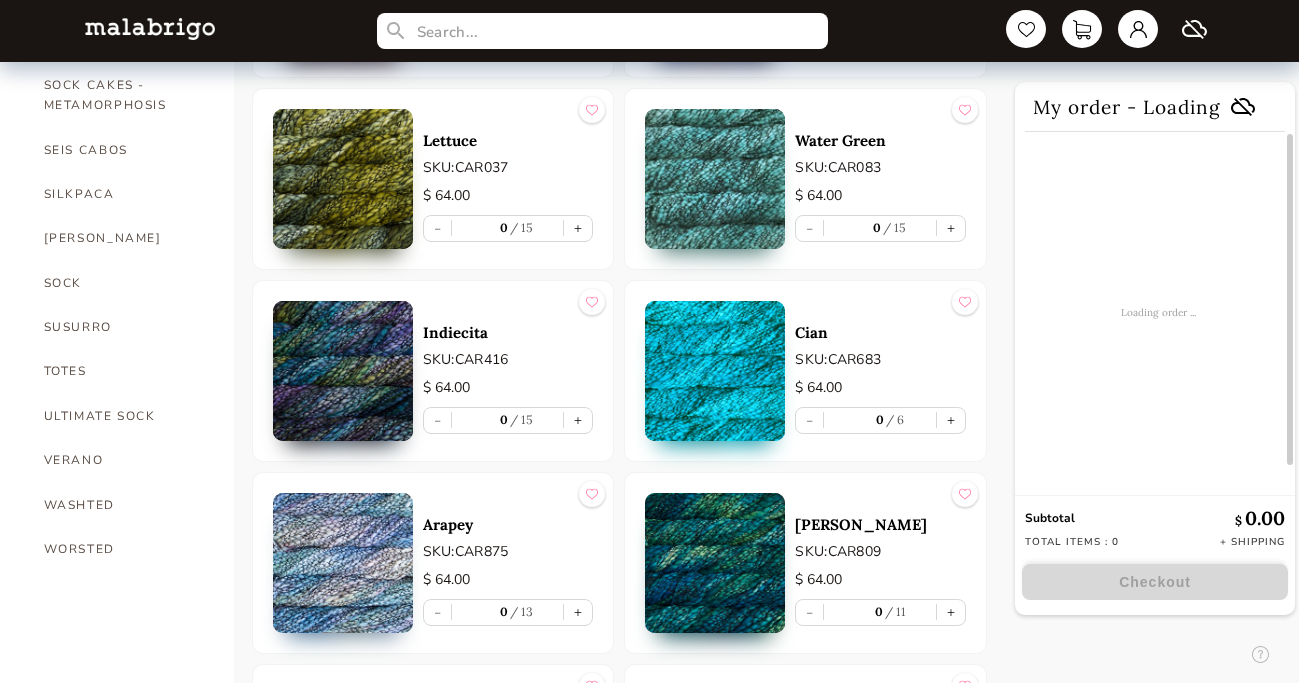 scroll, scrollTop: 1328, scrollLeft: 0, axis: vertical 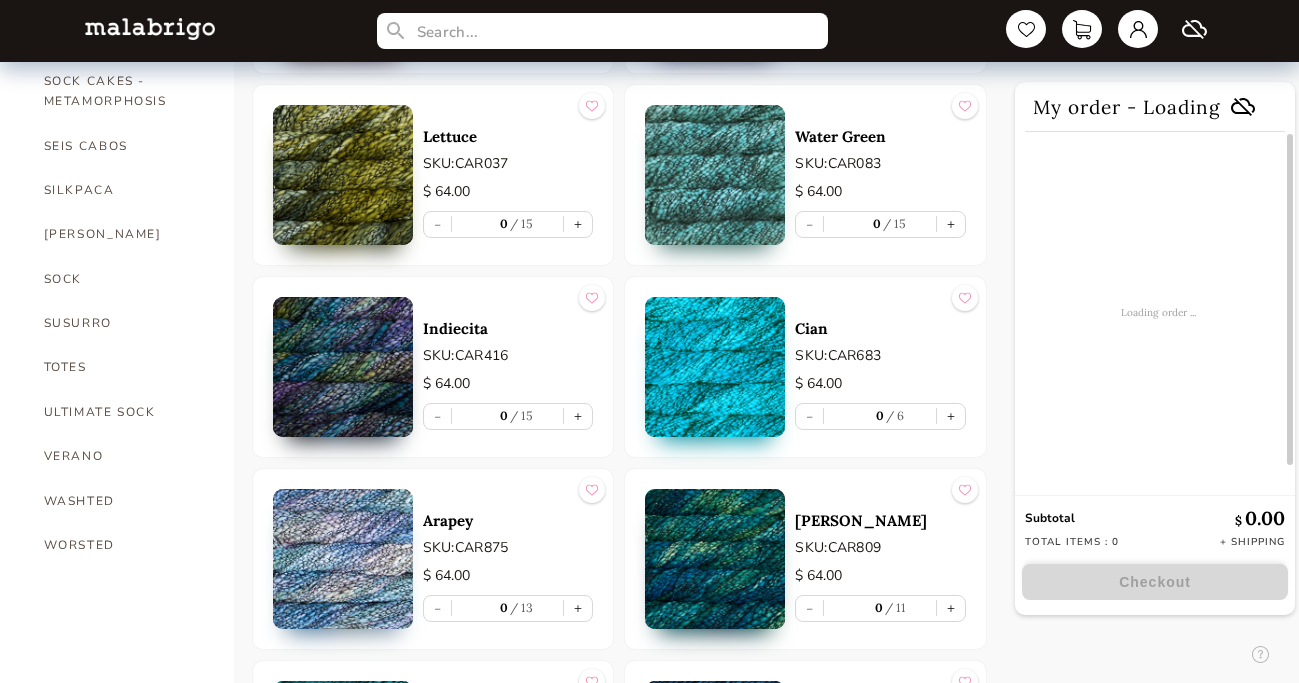 click at bounding box center [343, 367] 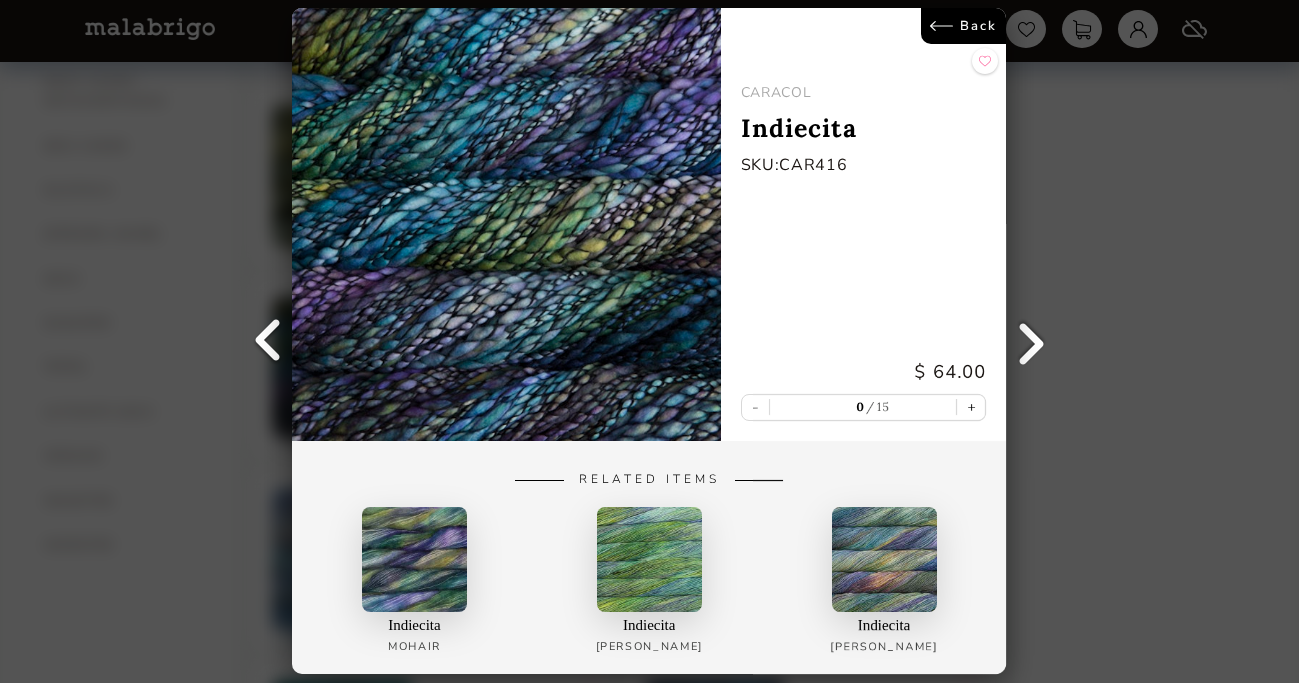 click at bounding box center [649, 560] 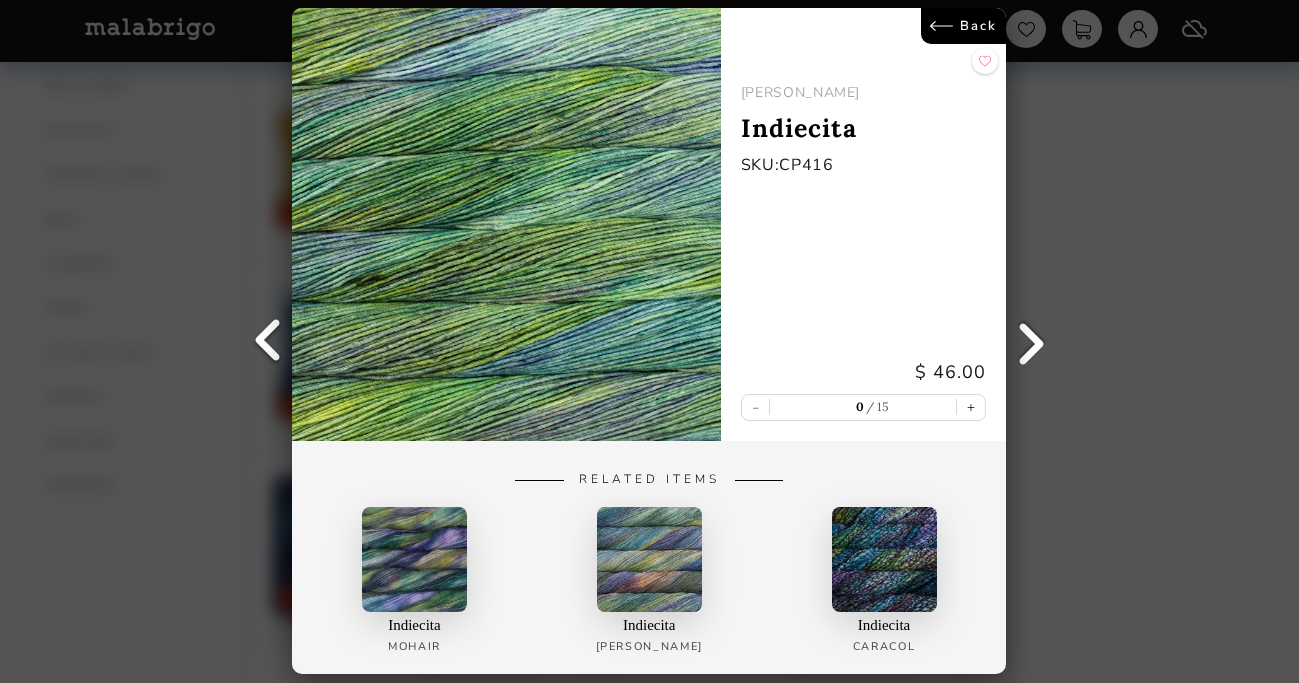 scroll, scrollTop: 1382, scrollLeft: 0, axis: vertical 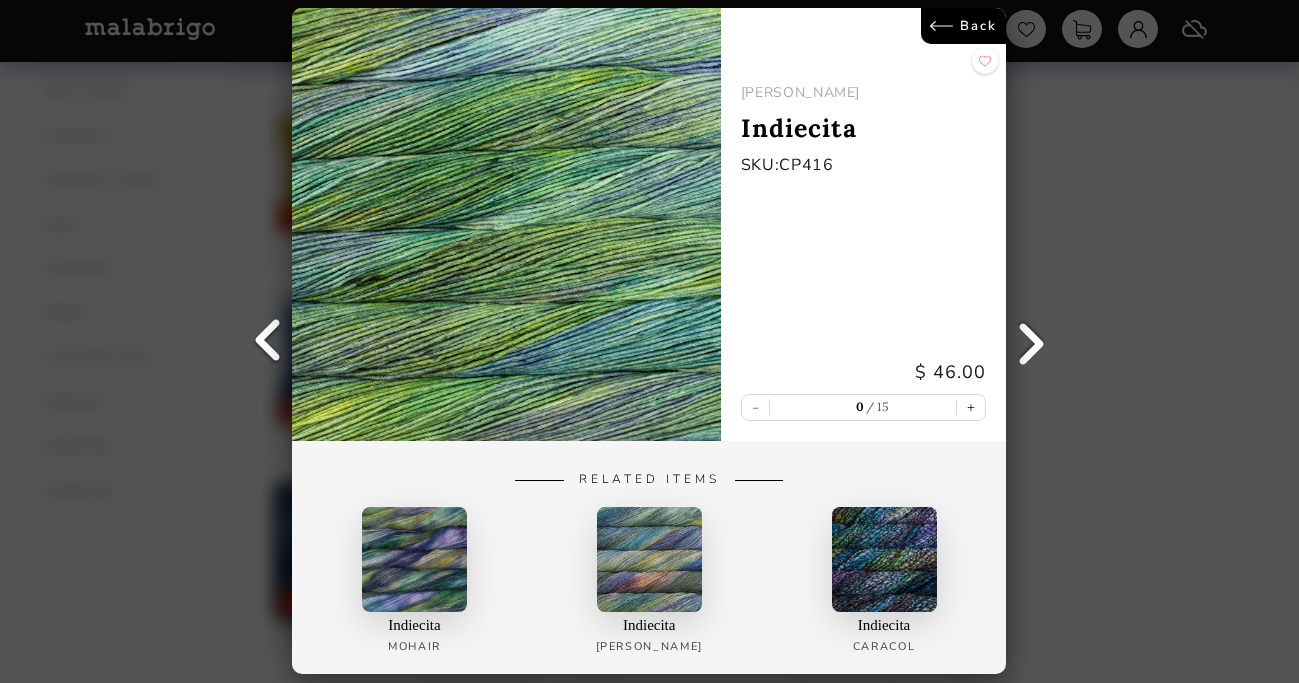 click at bounding box center [884, 560] 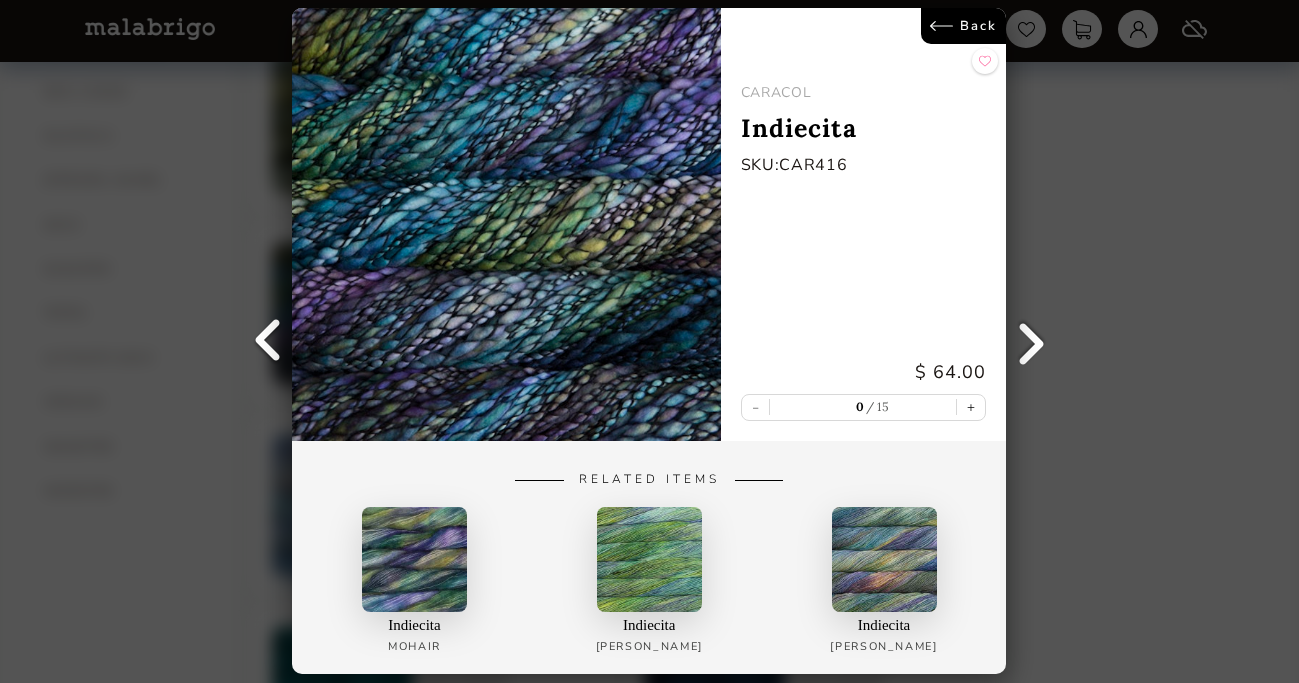 click on "Back" at bounding box center [964, 26] 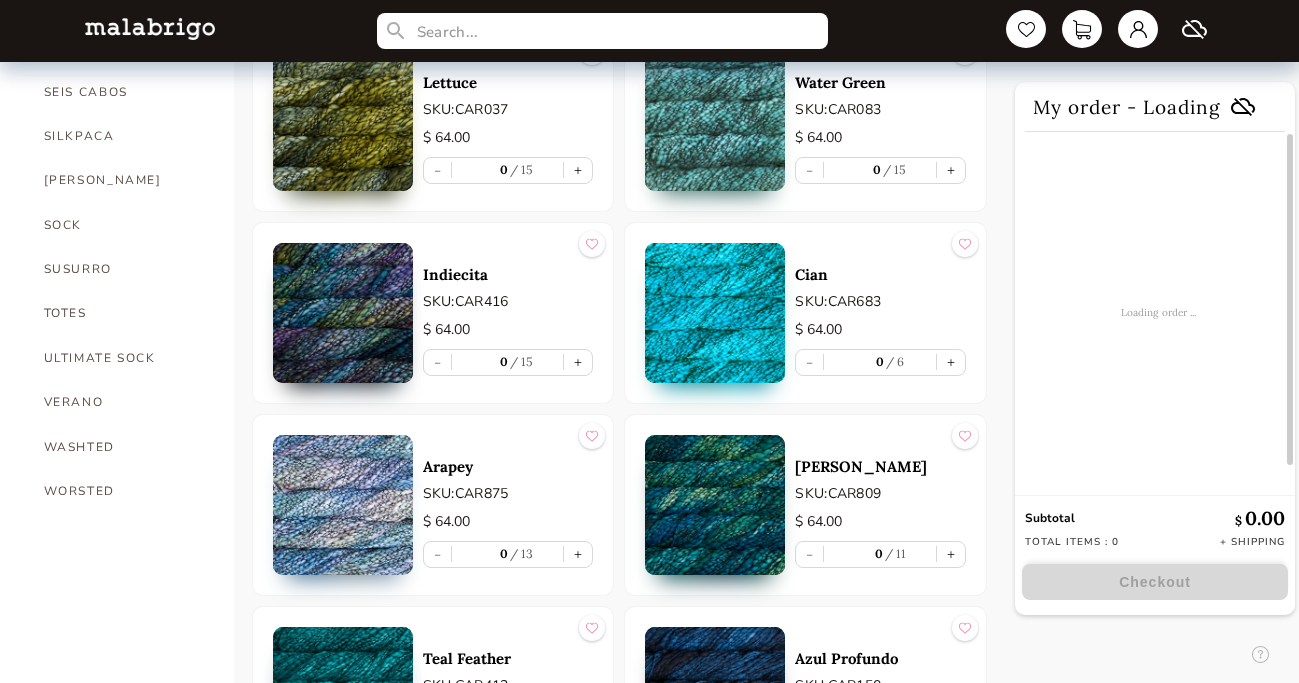click at bounding box center [343, 313] 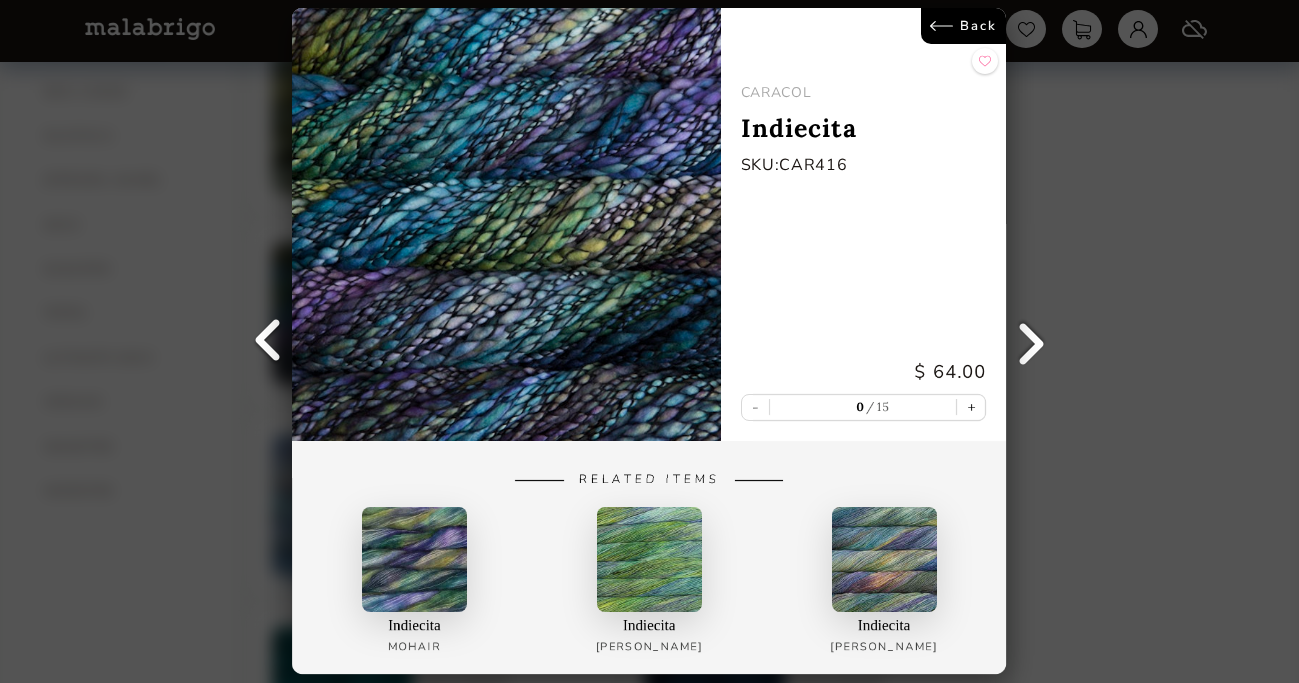 click on "Back" at bounding box center [964, 26] 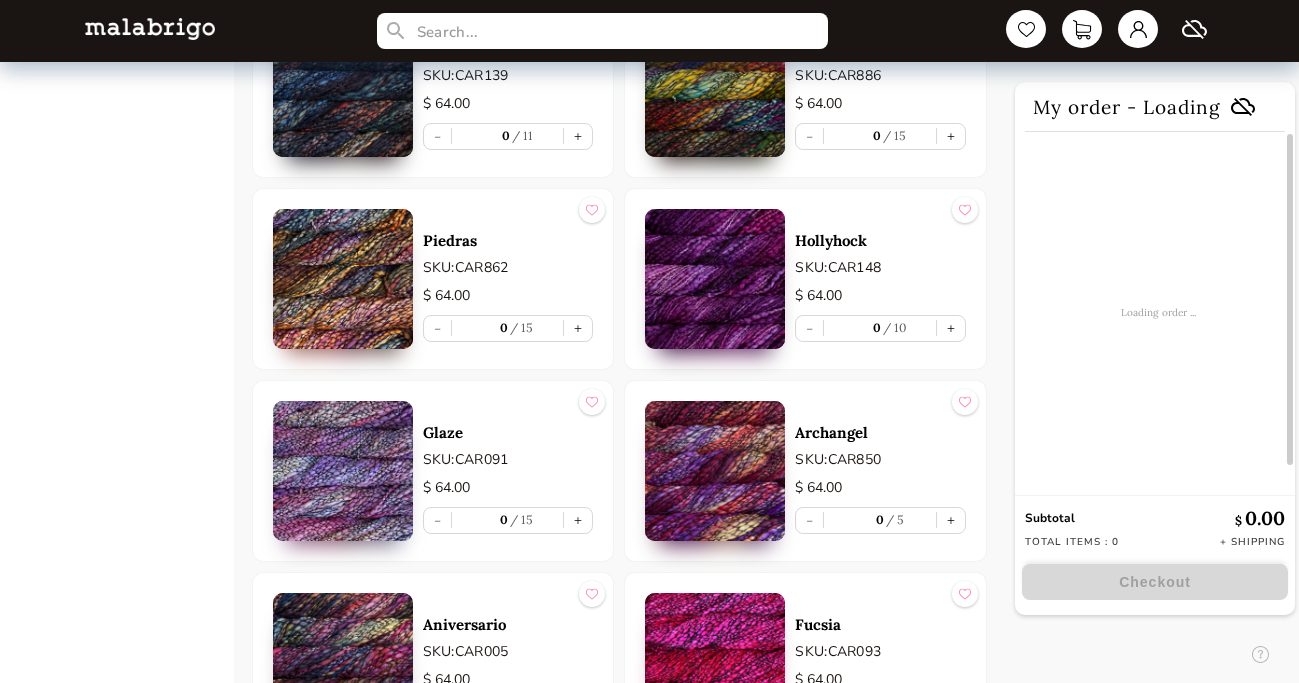 scroll, scrollTop: 2761, scrollLeft: 0, axis: vertical 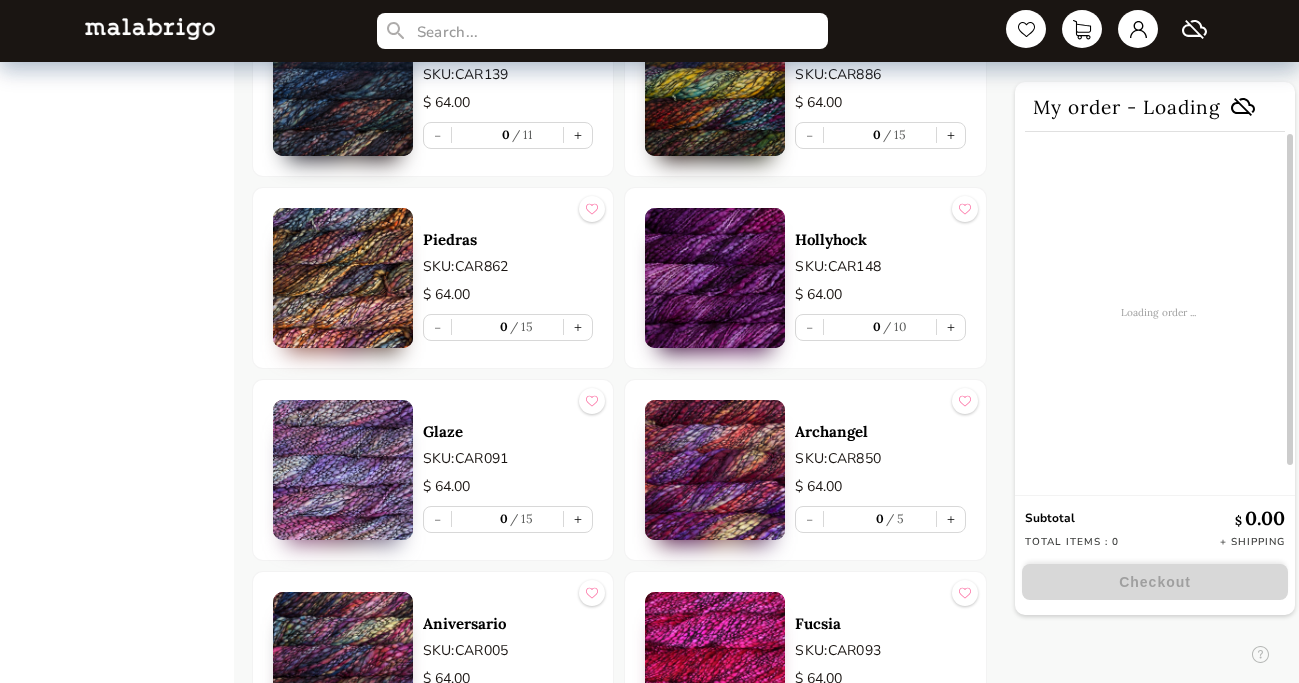 click at bounding box center [343, 470] 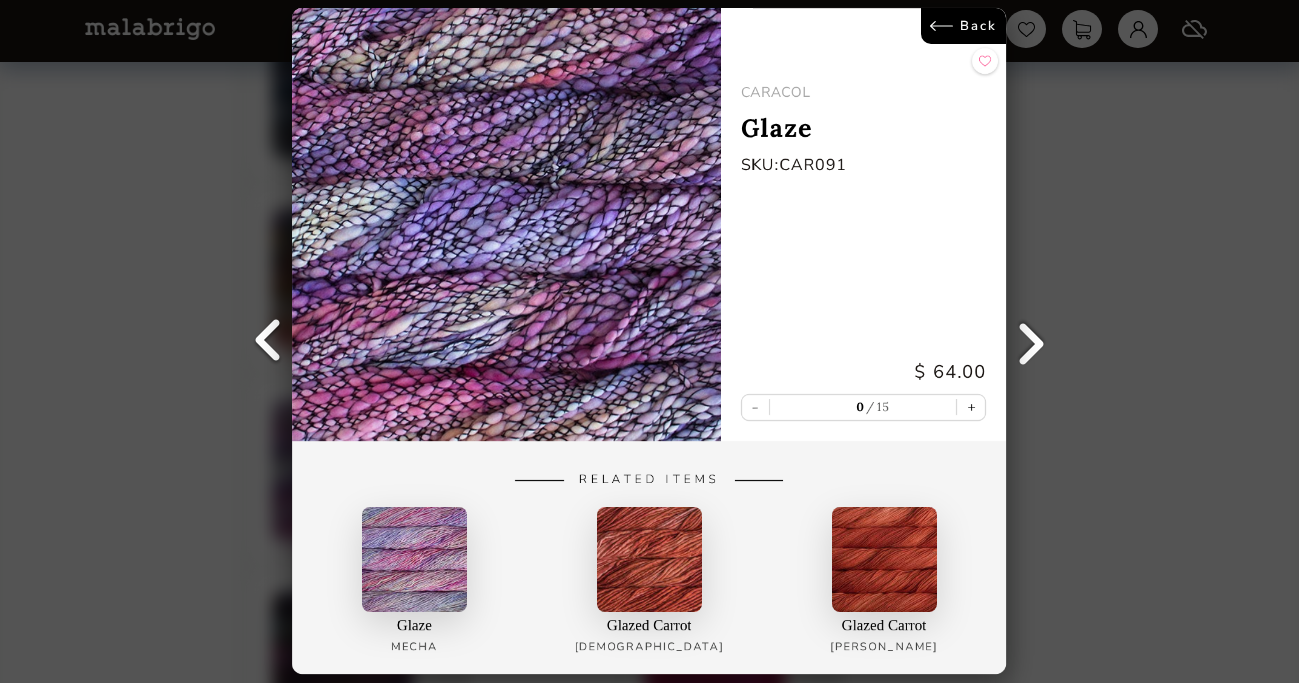 click on "Back" at bounding box center [964, 26] 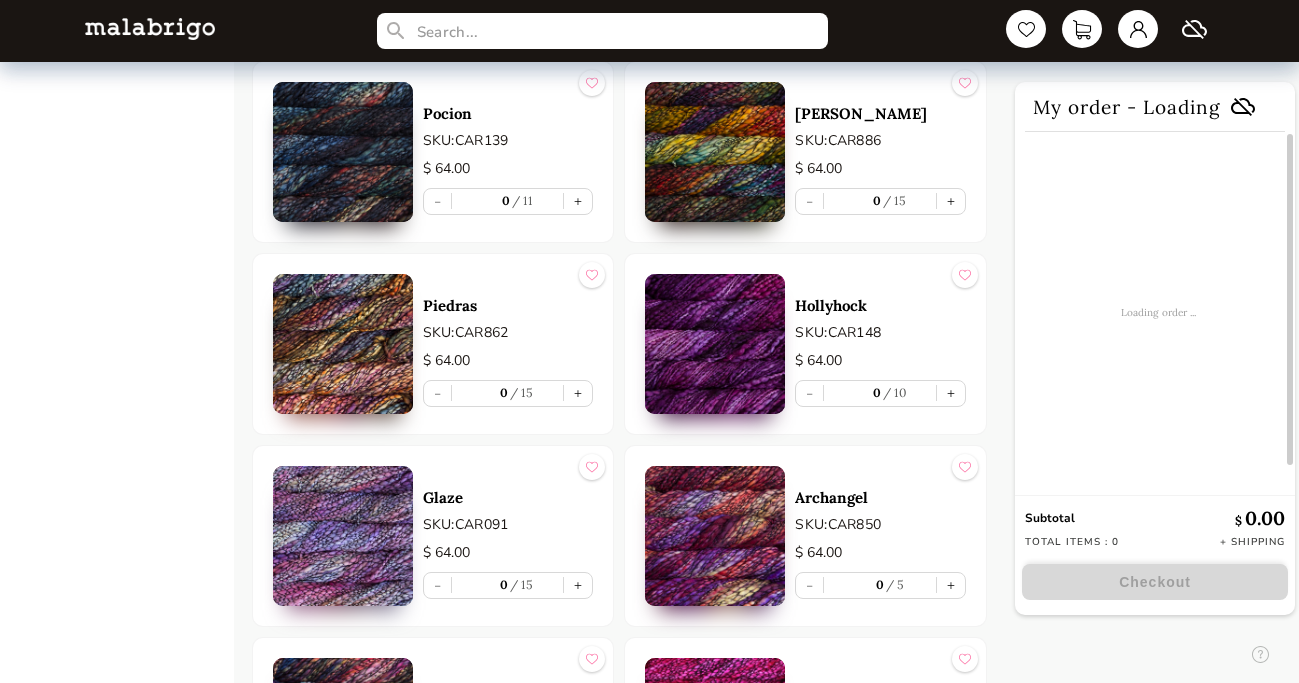 scroll, scrollTop: 2694, scrollLeft: 0, axis: vertical 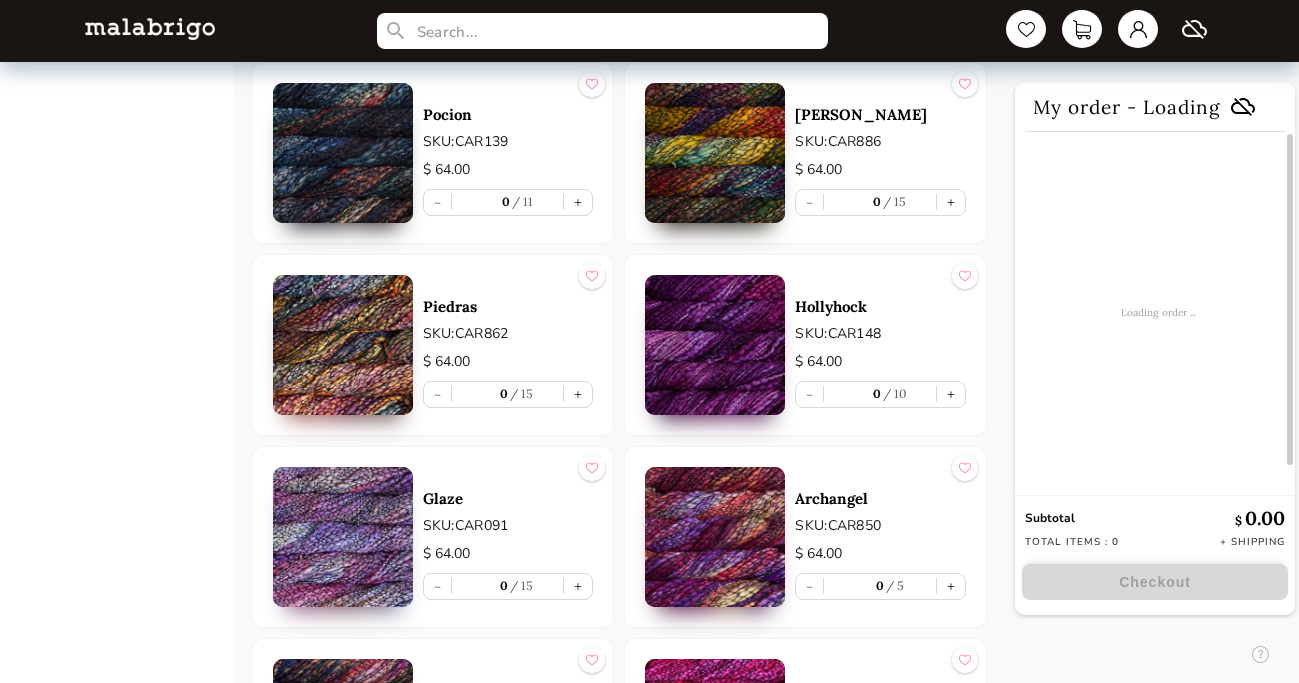 click at bounding box center [343, 345] 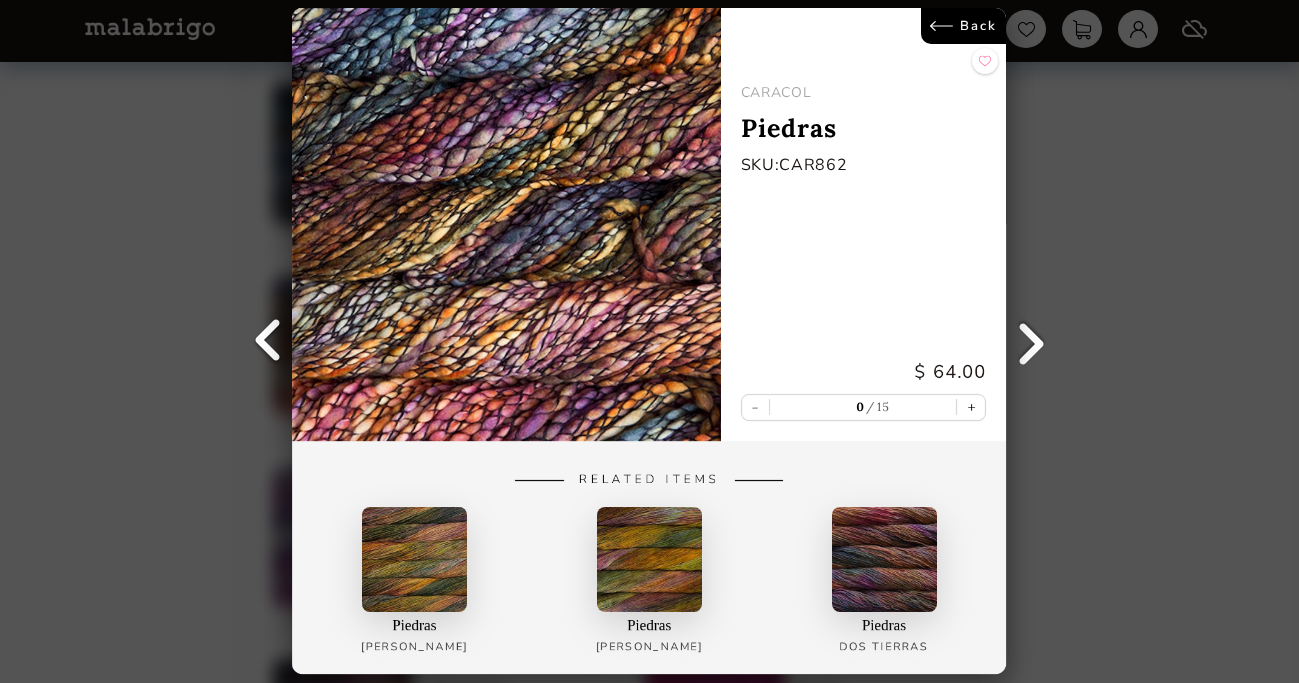 click on "Back" at bounding box center [964, 26] 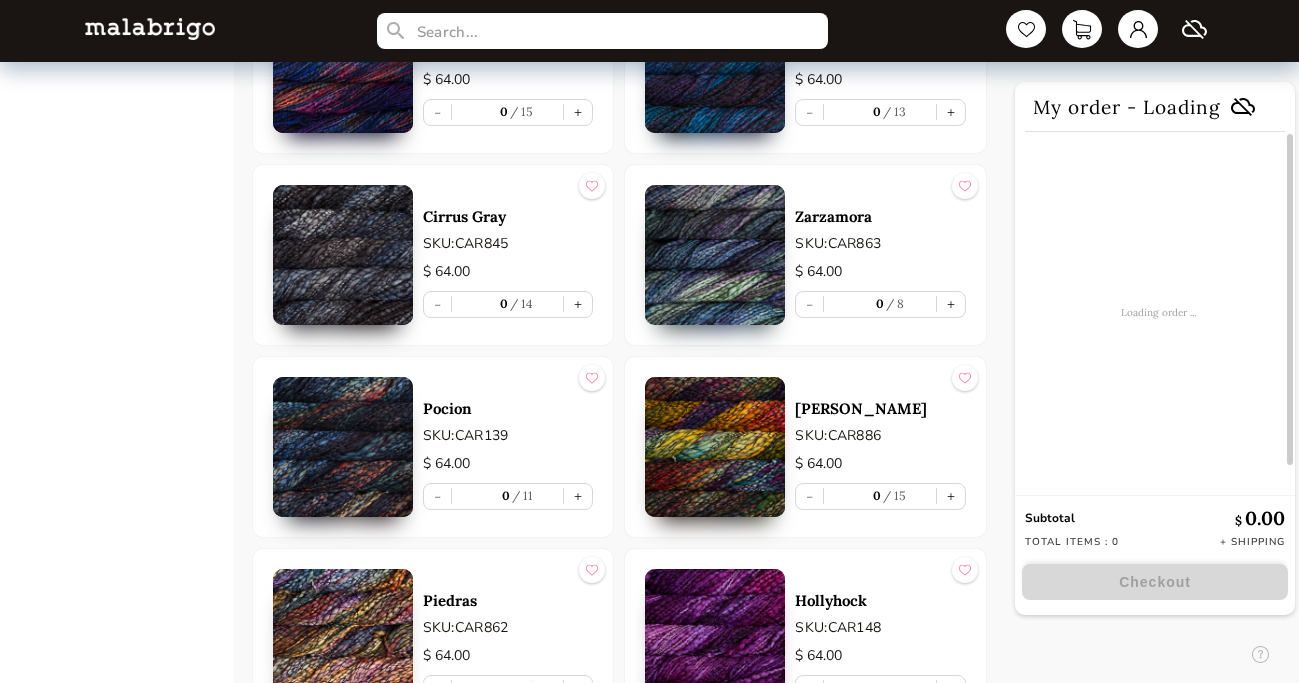 scroll, scrollTop: 2380, scrollLeft: 0, axis: vertical 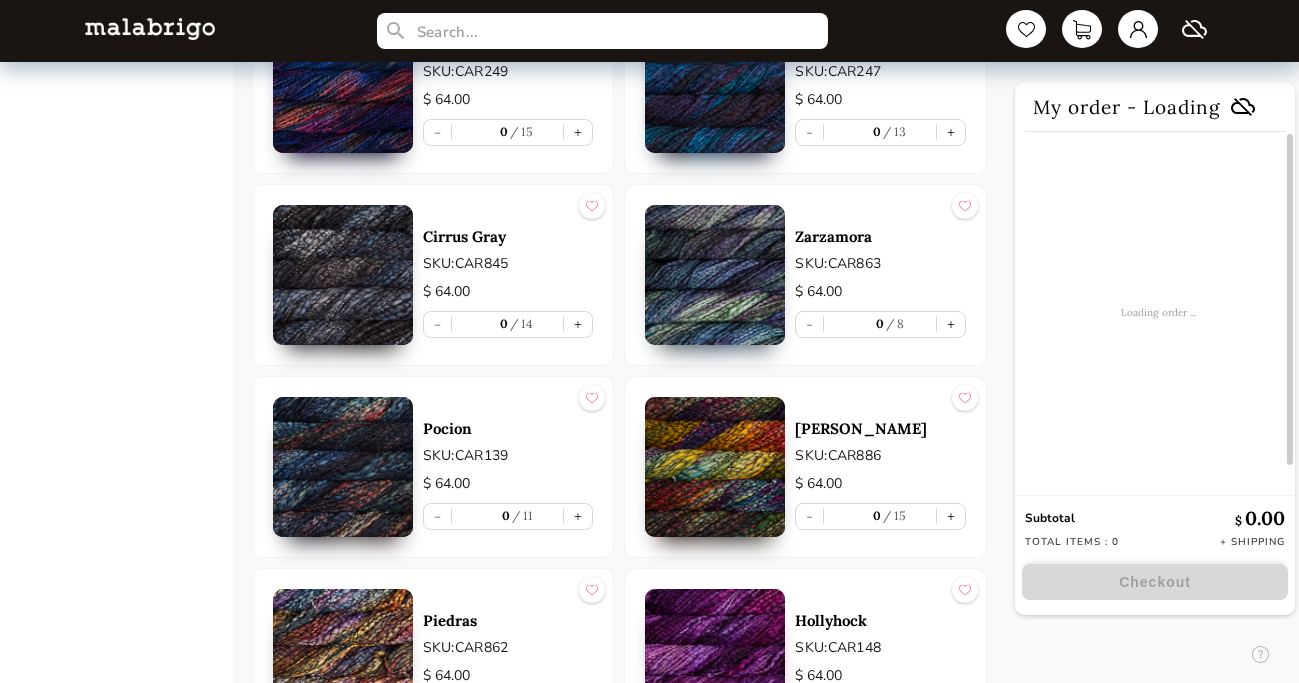 click at bounding box center [715, 275] 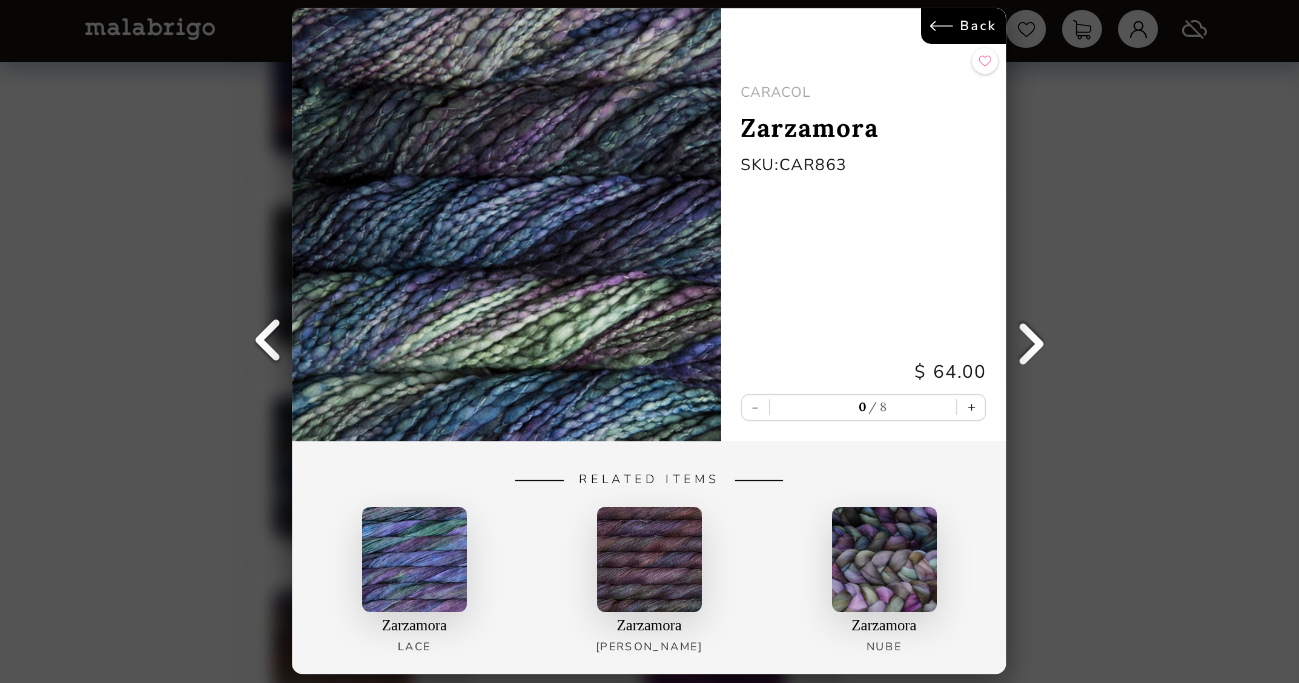 click on "Back" at bounding box center (964, 26) 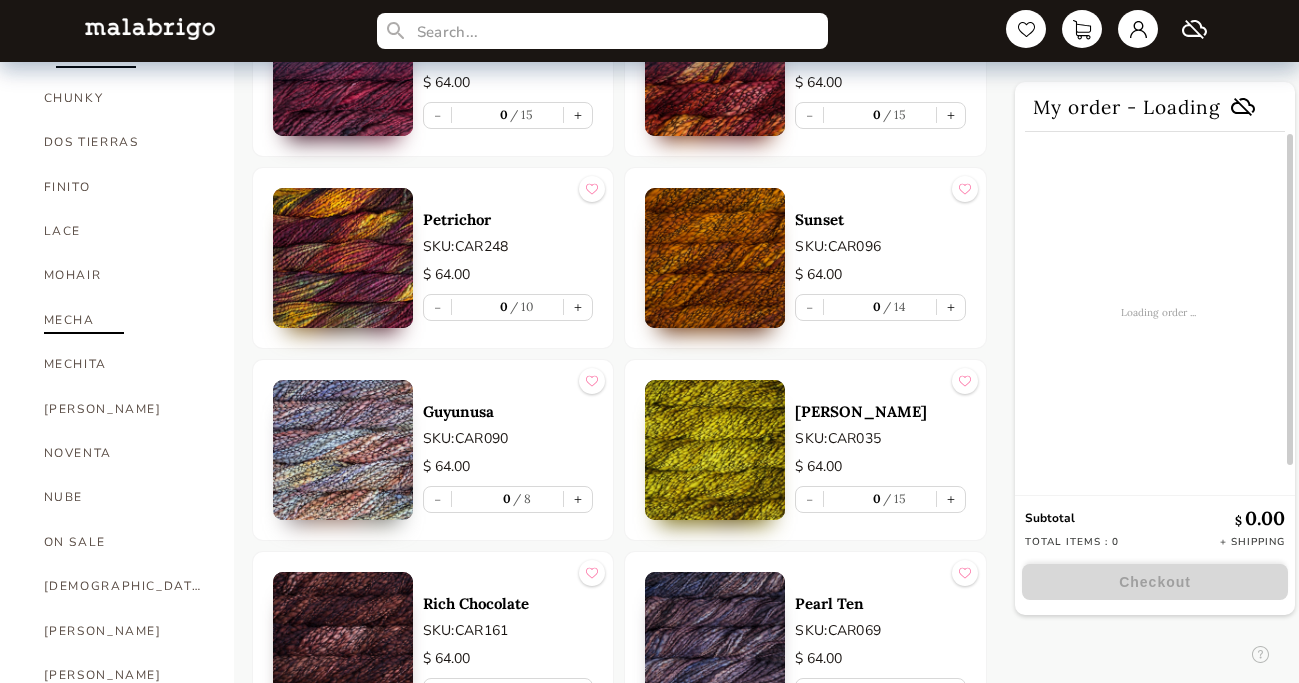 scroll, scrollTop: 673, scrollLeft: 0, axis: vertical 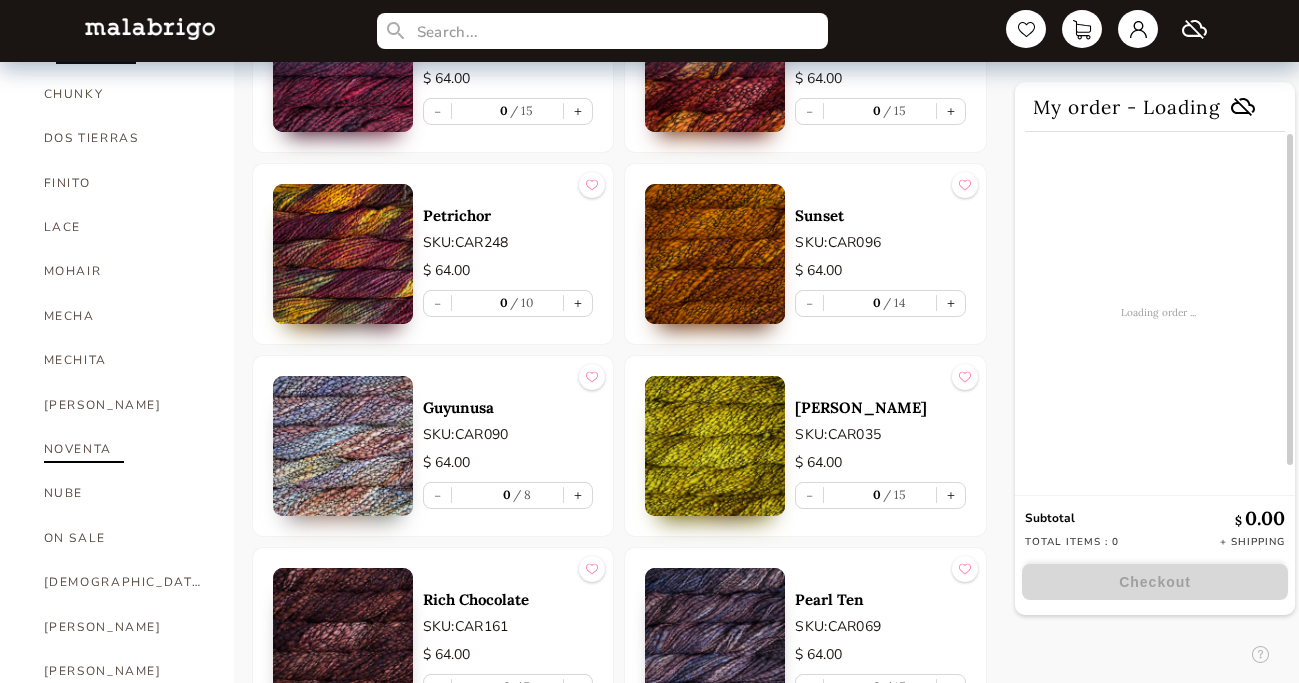 click on "NOVENTA" at bounding box center [124, 449] 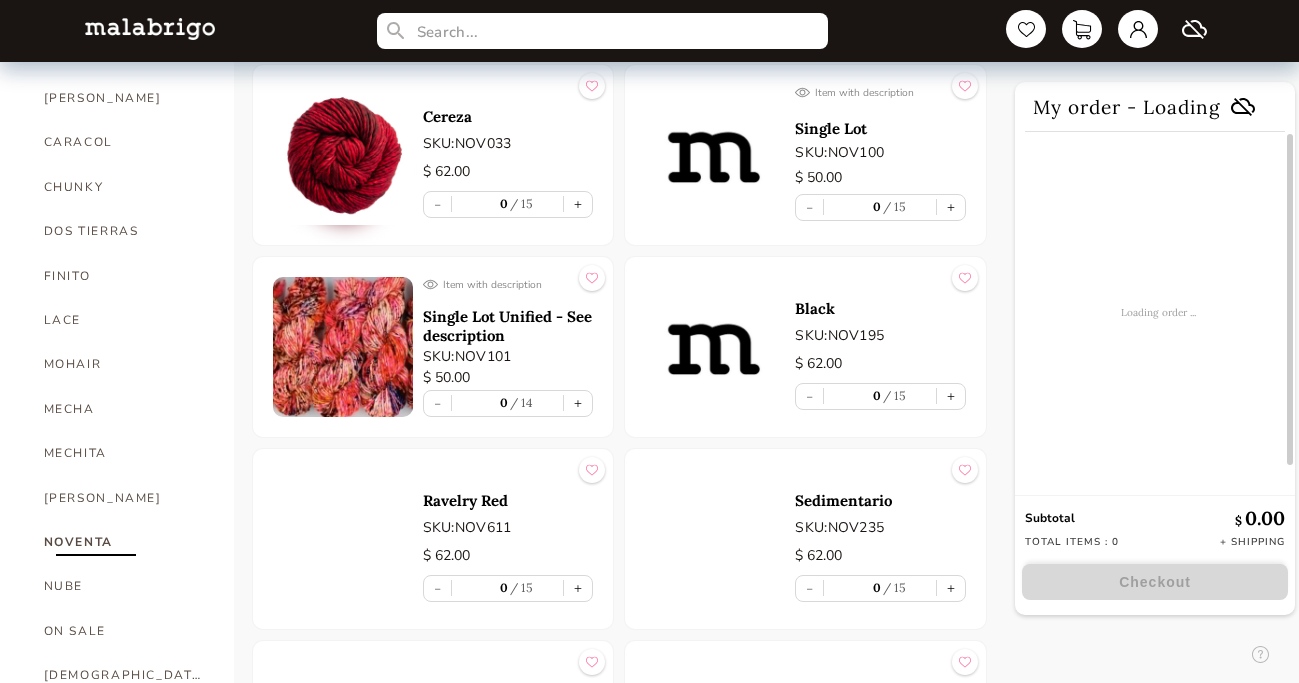 scroll, scrollTop: 582, scrollLeft: 0, axis: vertical 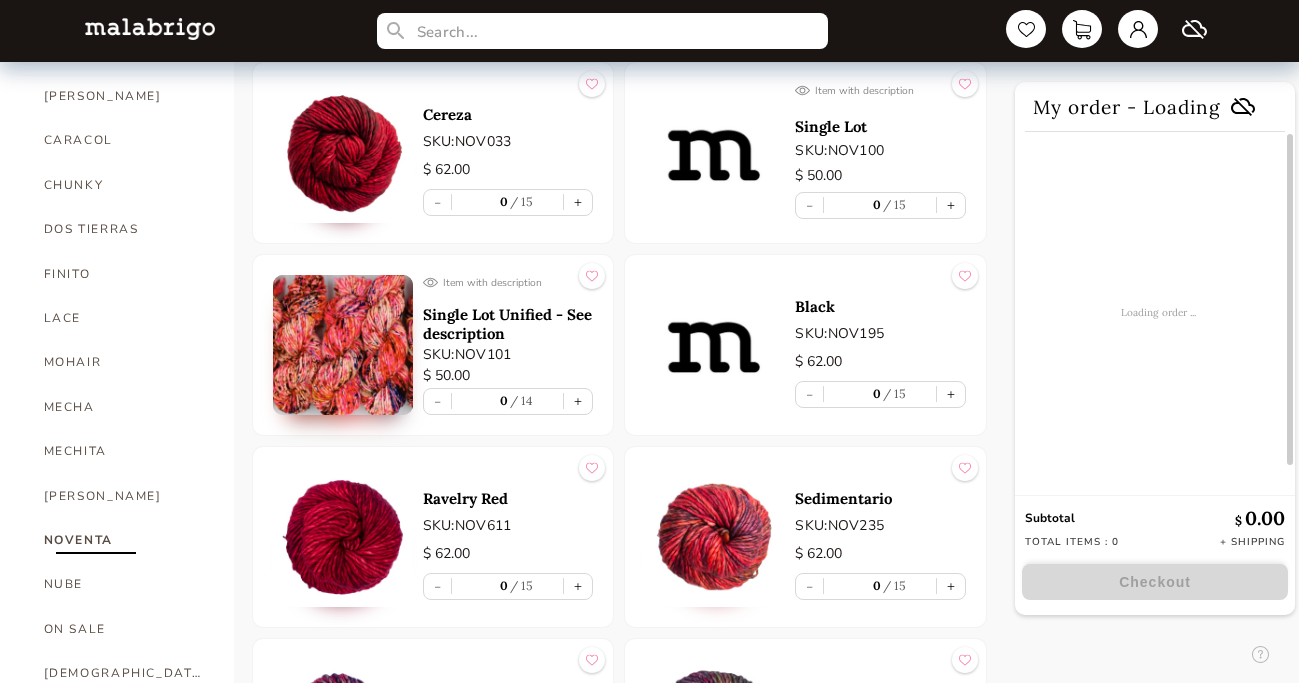 click on "Single Lot Unified - See description" at bounding box center [508, 324] 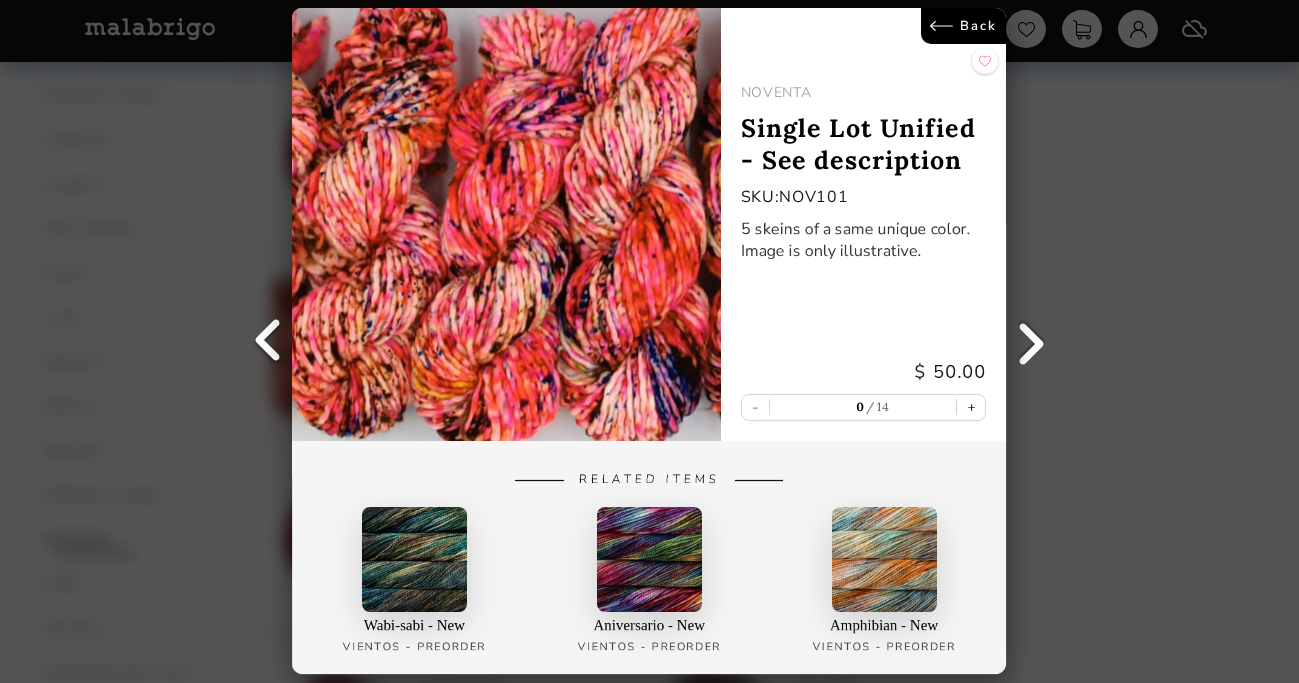 click on "Back" at bounding box center (964, 26) 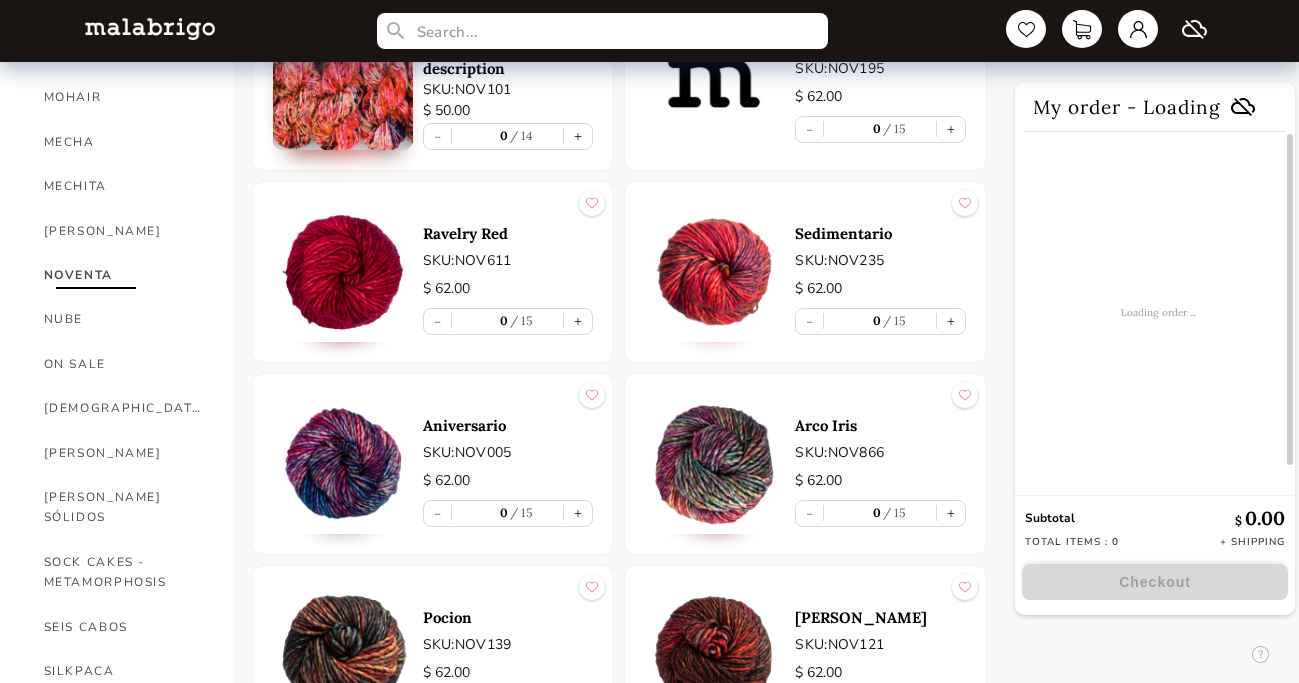 scroll, scrollTop: 852, scrollLeft: 0, axis: vertical 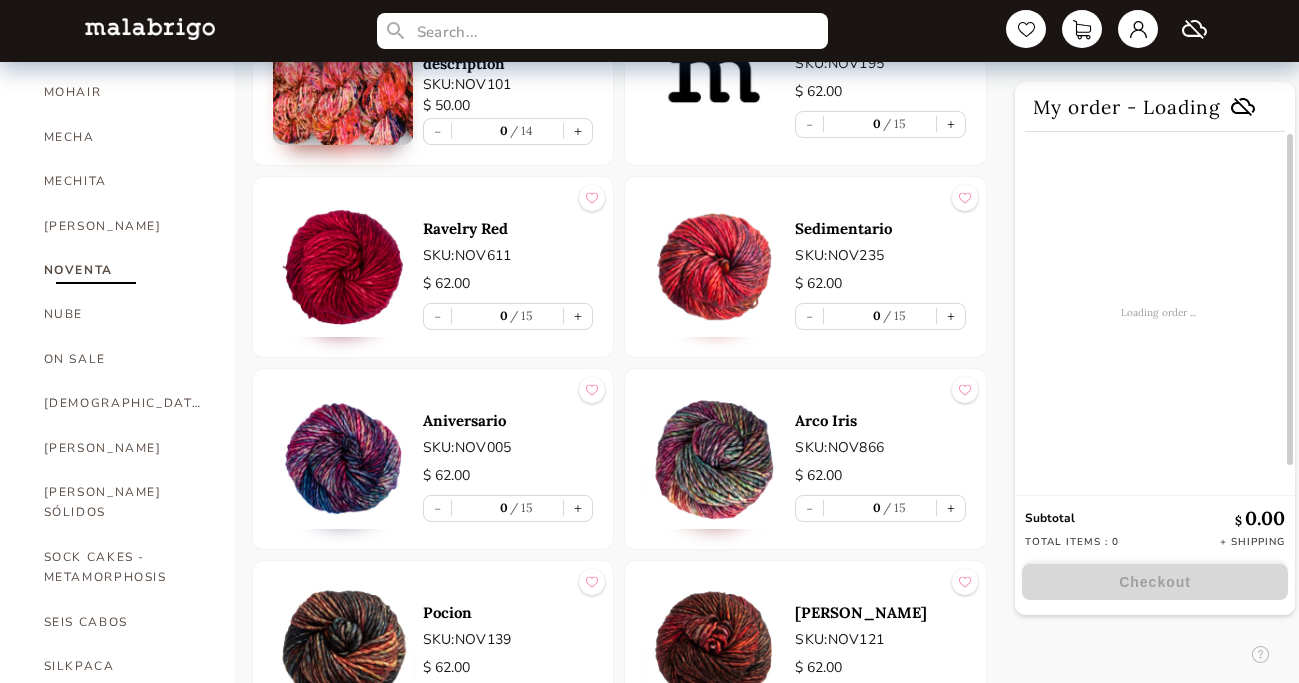 click at bounding box center [343, 267] 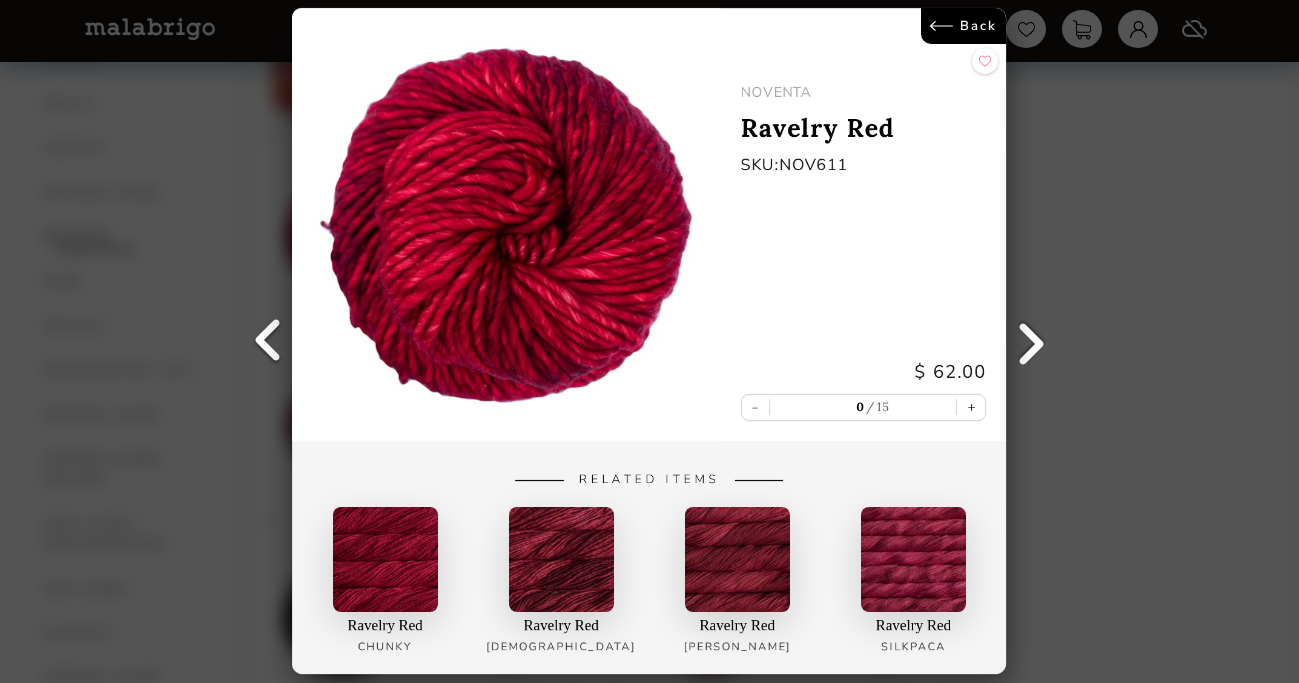 scroll, scrollTop: 890, scrollLeft: 0, axis: vertical 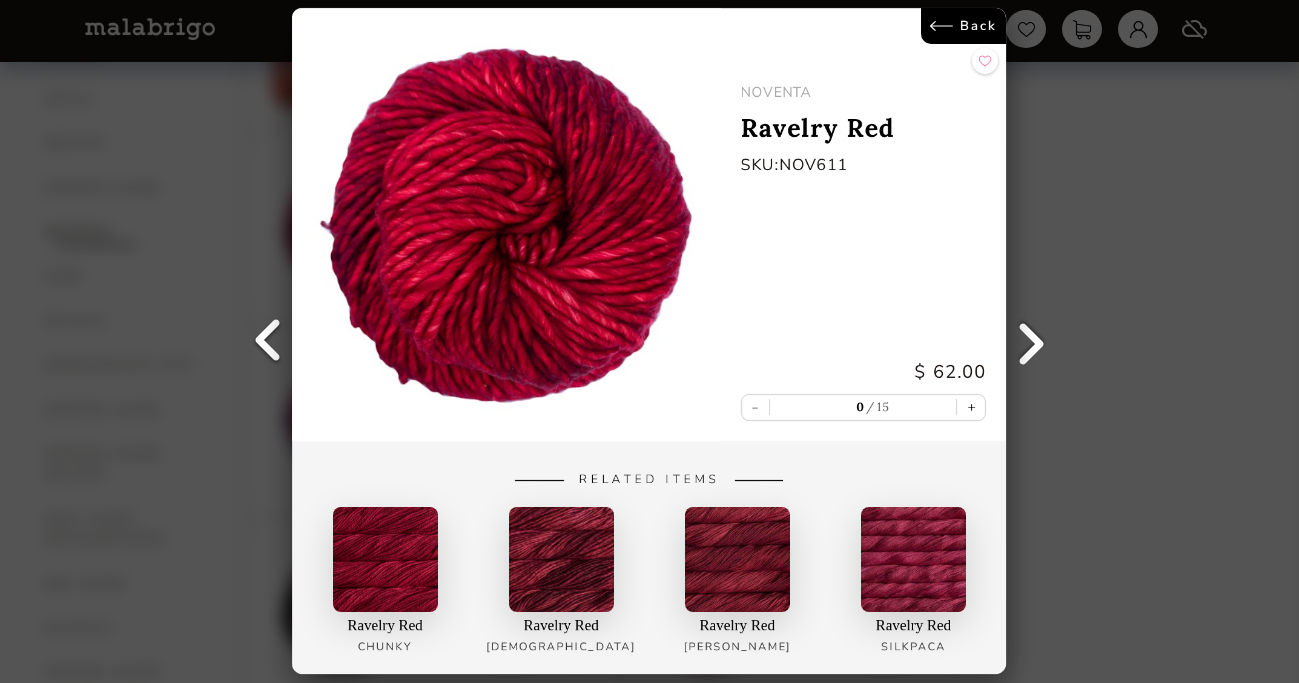 click on "Back" at bounding box center (964, 26) 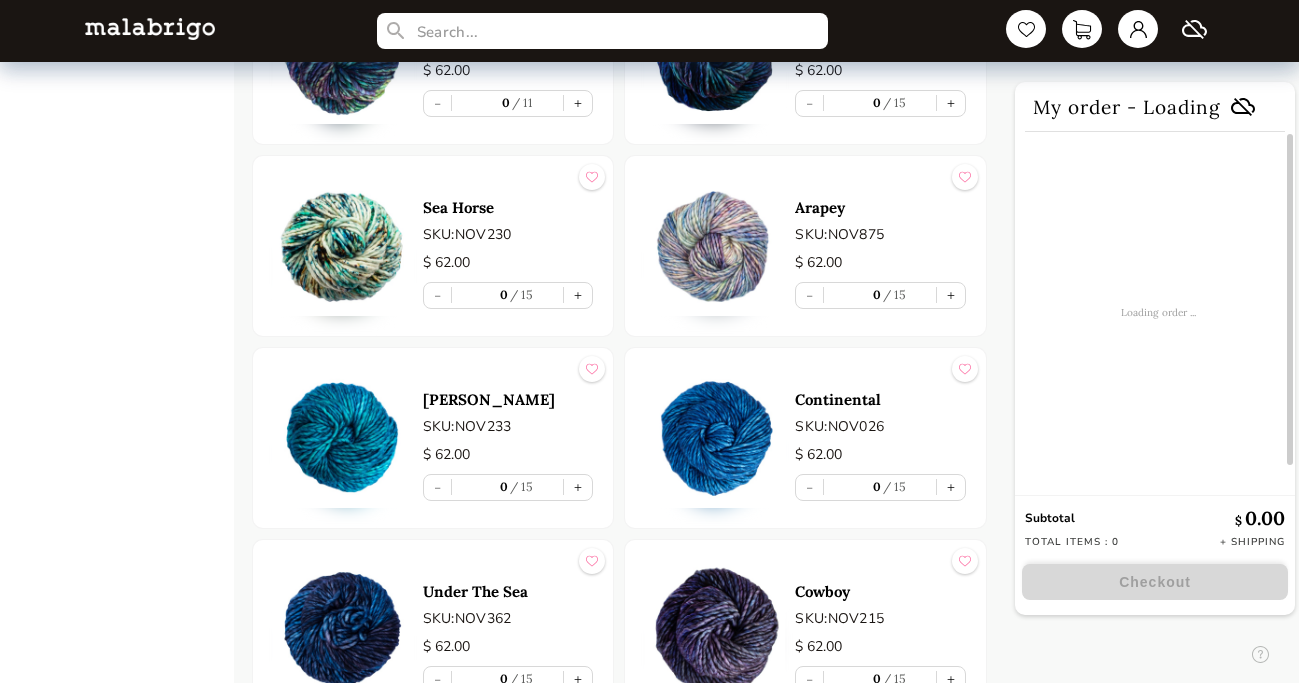 scroll, scrollTop: 2436, scrollLeft: 0, axis: vertical 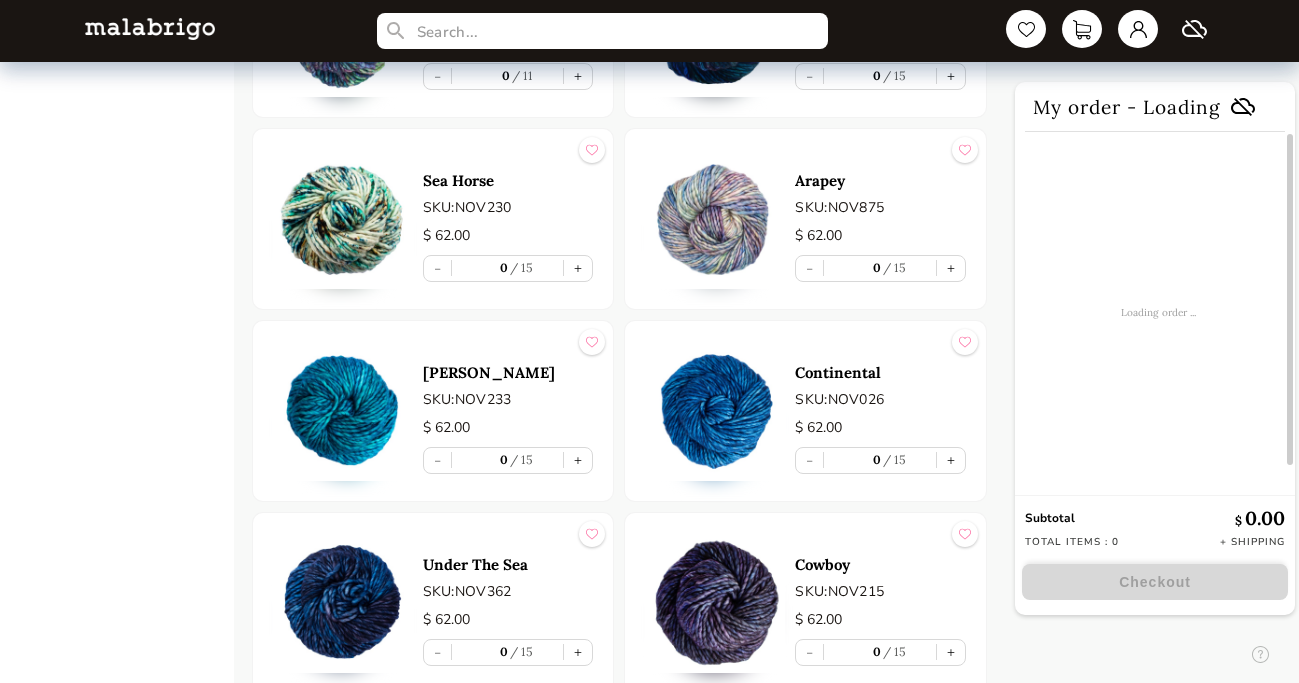 click at bounding box center [715, 411] 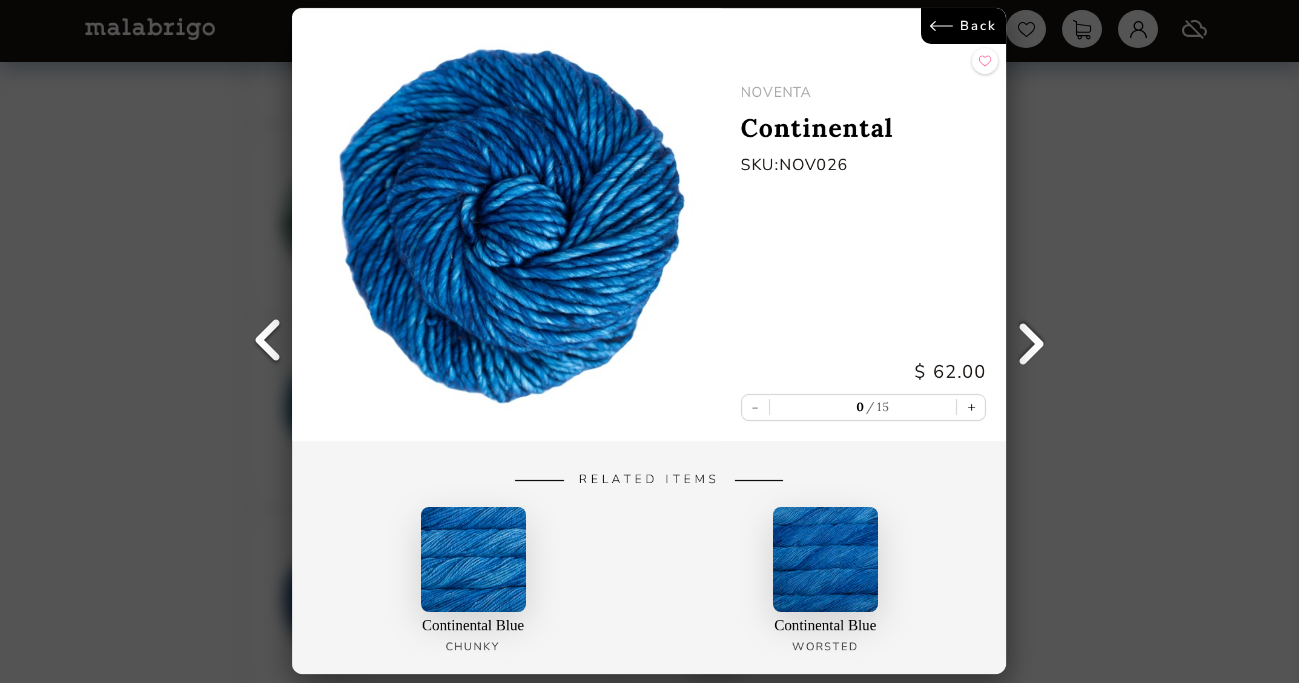 click on "Back" at bounding box center [964, 26] 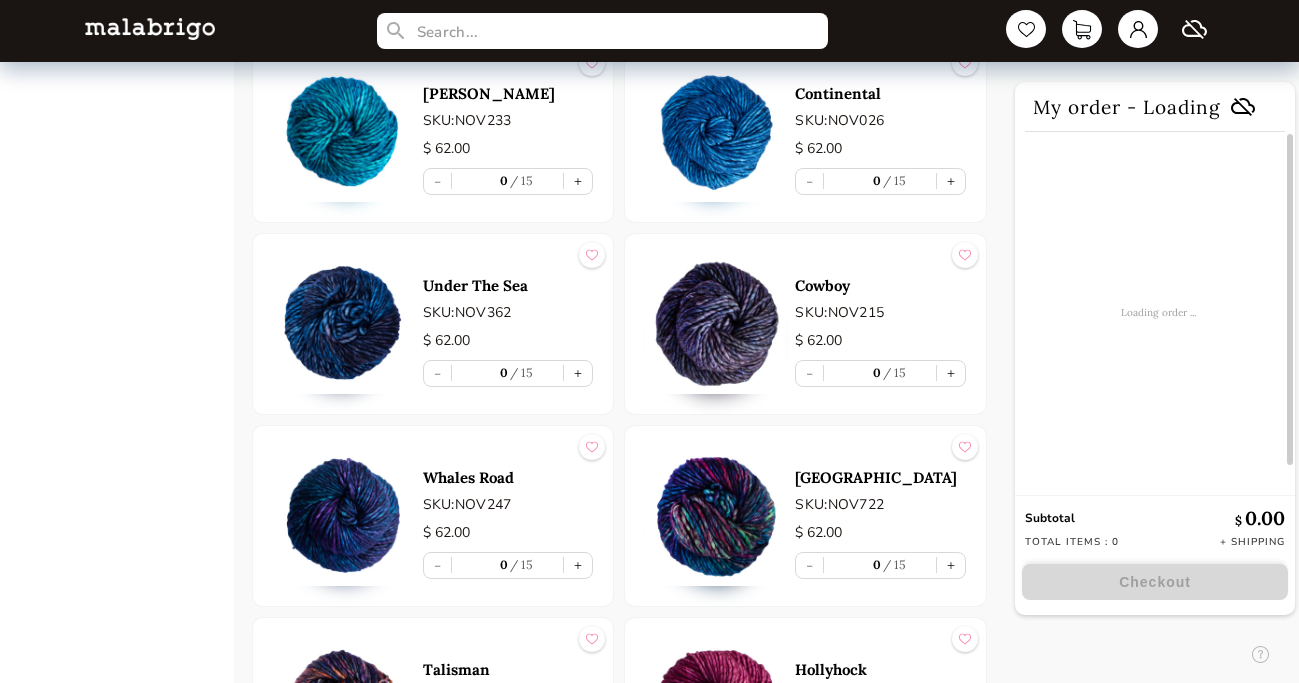 scroll, scrollTop: 2720, scrollLeft: 0, axis: vertical 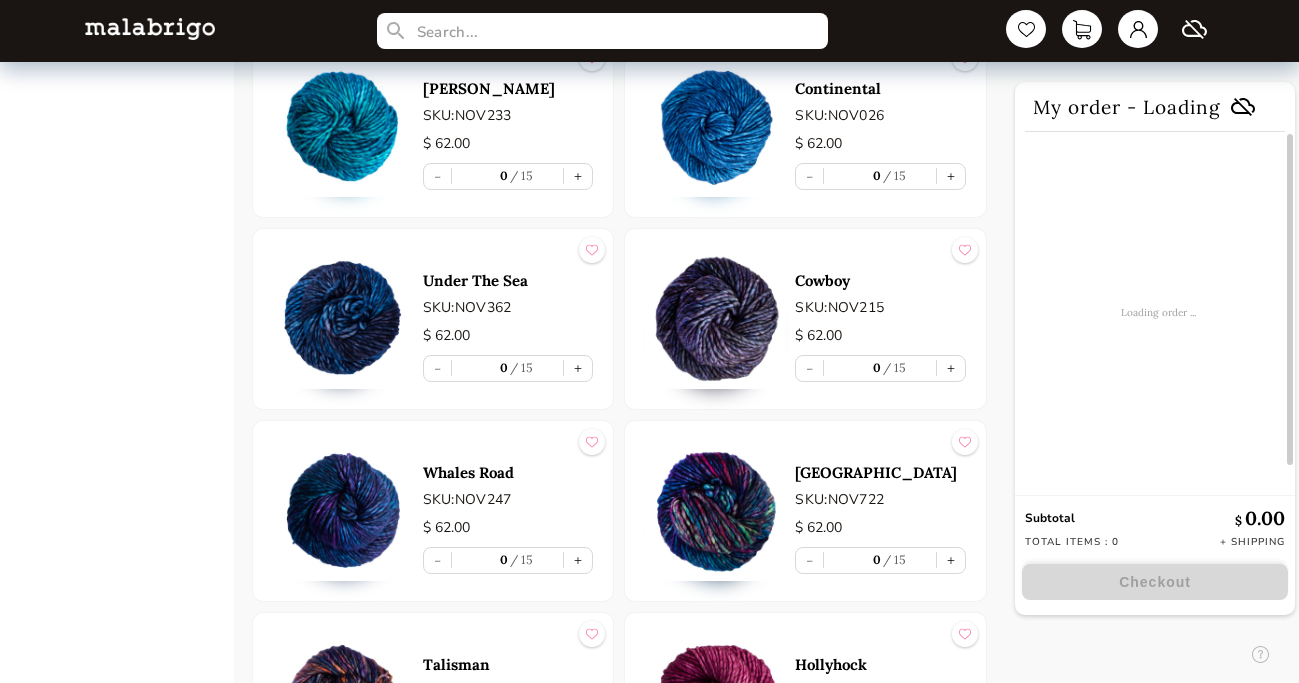 click at bounding box center [343, 319] 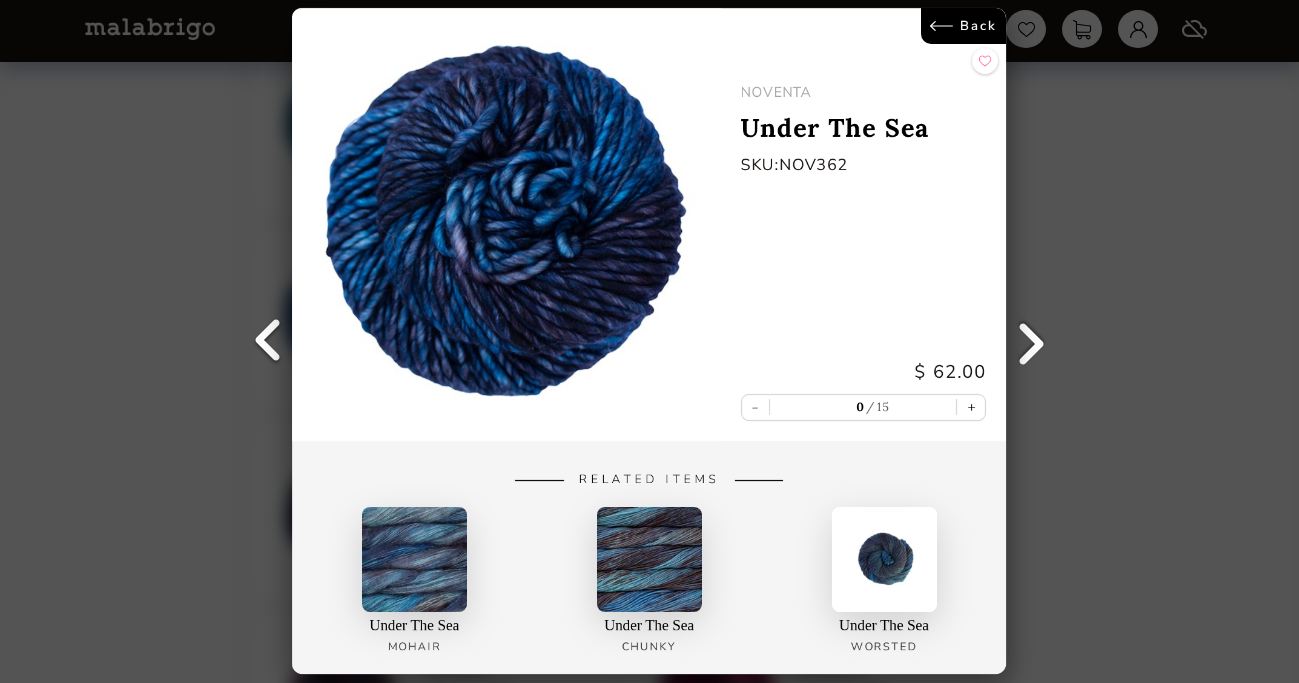 click on "Back" at bounding box center [964, 26] 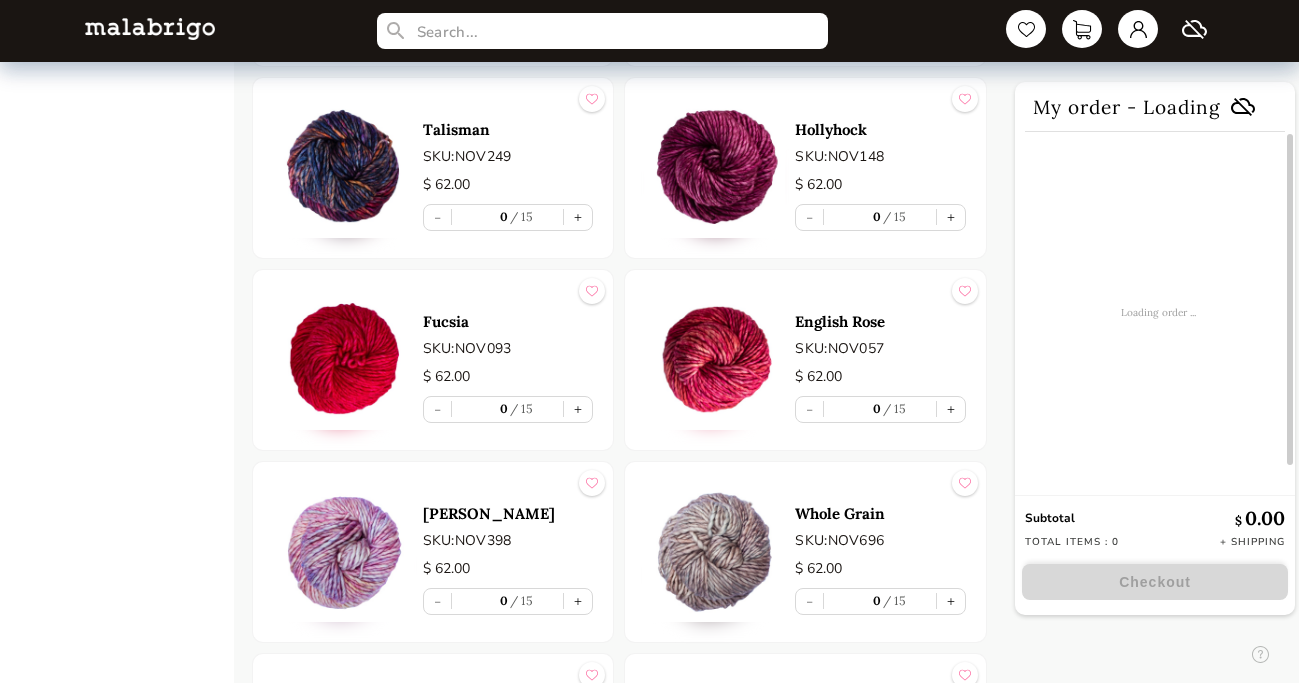 scroll, scrollTop: 3293, scrollLeft: 0, axis: vertical 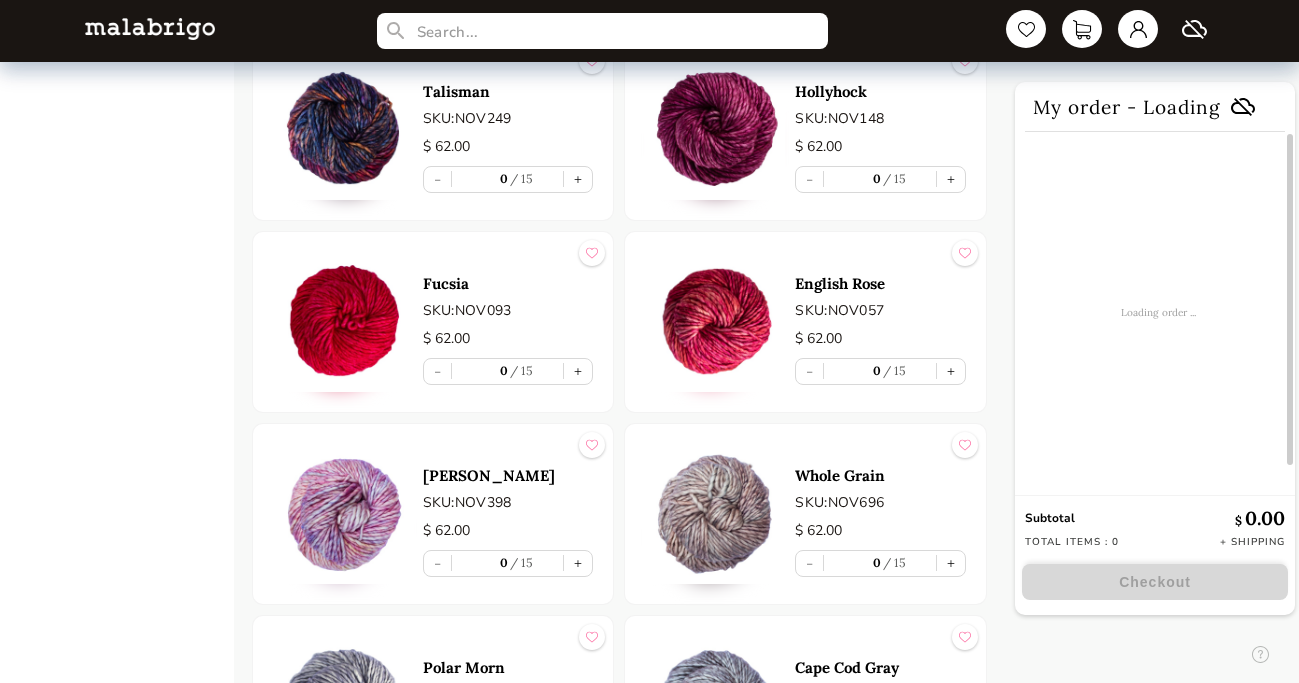 click at bounding box center [715, 322] 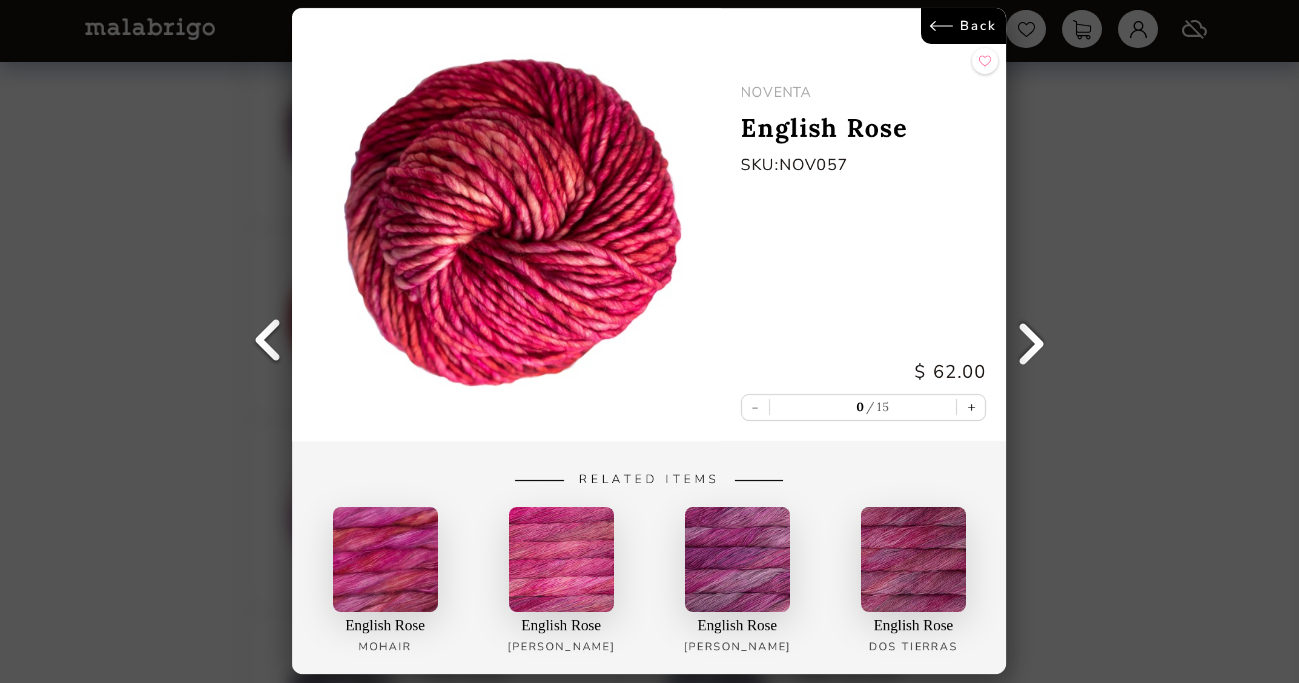 click on "Back" at bounding box center (964, 26) 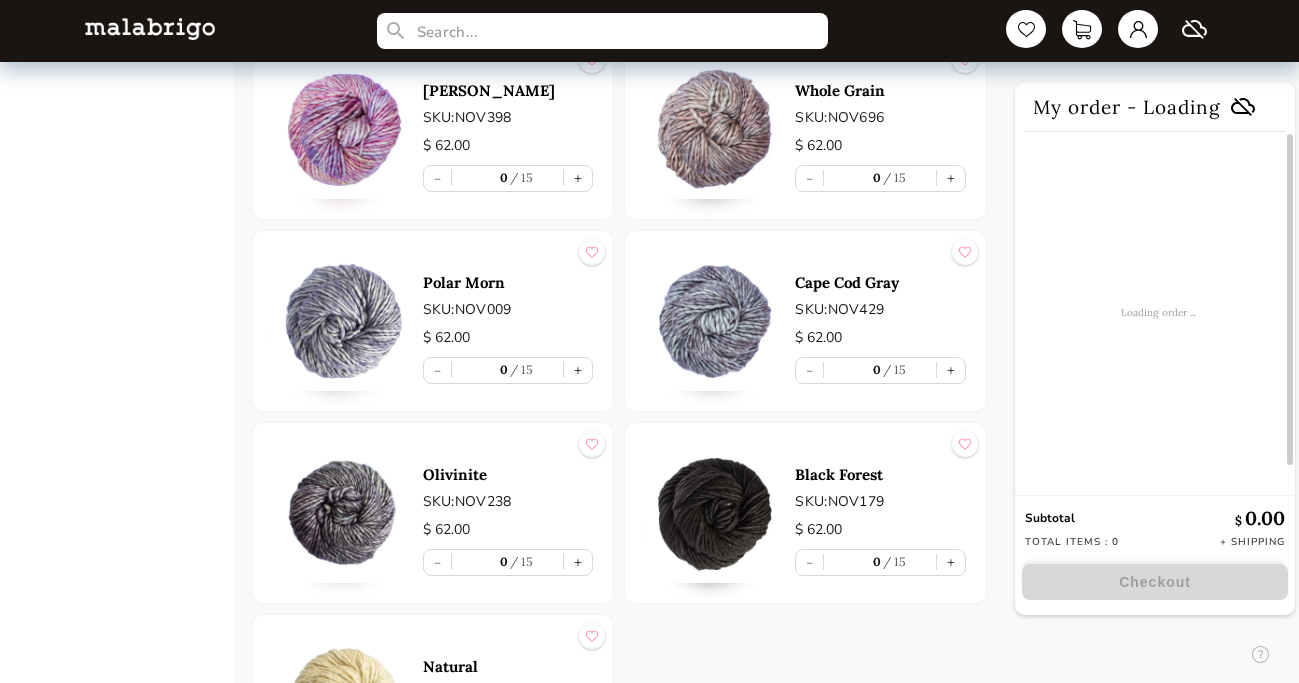 scroll, scrollTop: 3682, scrollLeft: 0, axis: vertical 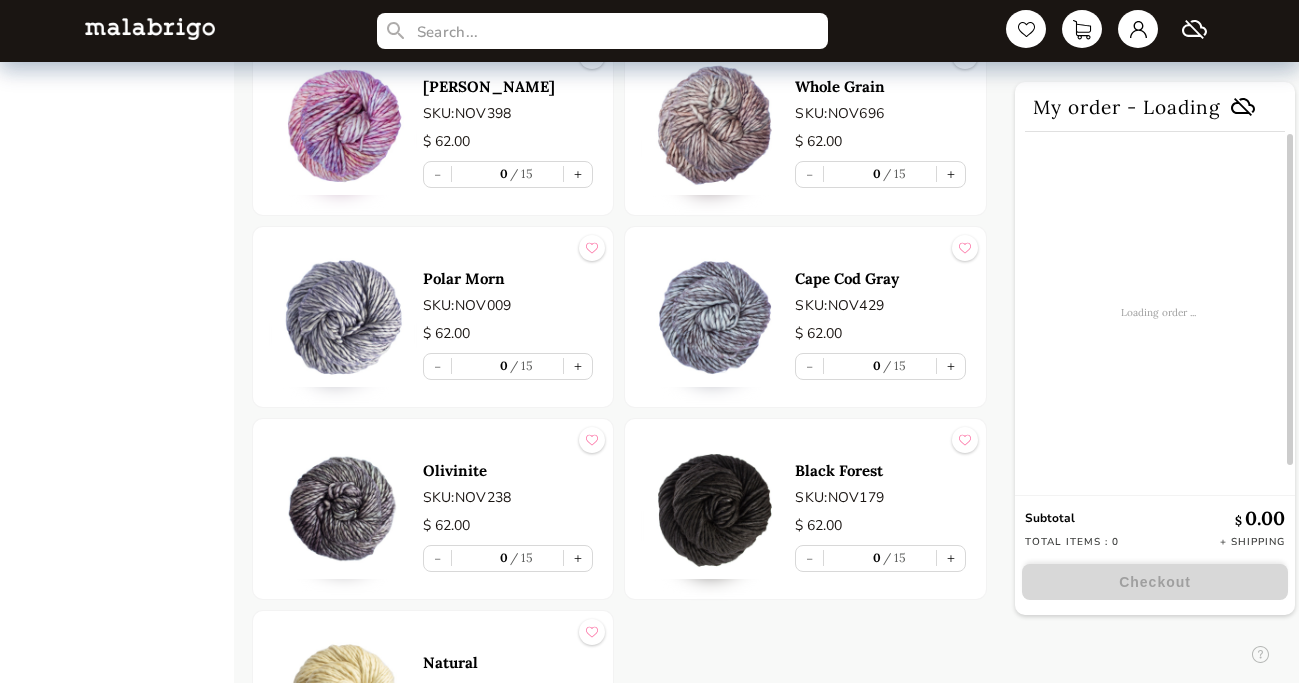 click at bounding box center [715, 125] 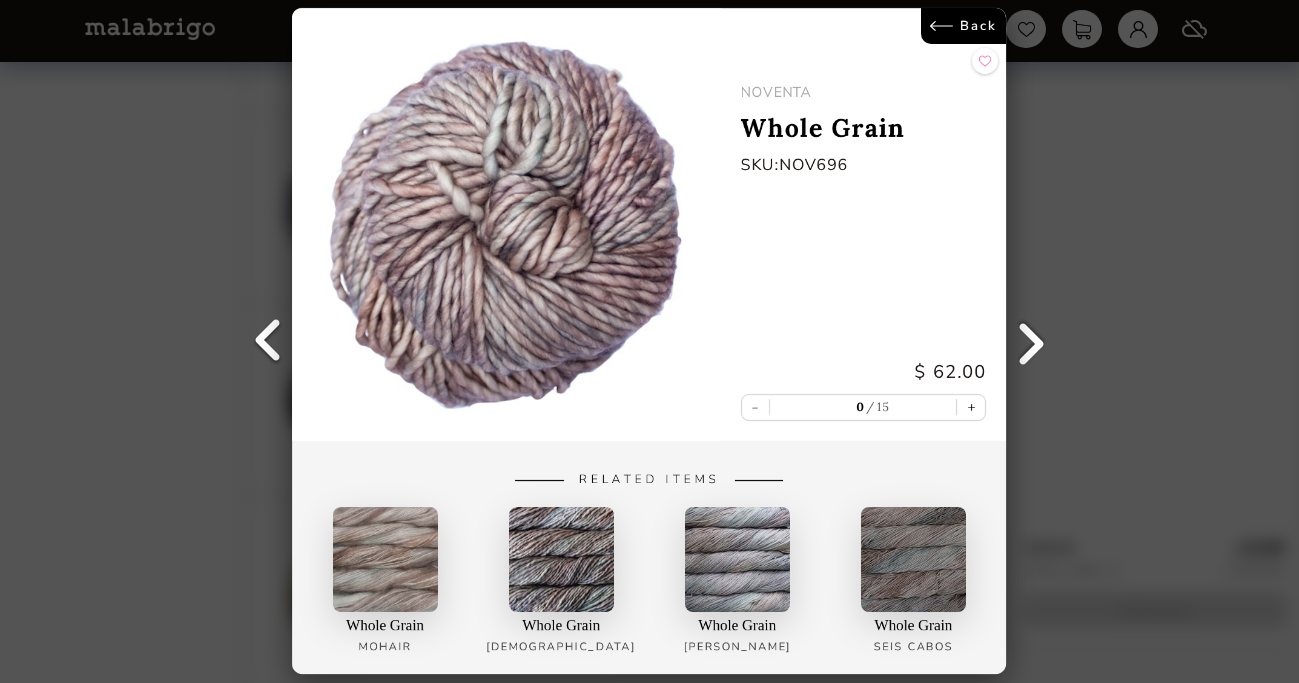 scroll, scrollTop: 3796, scrollLeft: 0, axis: vertical 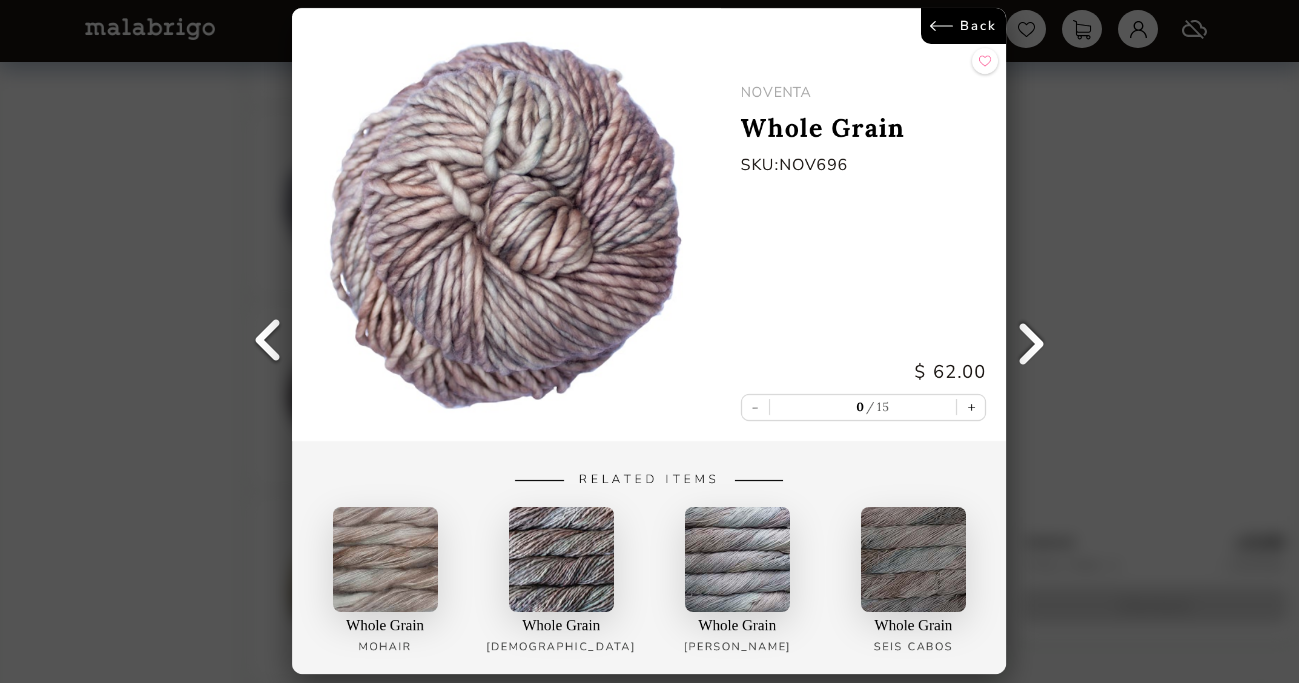 click on "Back" at bounding box center [964, 26] 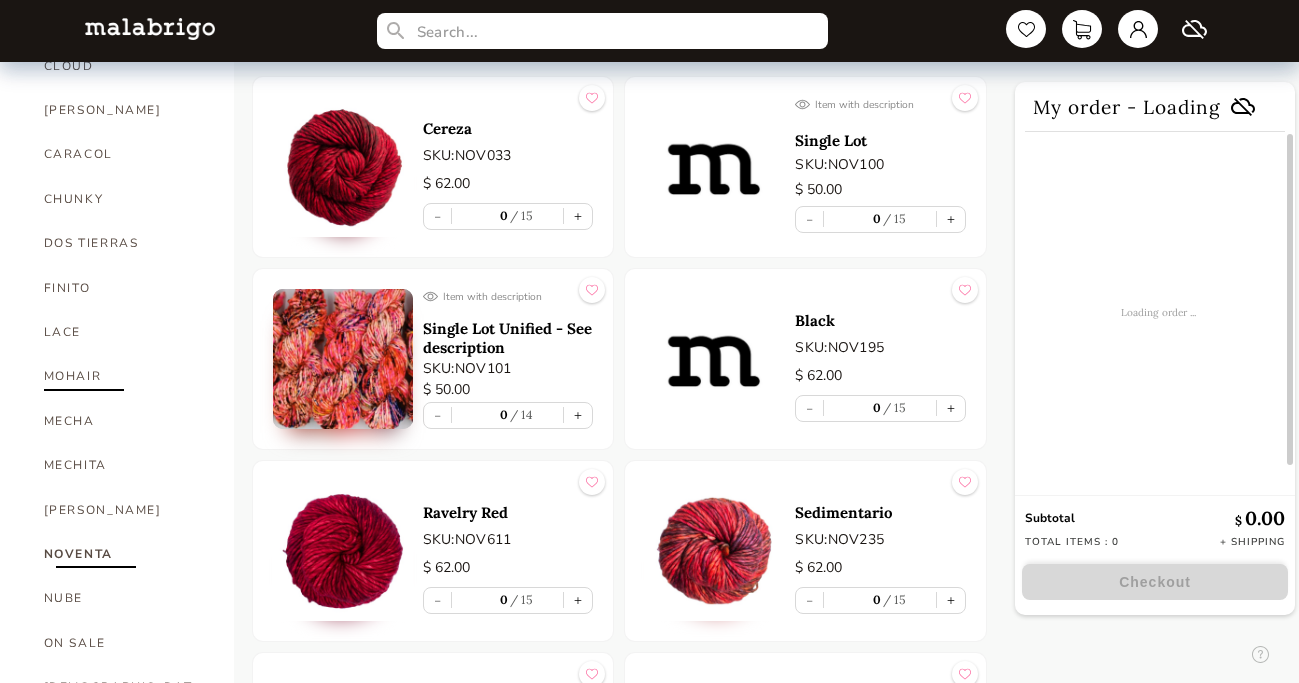 scroll, scrollTop: 566, scrollLeft: 0, axis: vertical 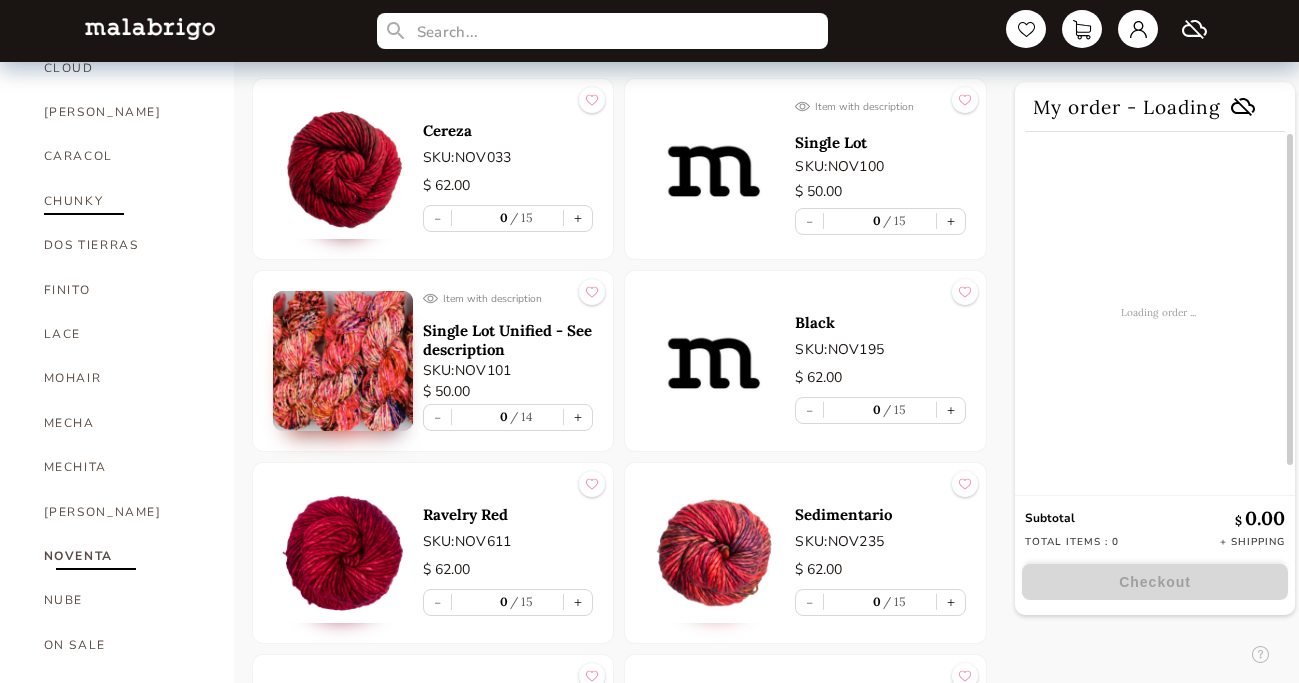 click on "CHUNKY" at bounding box center [124, 201] 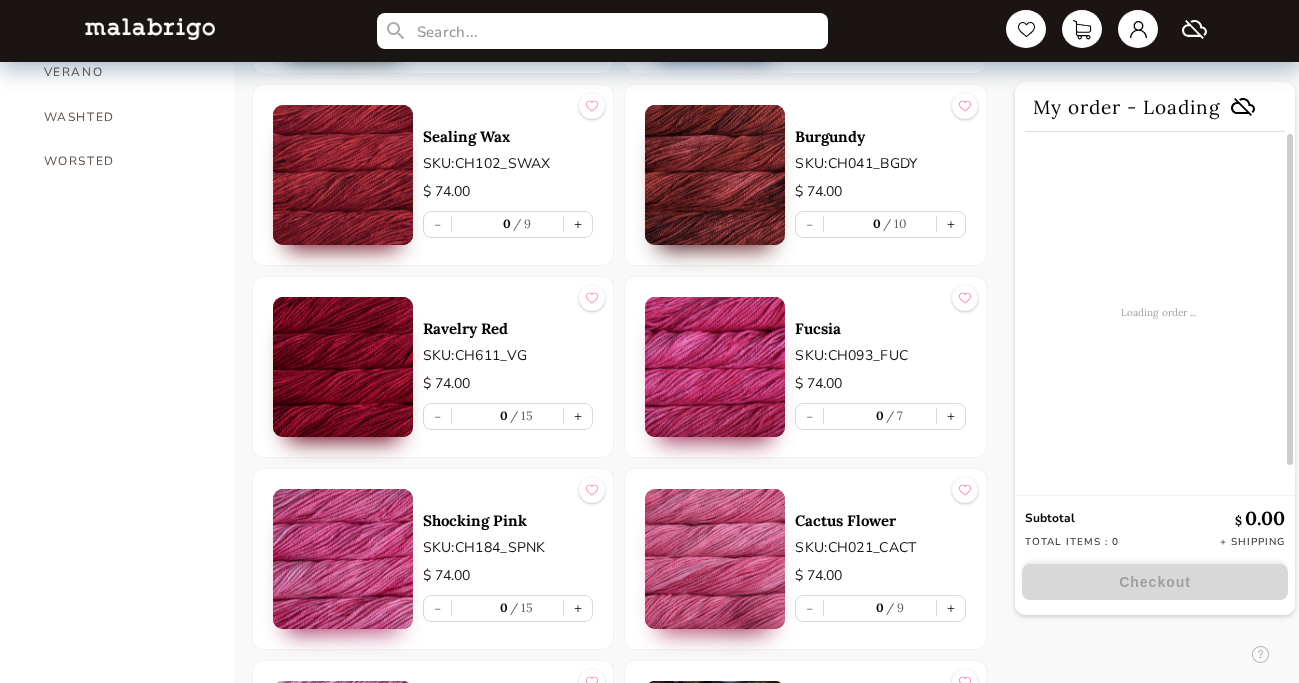 scroll, scrollTop: 1713, scrollLeft: 0, axis: vertical 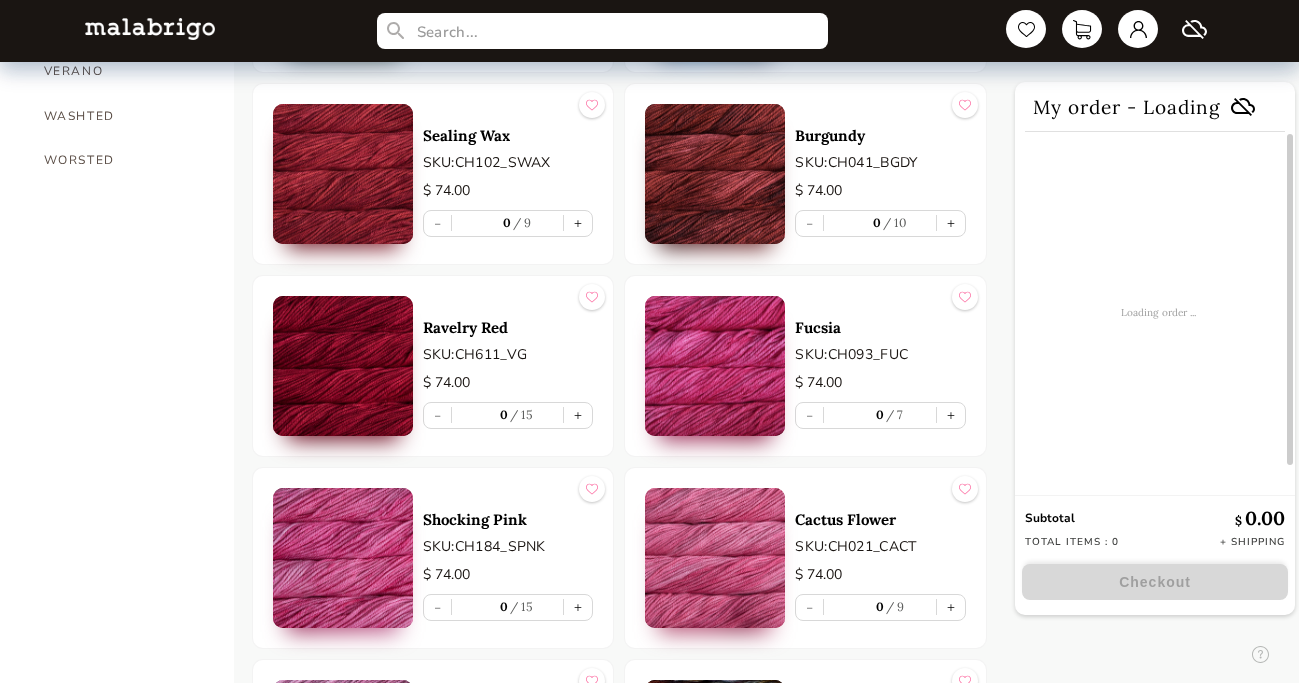 click at bounding box center [343, 366] 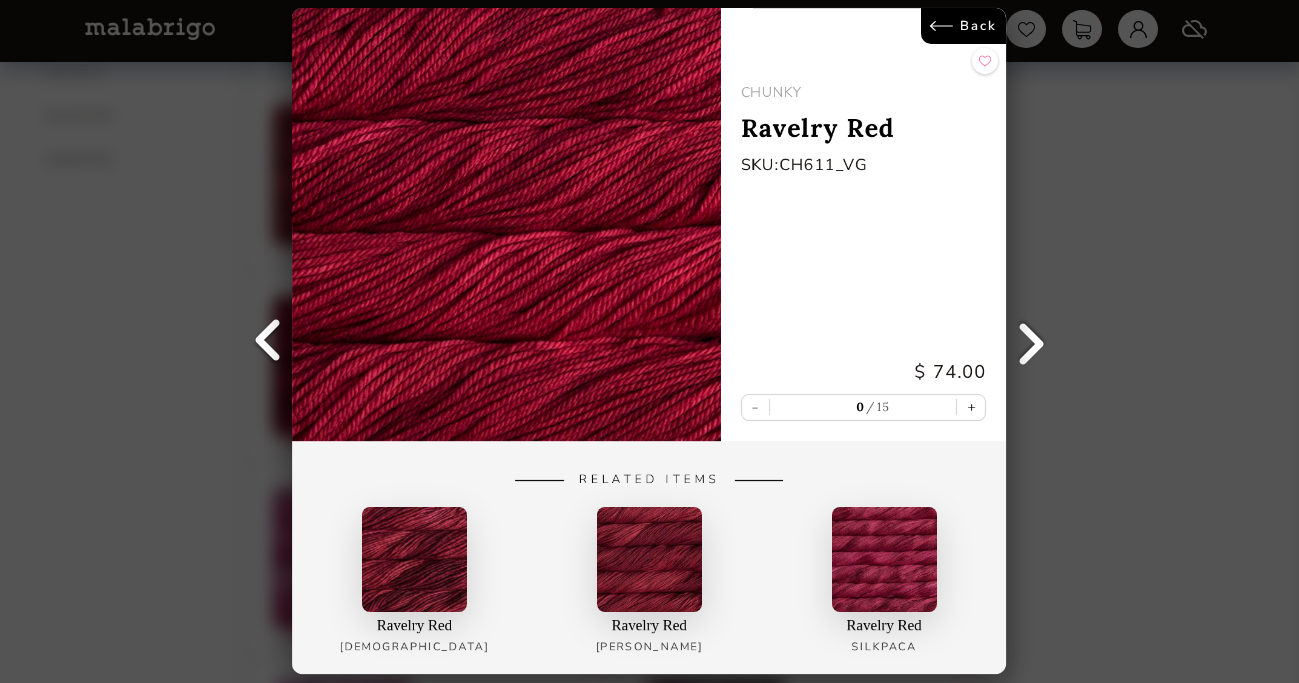 click on "Back" at bounding box center (964, 26) 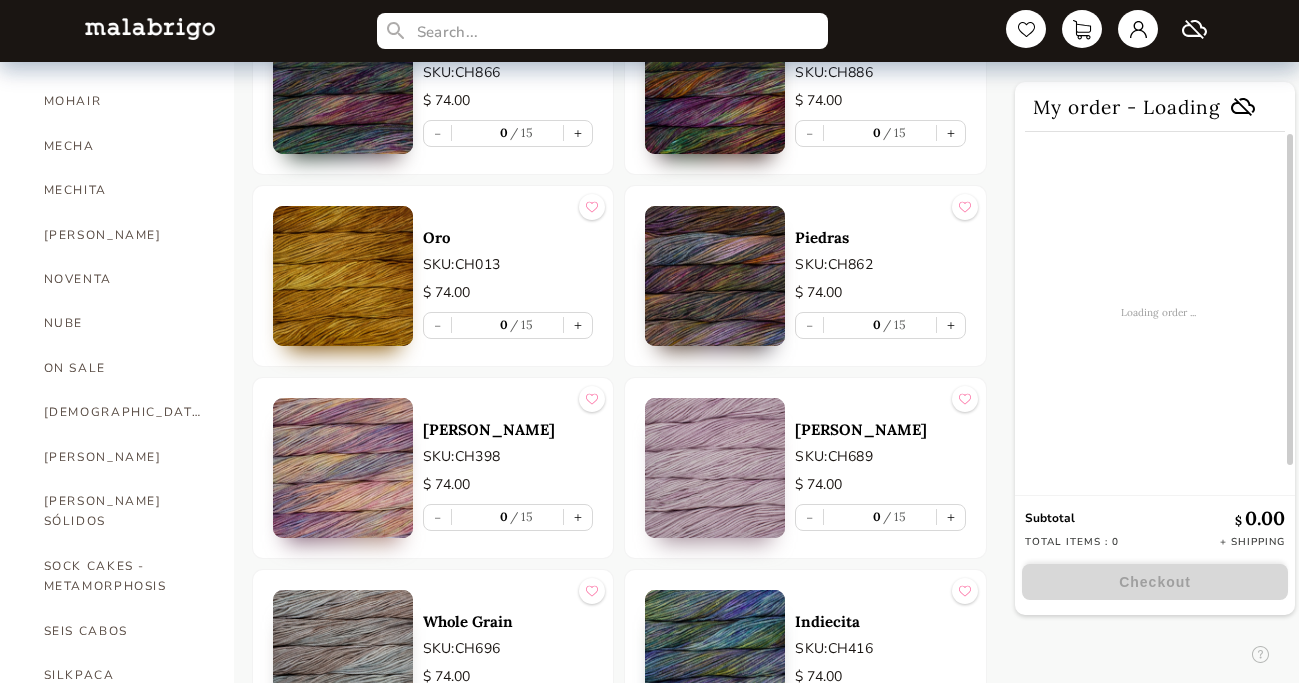 scroll, scrollTop: 831, scrollLeft: 0, axis: vertical 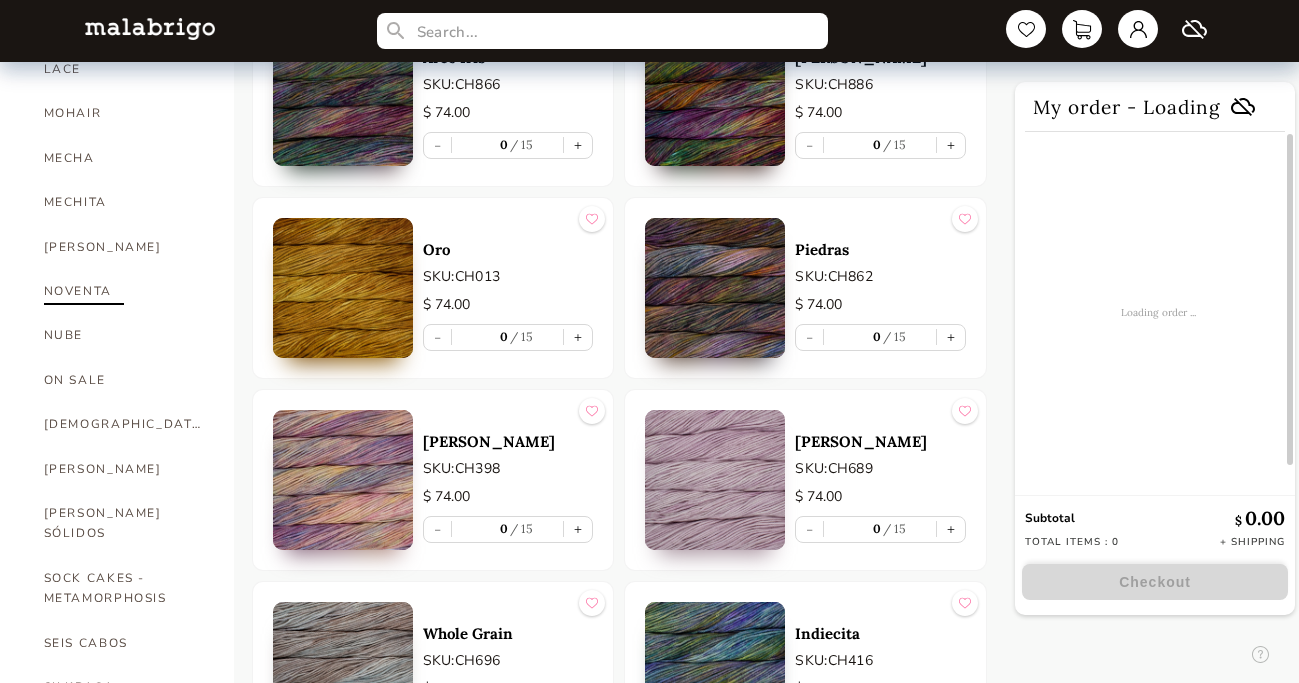 click on "NOVENTA" at bounding box center [124, 291] 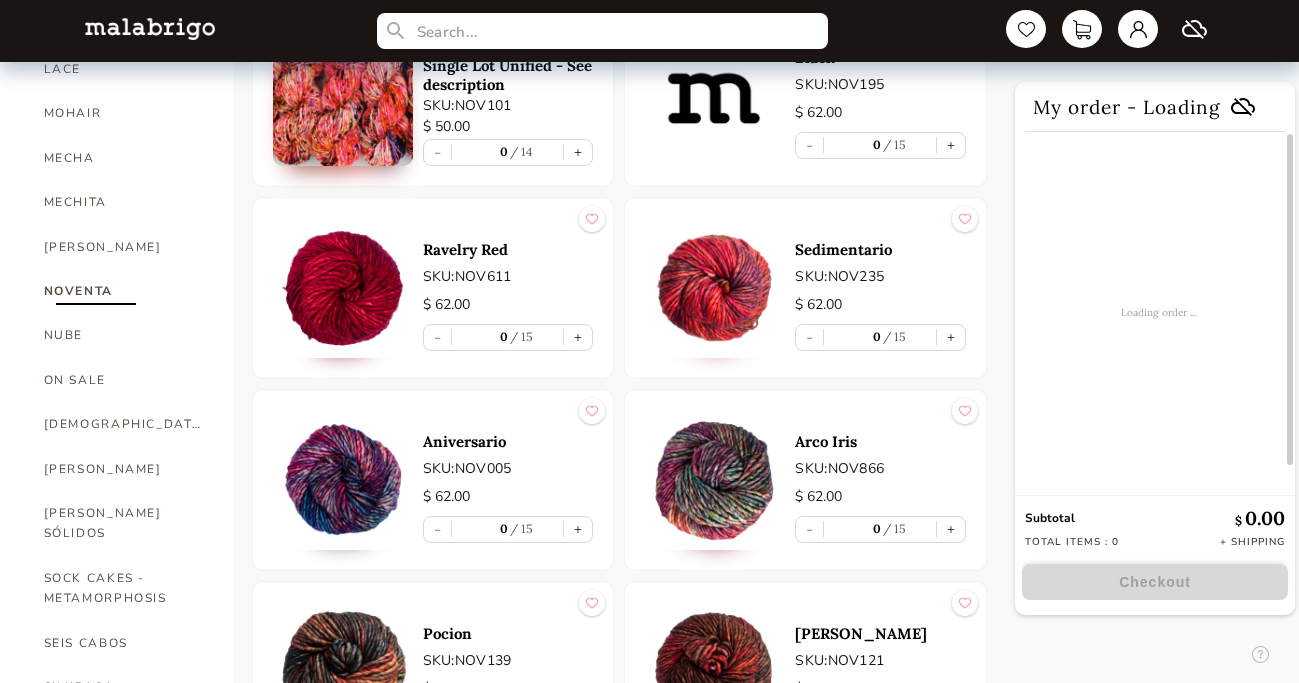 click at bounding box center (343, 288) 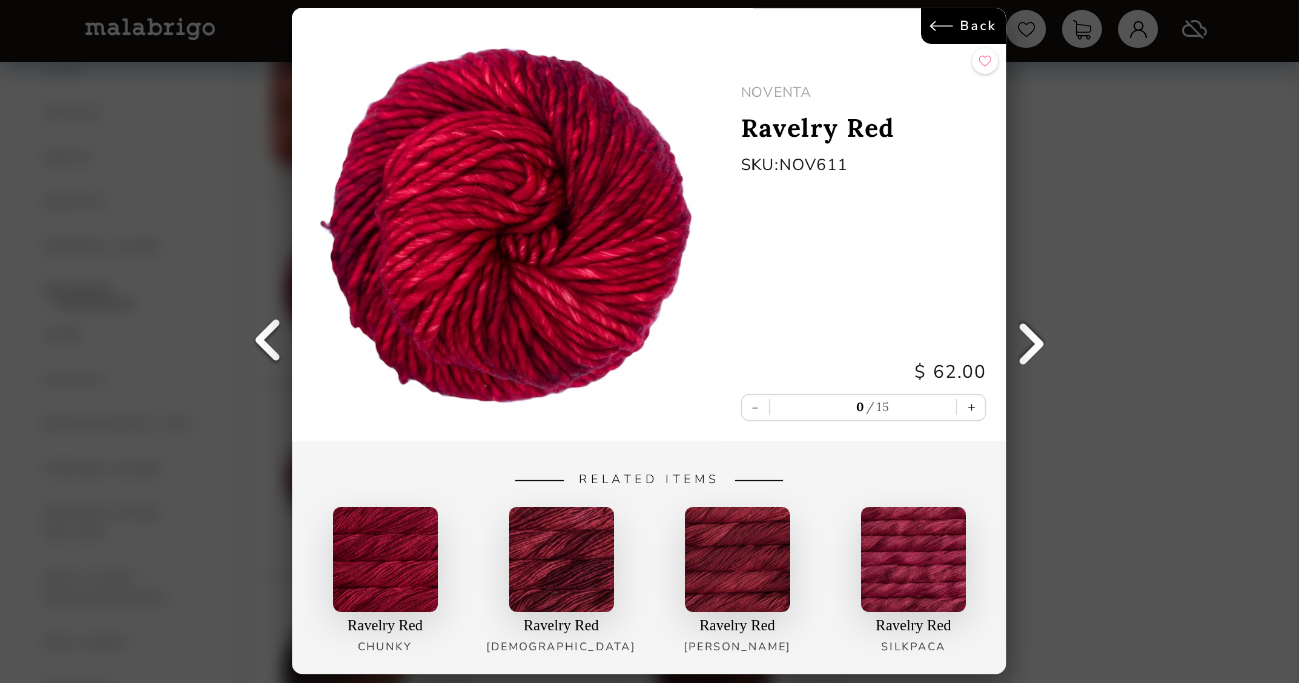 click on "Back" at bounding box center (964, 26) 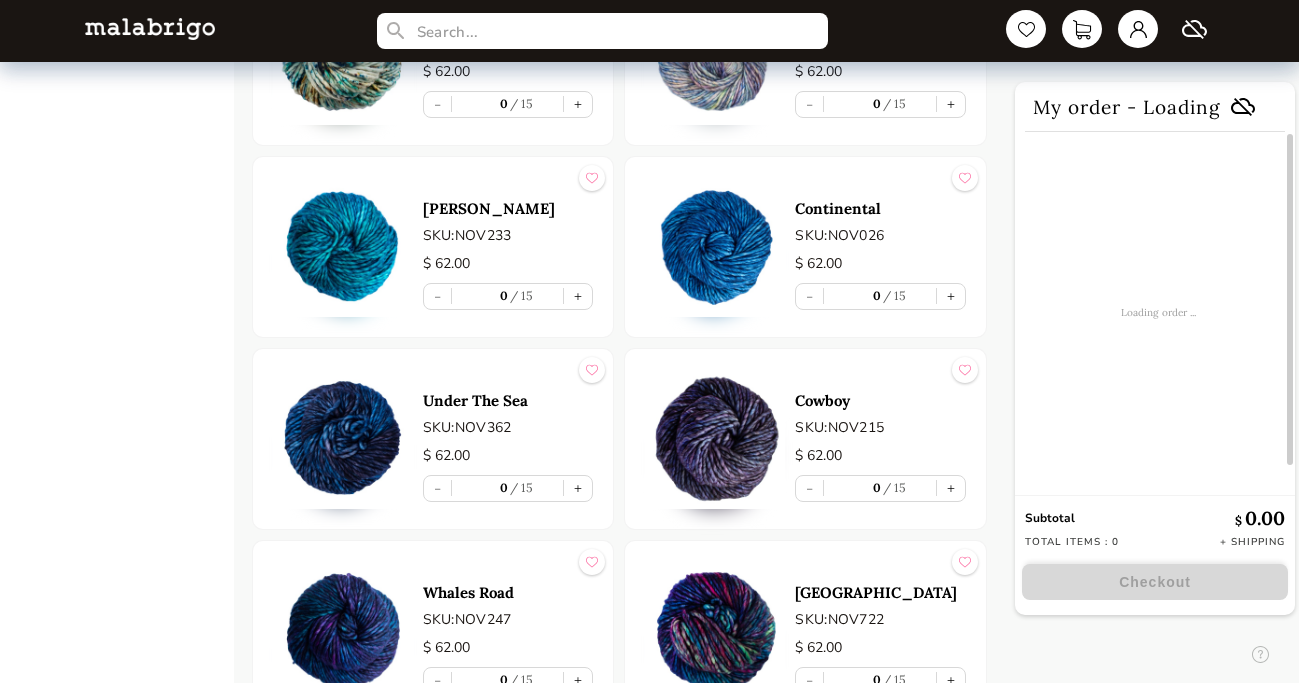 scroll, scrollTop: 2601, scrollLeft: 0, axis: vertical 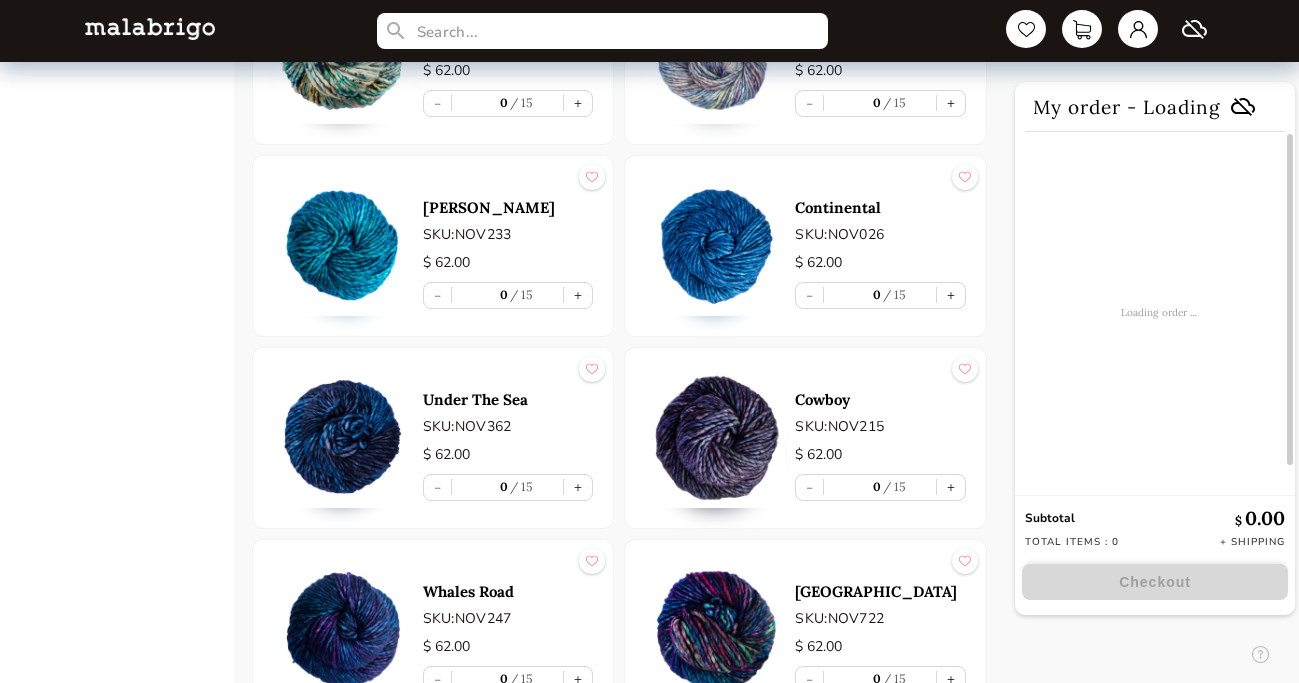 click at bounding box center (715, 246) 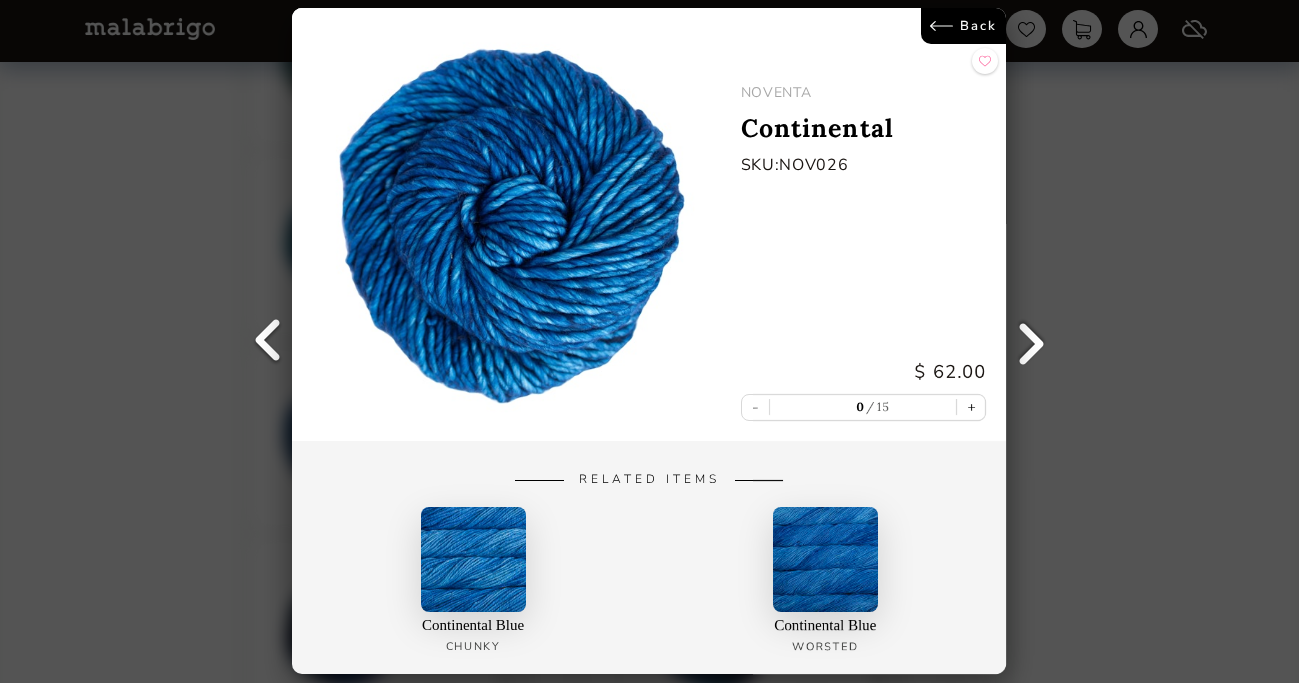 click on "Back" at bounding box center (964, 26) 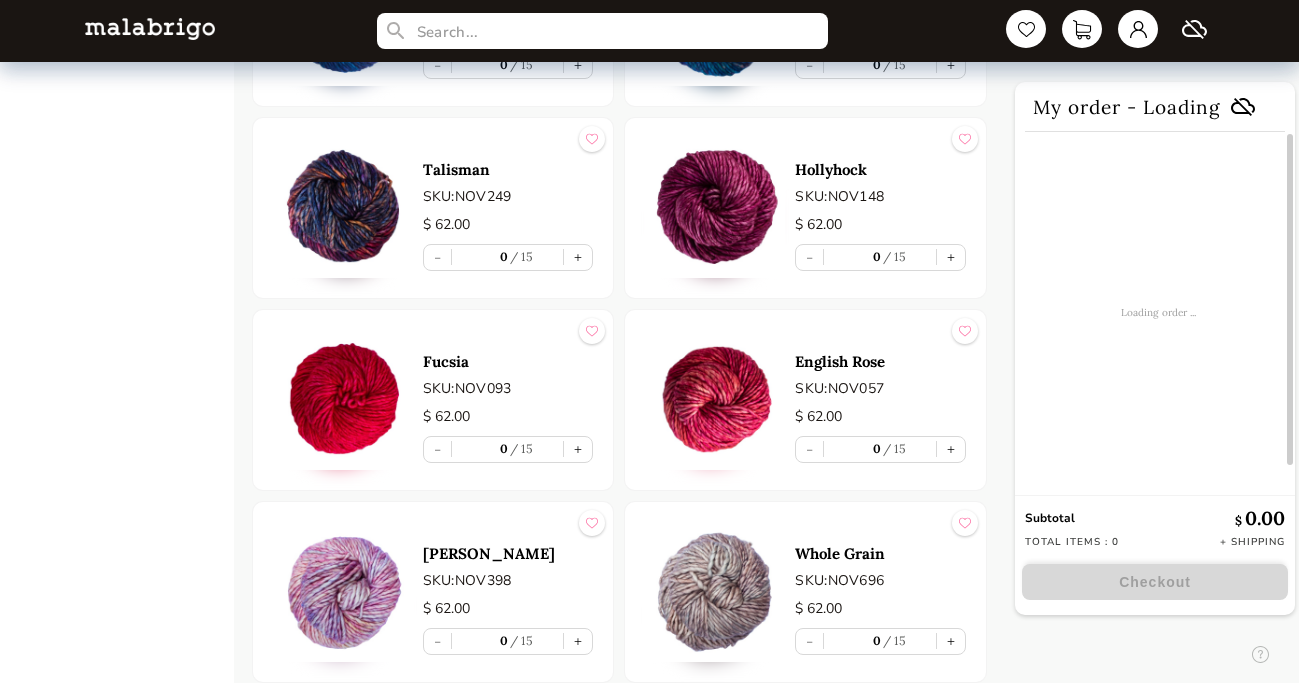 scroll, scrollTop: 3220, scrollLeft: 0, axis: vertical 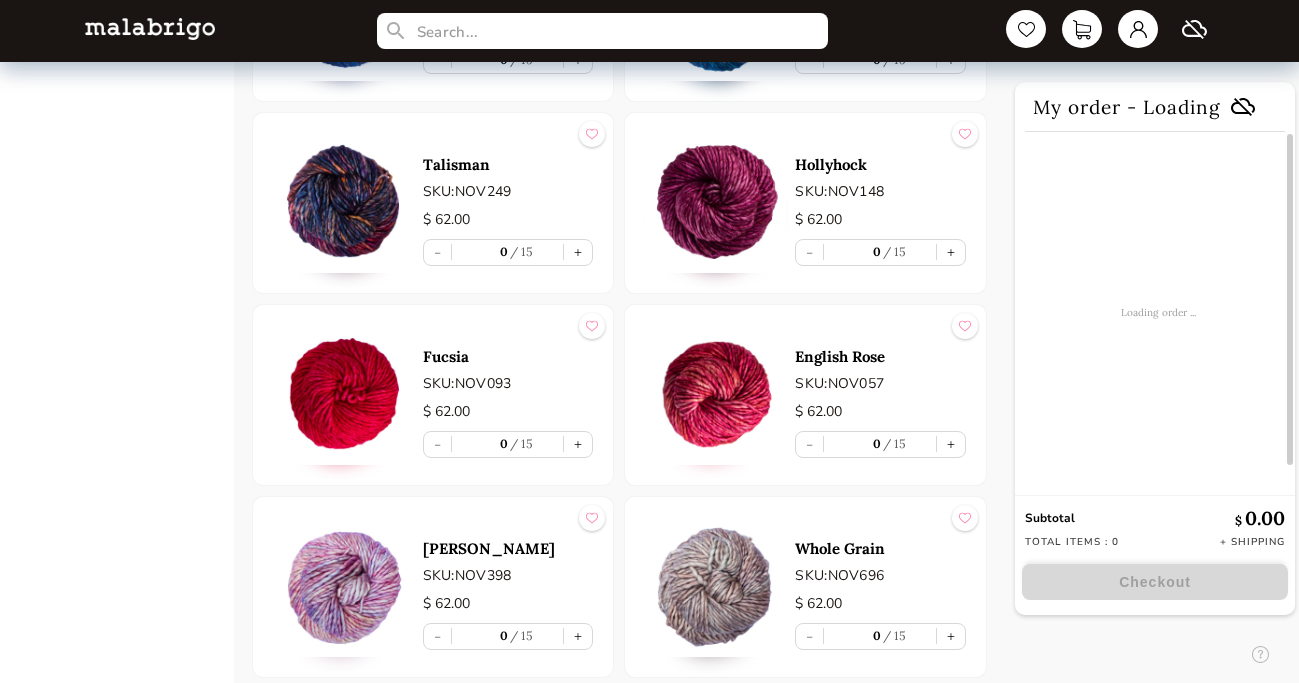 click at bounding box center (715, 203) 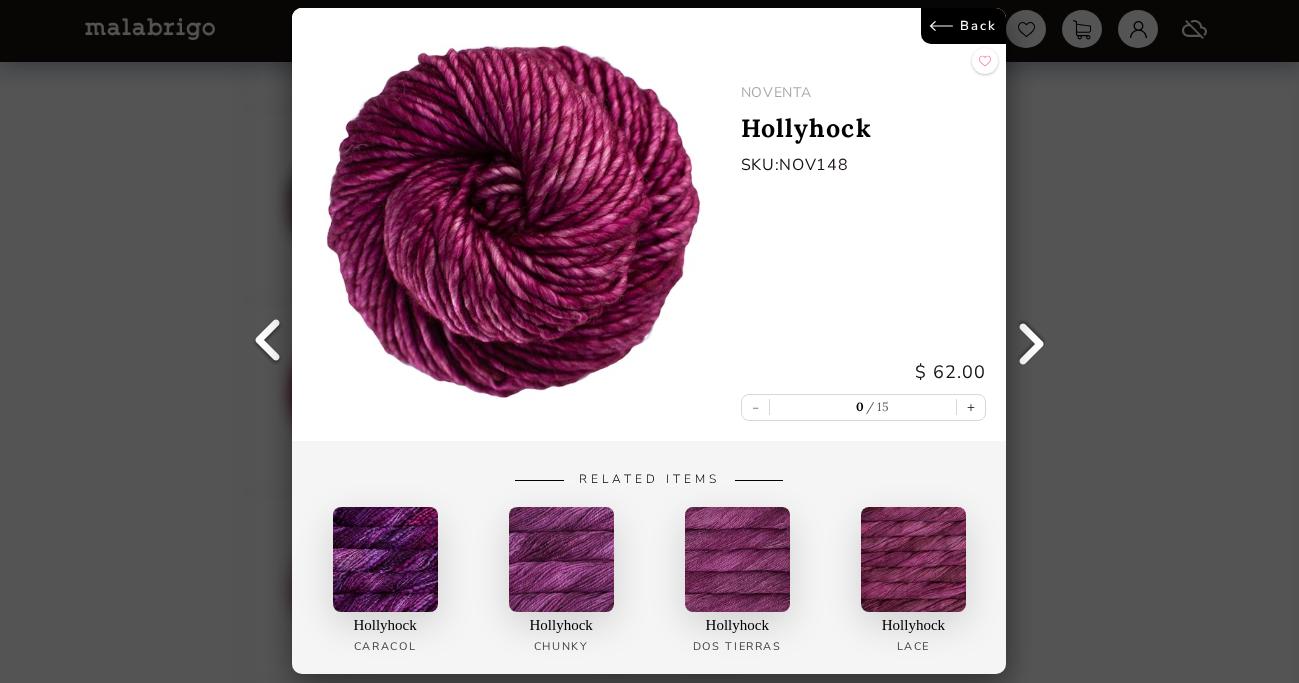 click at bounding box center (385, 560) 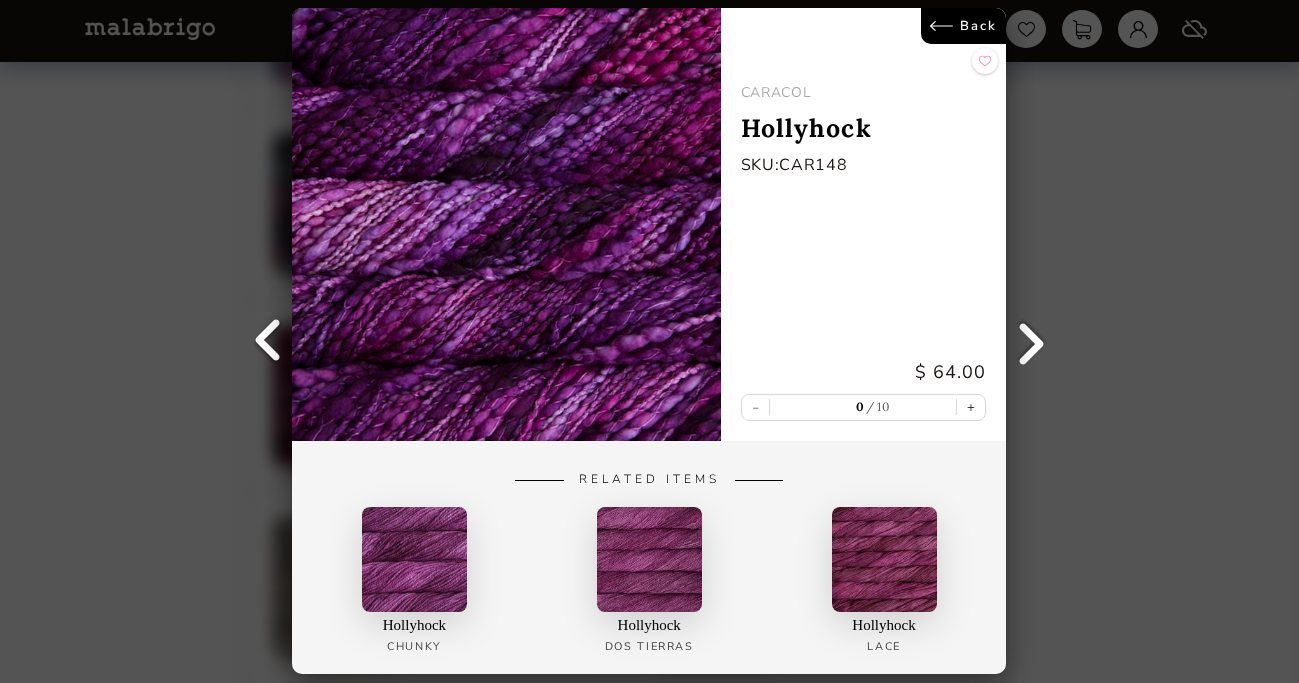 click on "Back" at bounding box center (964, 26) 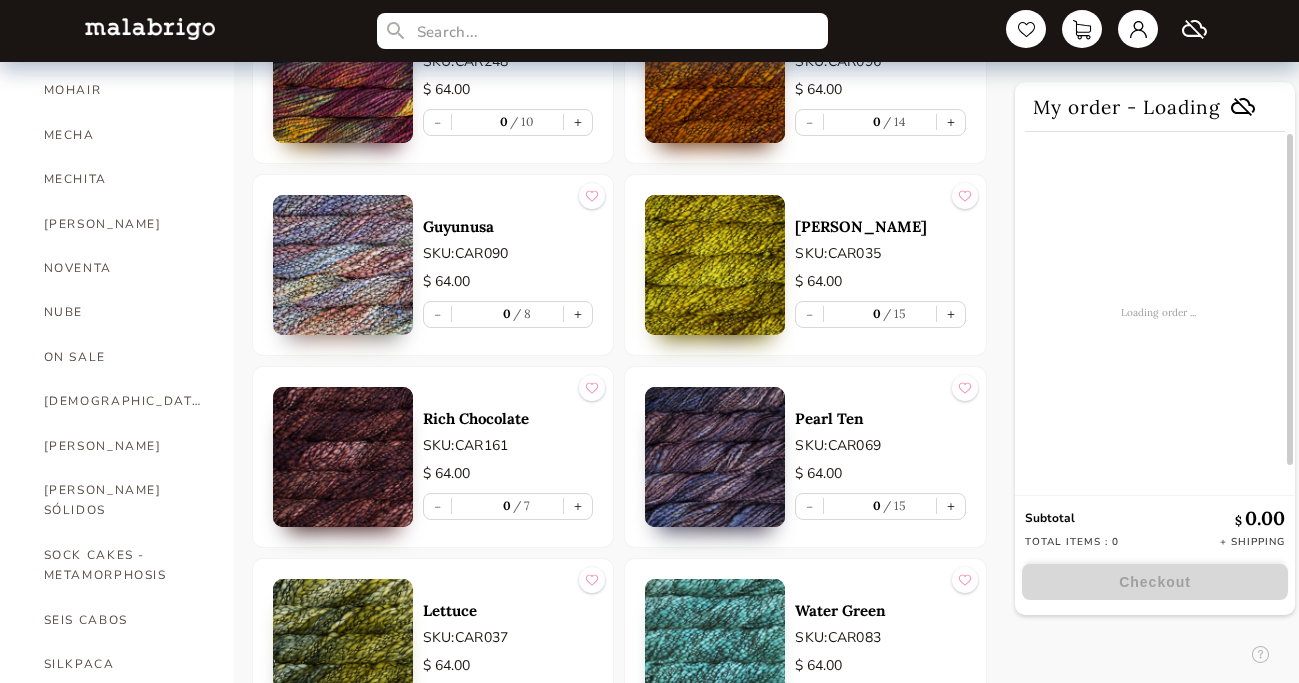 scroll, scrollTop: 849, scrollLeft: 0, axis: vertical 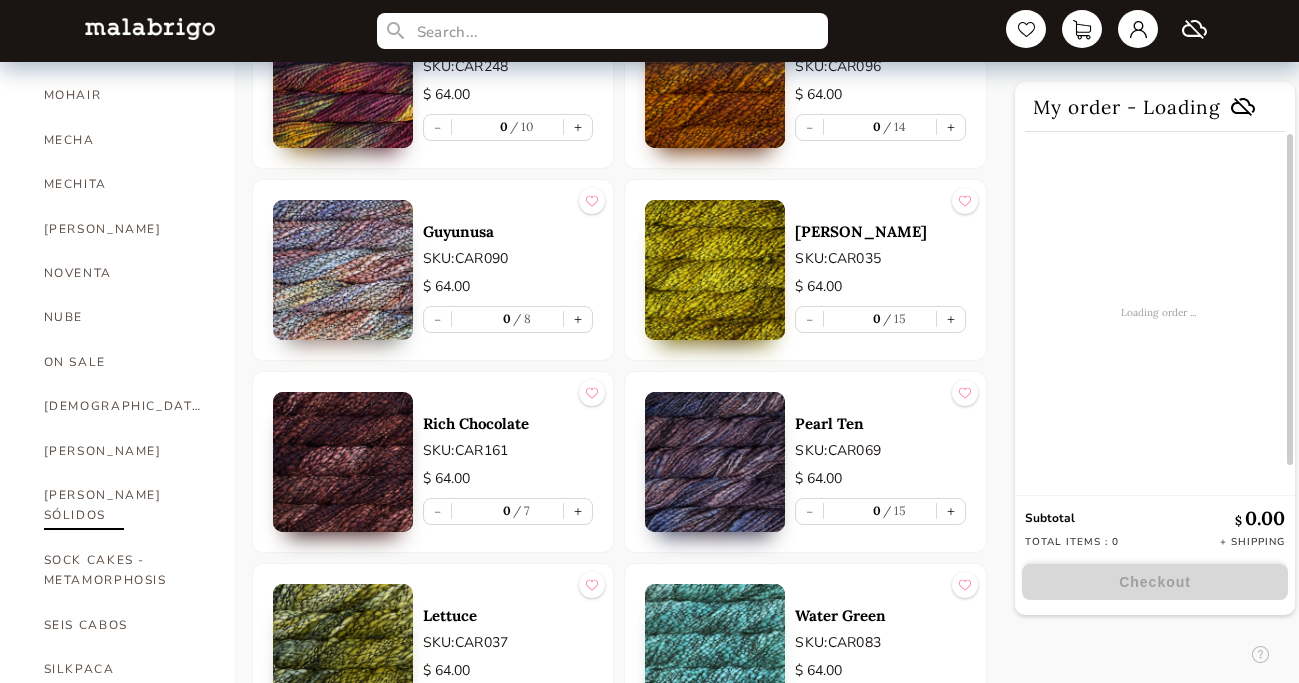 click on "[PERSON_NAME] SÓLIDOS" at bounding box center [124, 505] 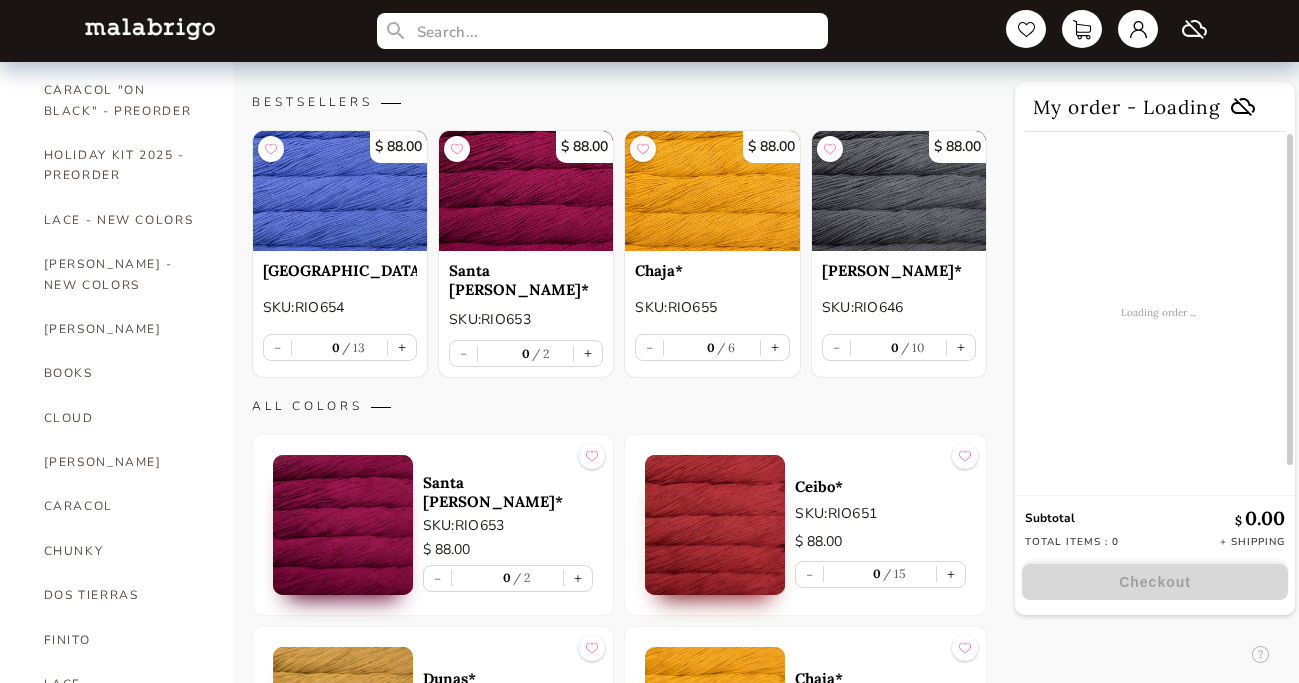 scroll, scrollTop: 212, scrollLeft: 0, axis: vertical 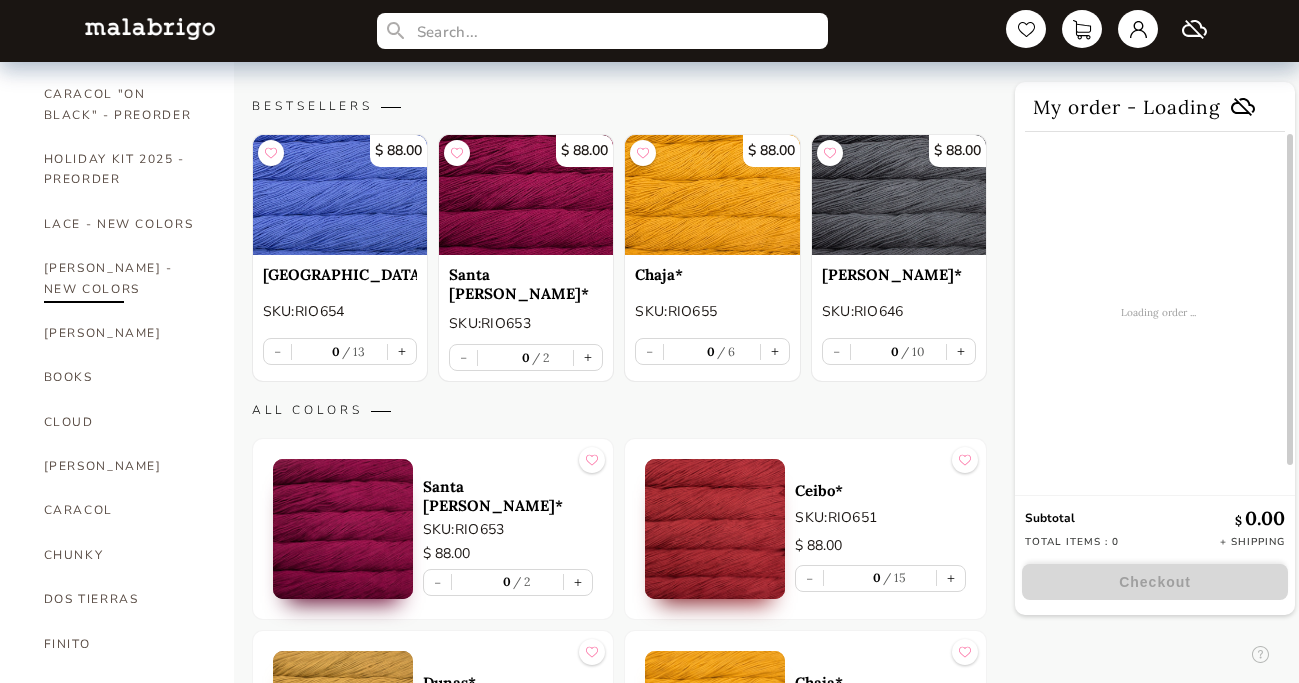 click on "[PERSON_NAME] - NEW COLORS" at bounding box center (124, 278) 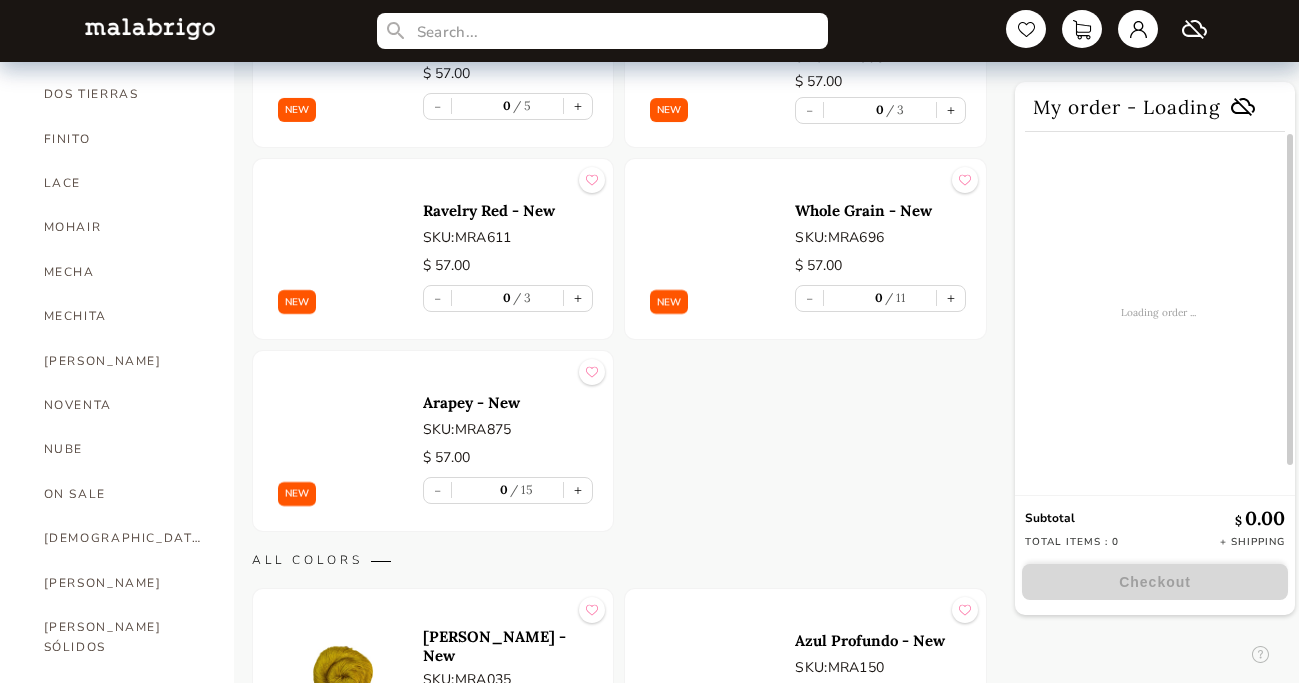 scroll, scrollTop: 722, scrollLeft: 0, axis: vertical 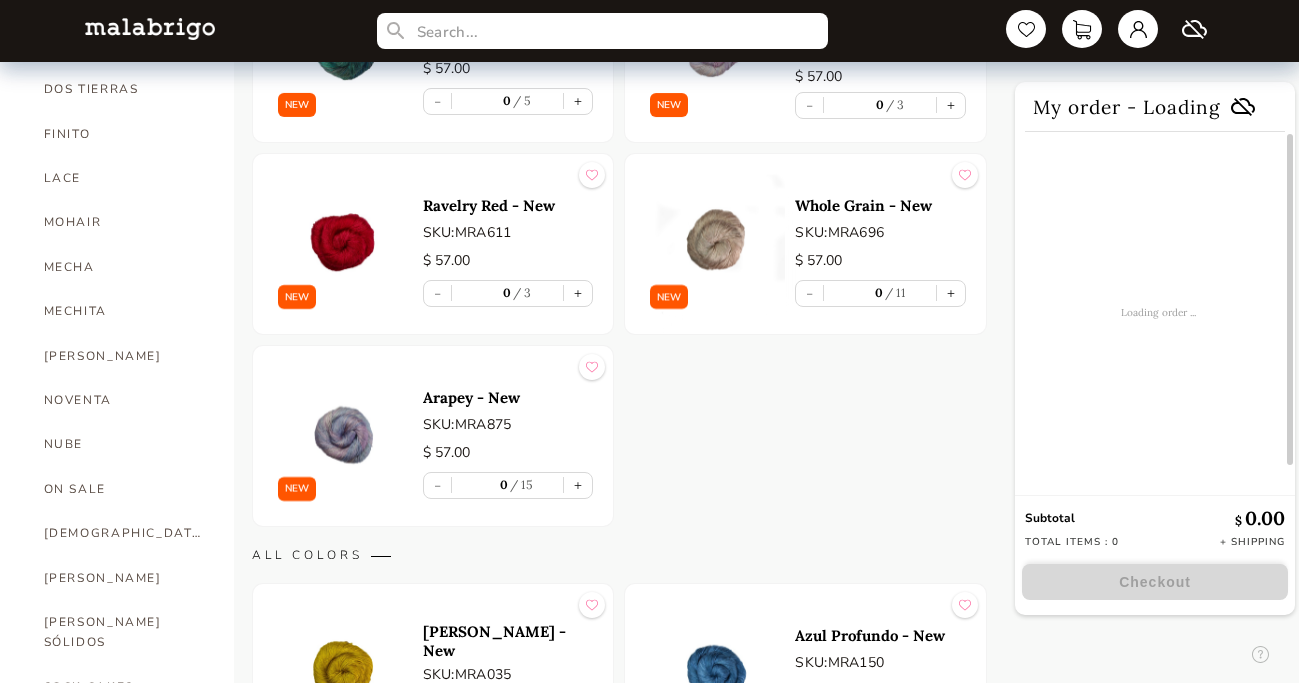 click on "Whole Grain - New" at bounding box center [880, 205] 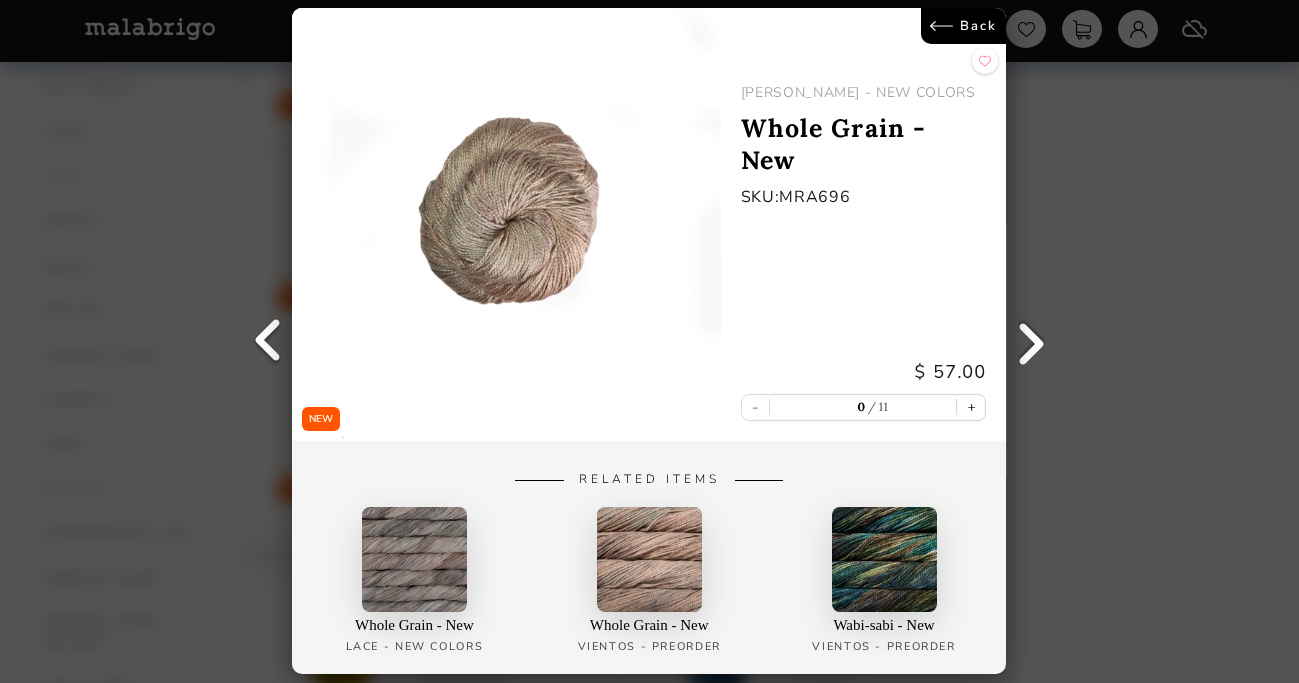 click on "Back" at bounding box center [964, 26] 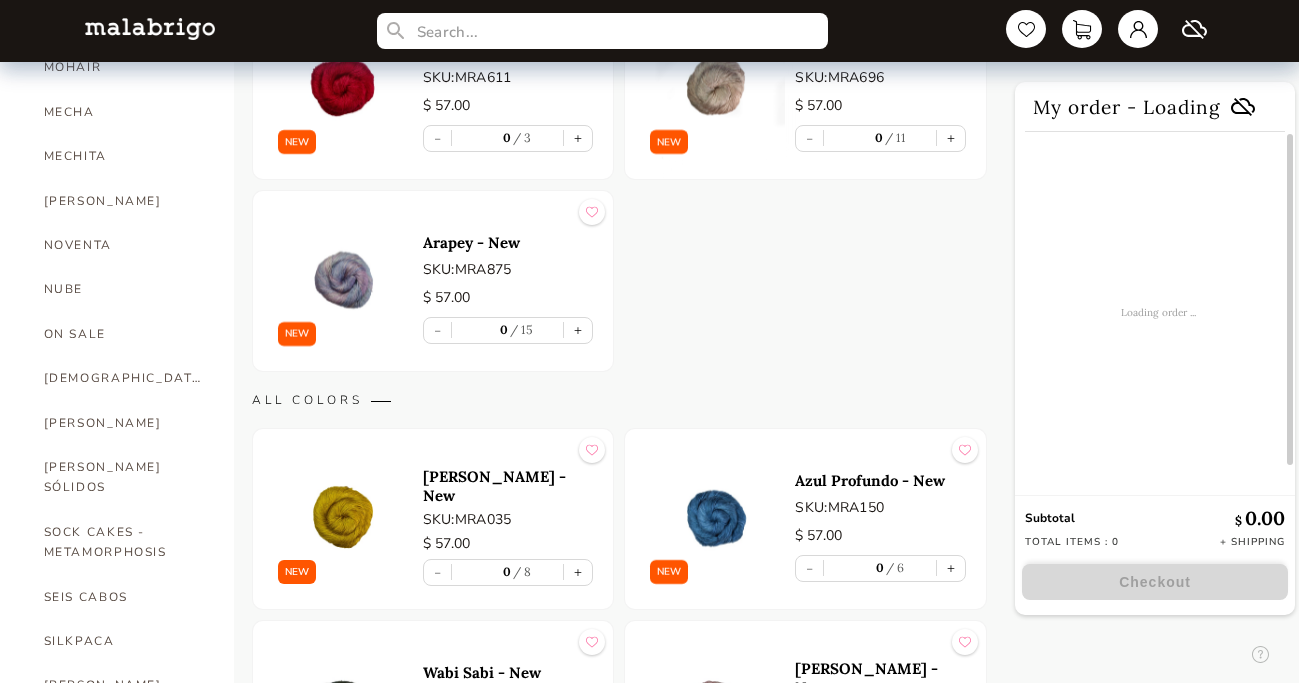 scroll, scrollTop: 873, scrollLeft: 0, axis: vertical 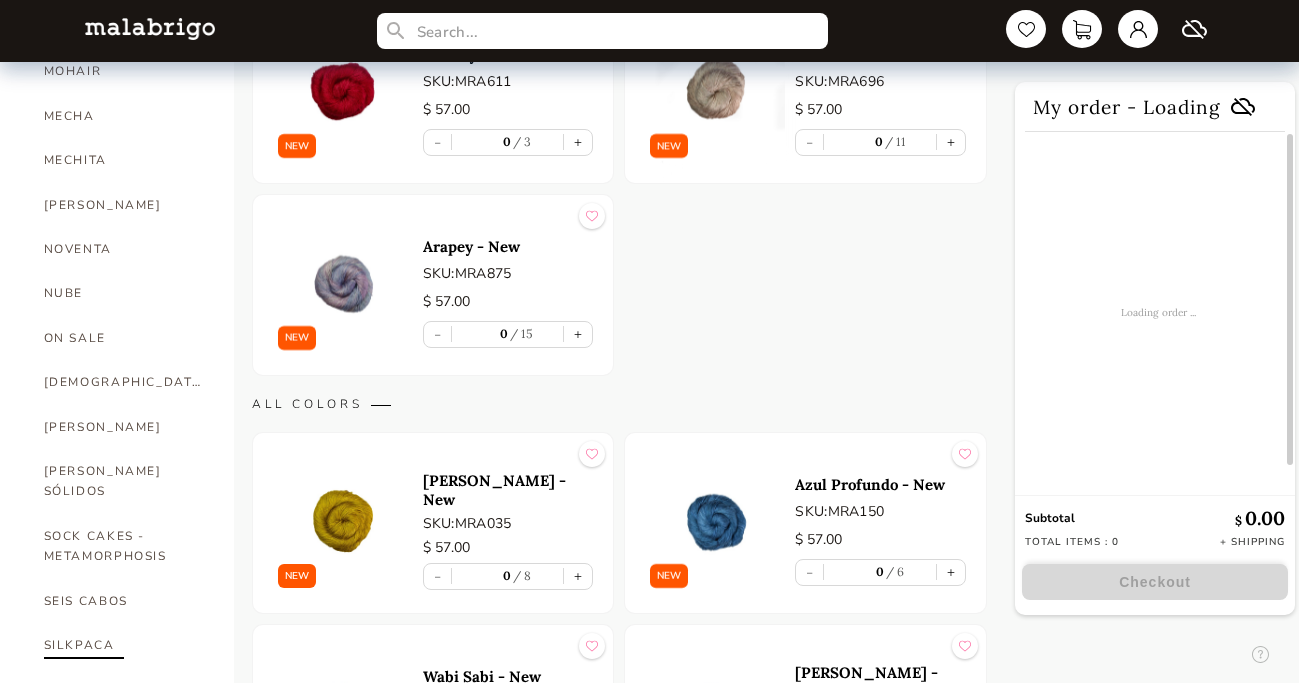 click on "SILKPACA" at bounding box center [124, 645] 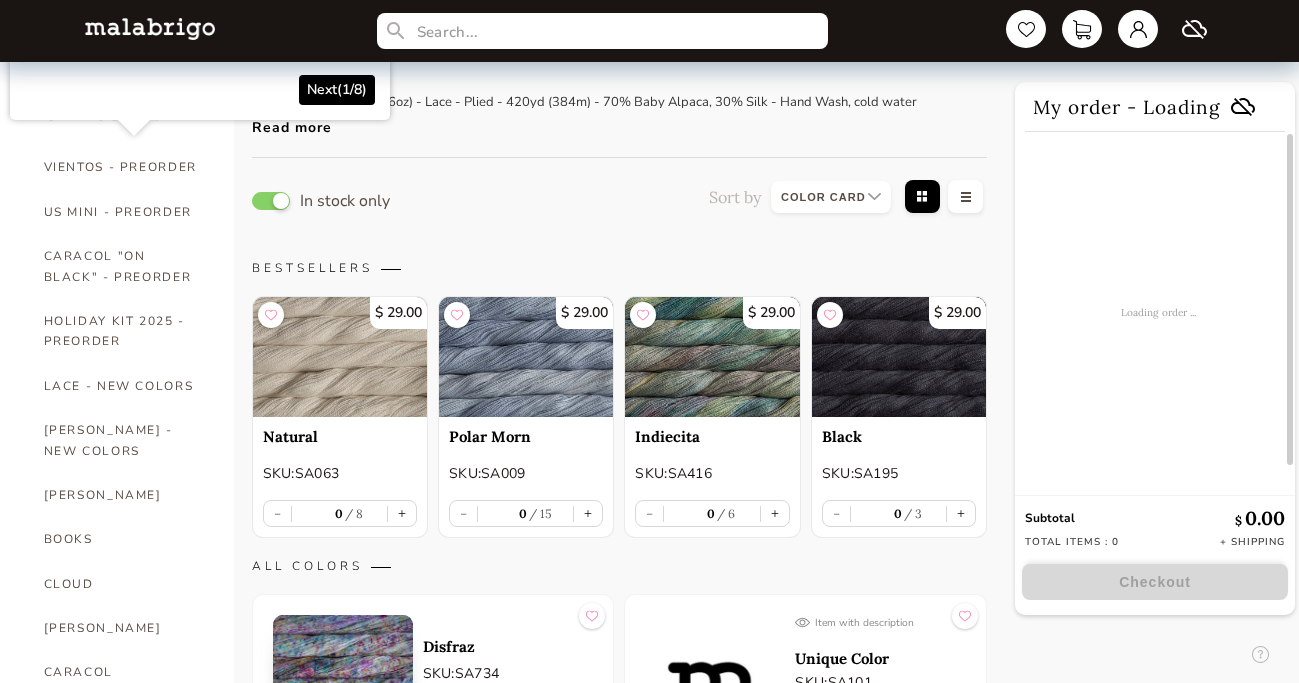 scroll, scrollTop: 0, scrollLeft: 0, axis: both 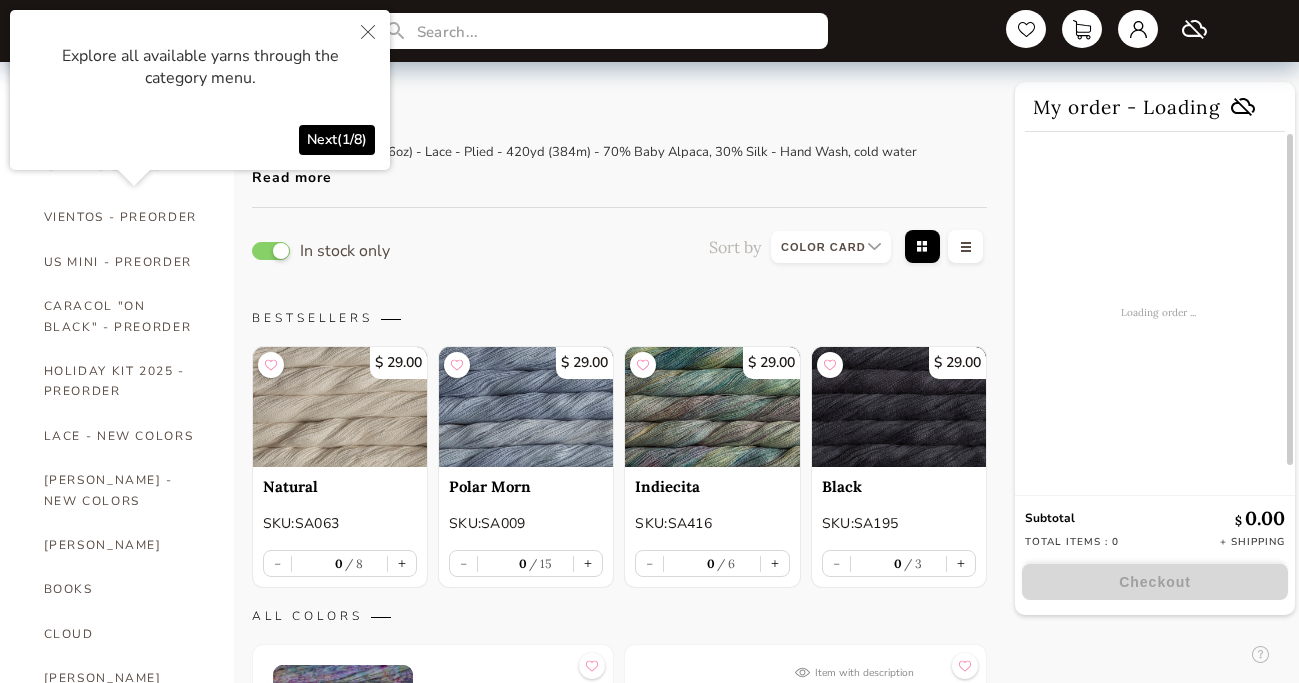 click 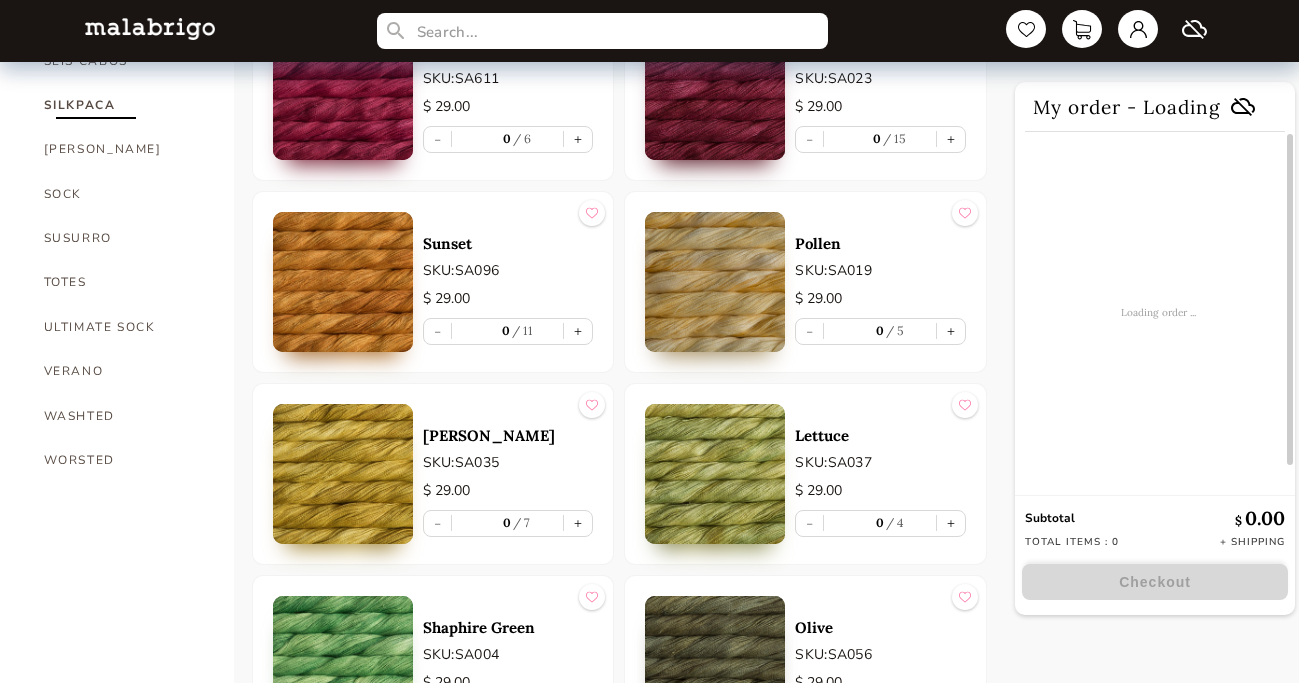 scroll, scrollTop: 1426, scrollLeft: 0, axis: vertical 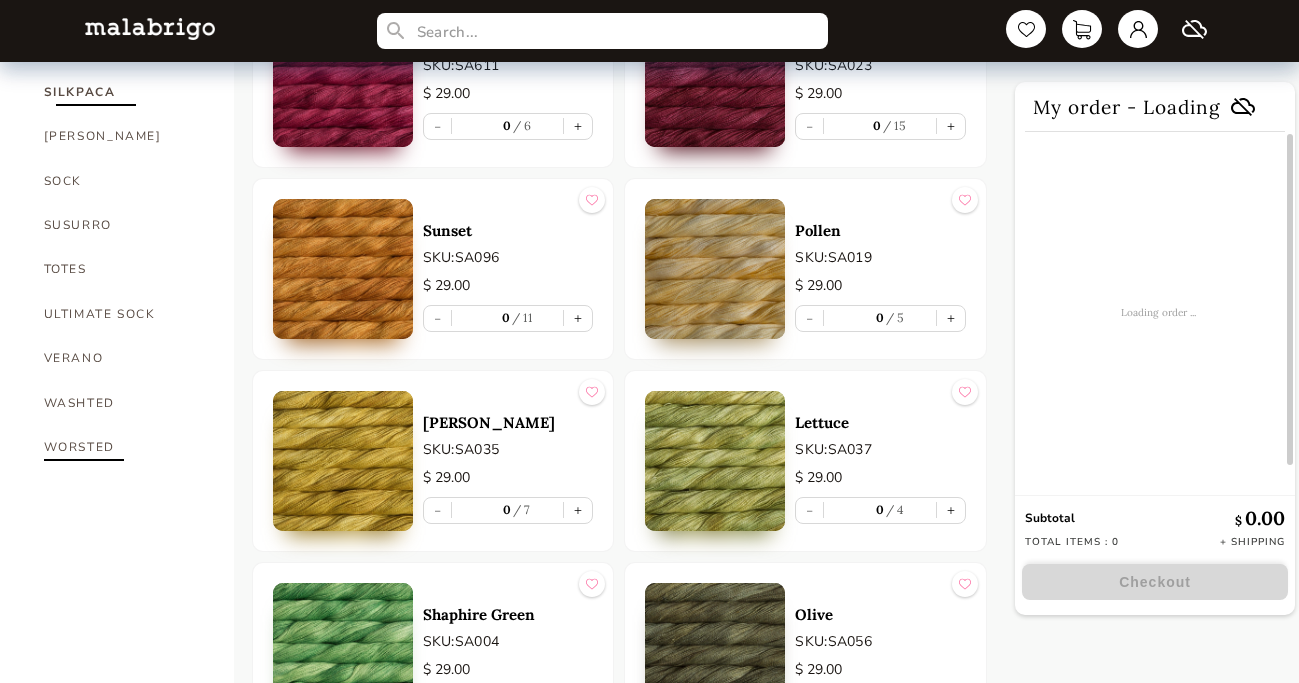 click on "WORSTED" at bounding box center [124, 447] 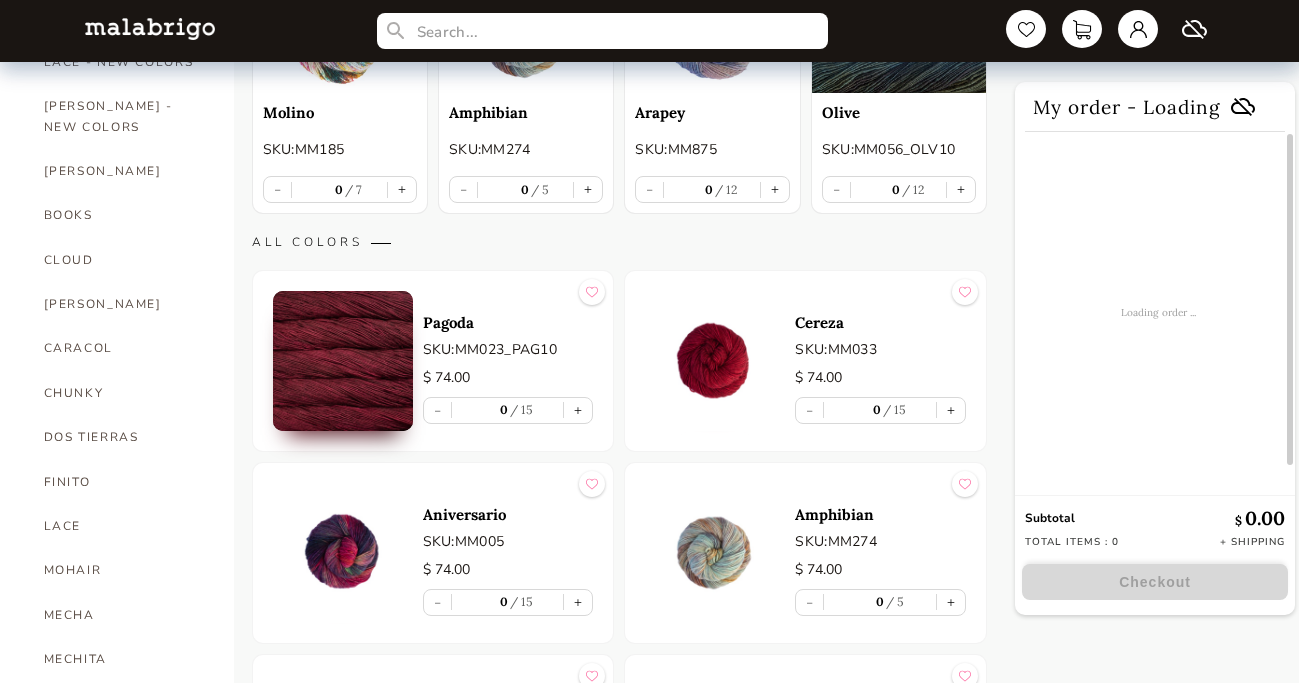 scroll, scrollTop: 0, scrollLeft: 0, axis: both 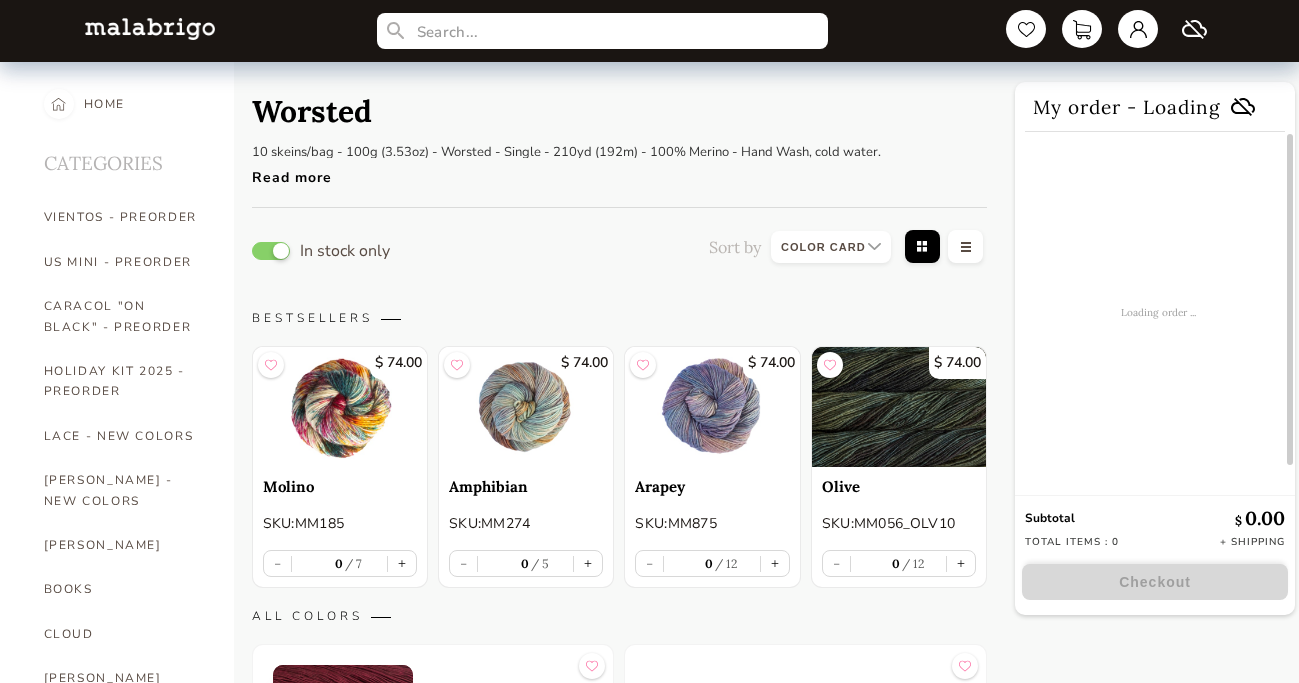click on "Loading order ..." at bounding box center (1158, 312) 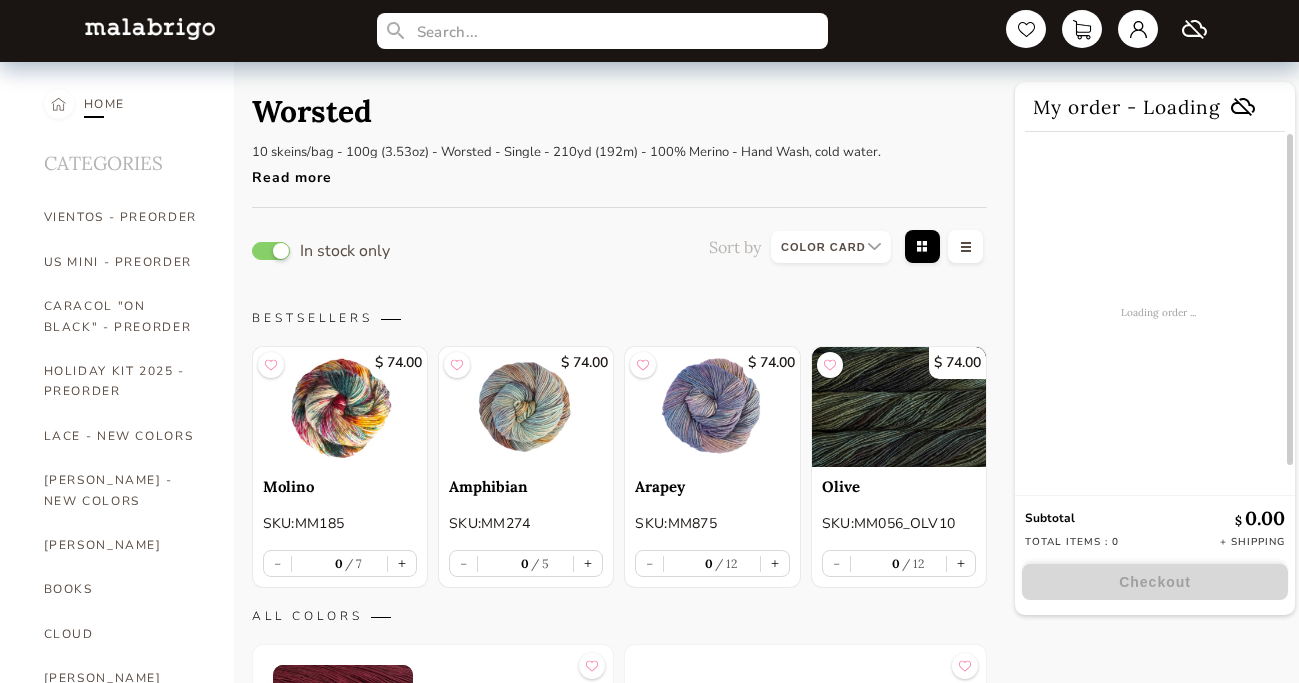 click on "HOME" at bounding box center (105, 104) 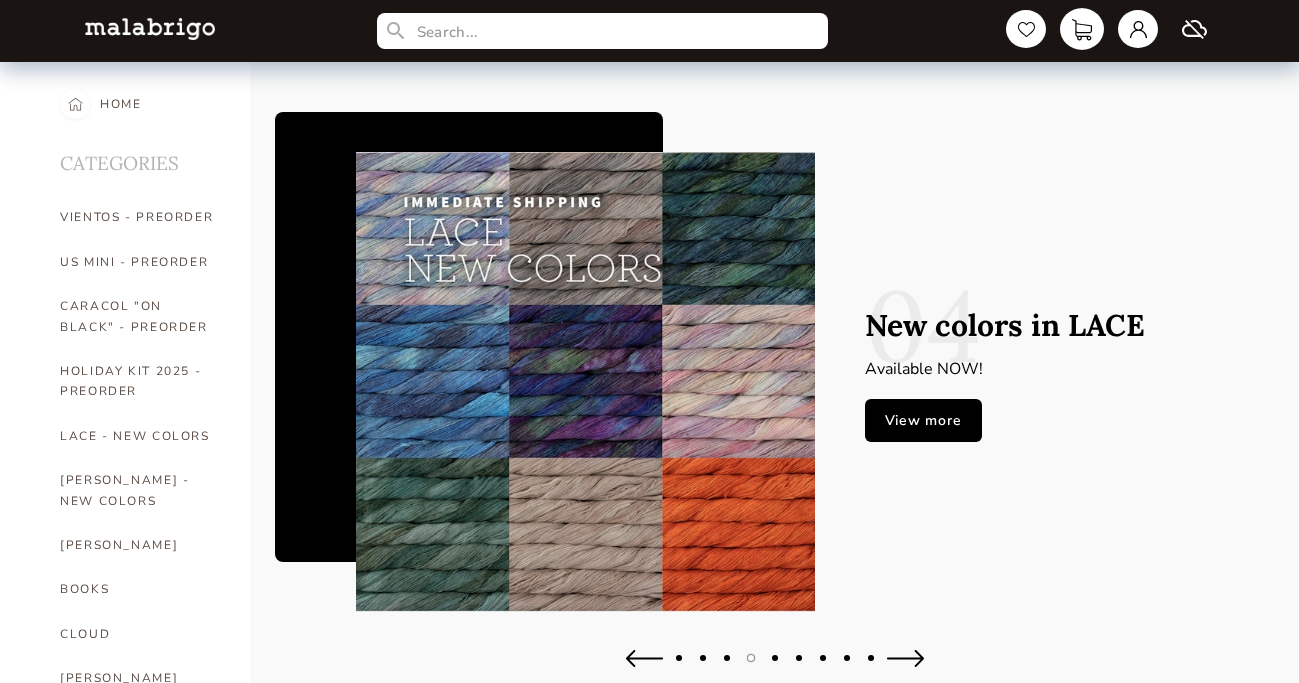 click at bounding box center (1082, 29) 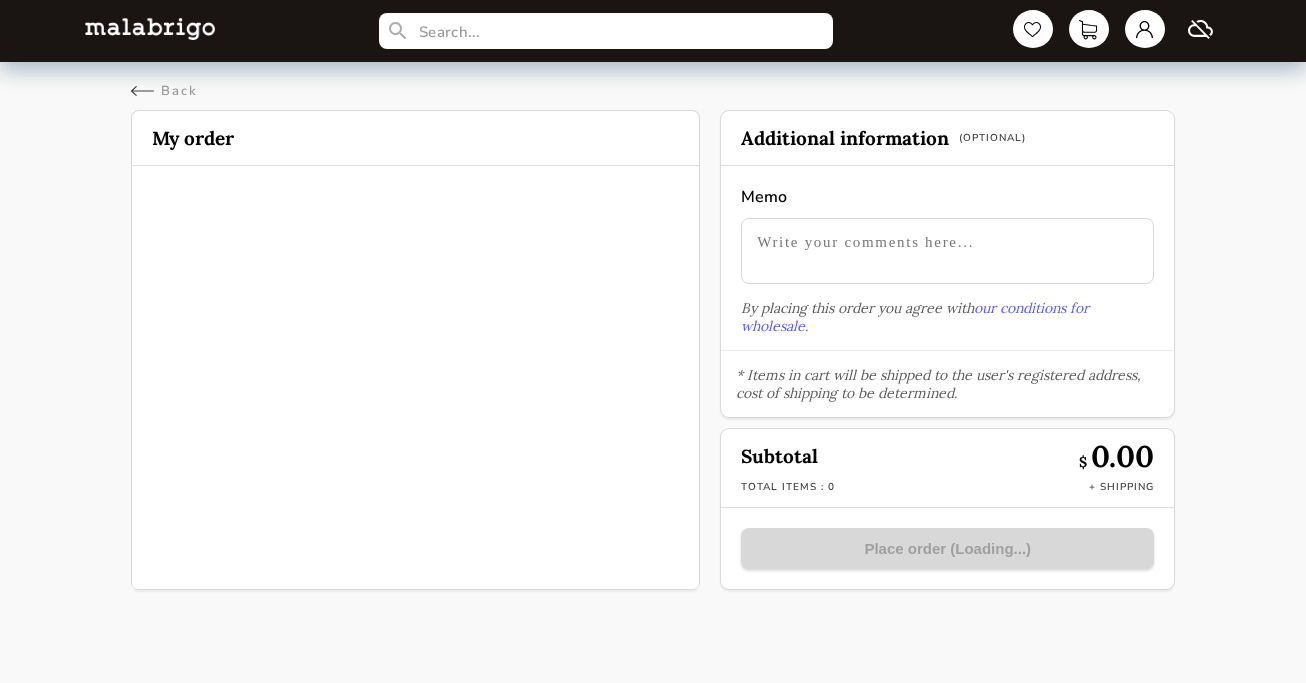 click at bounding box center (416, 377) 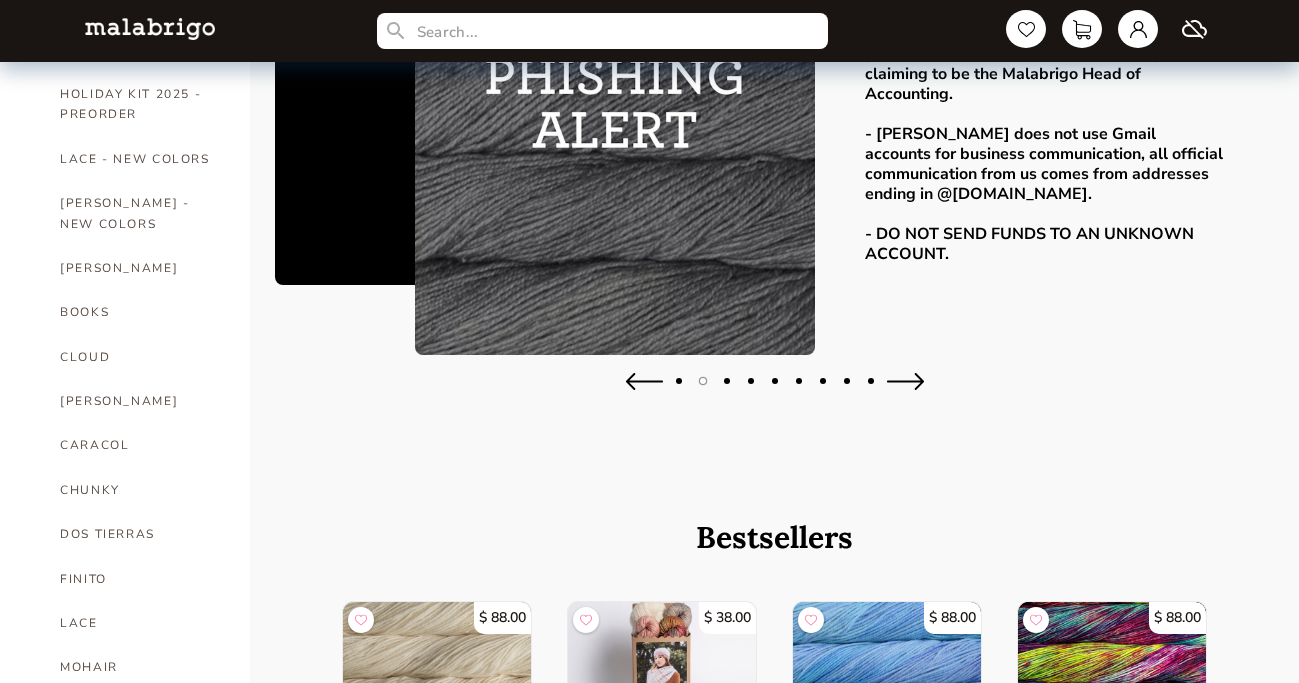 scroll, scrollTop: 280, scrollLeft: 0, axis: vertical 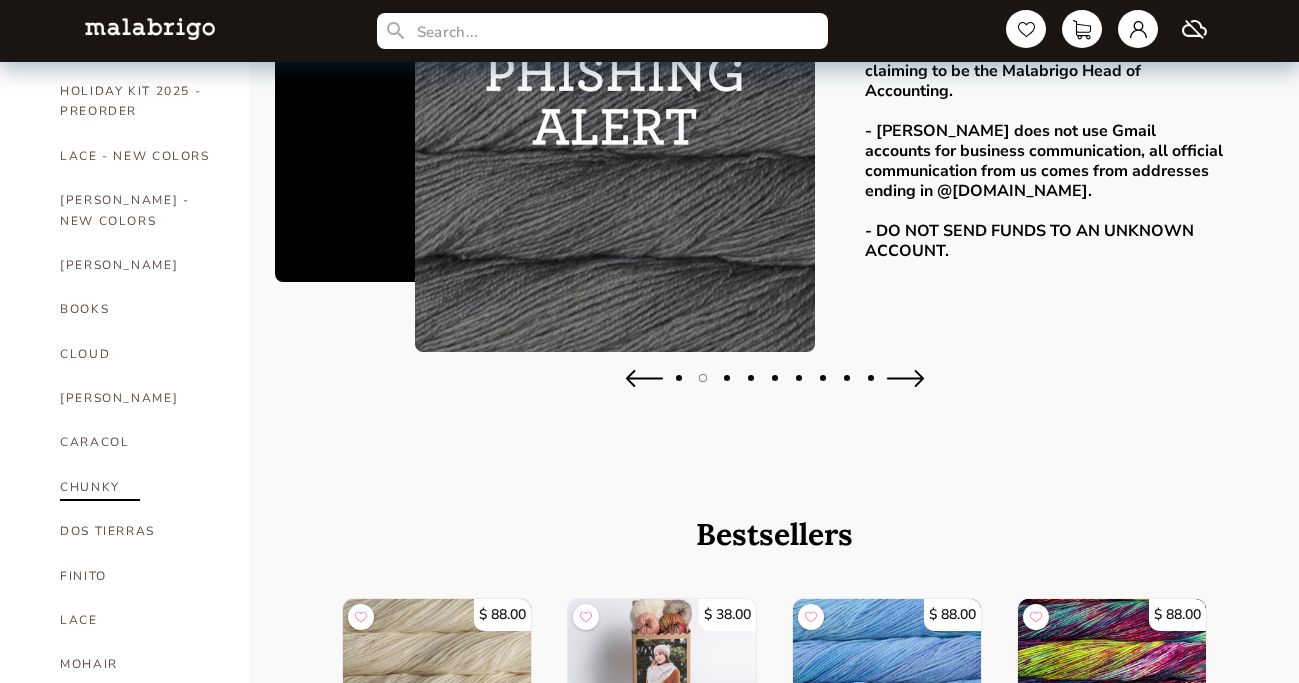 click on "CHUNKY" at bounding box center (140, 487) 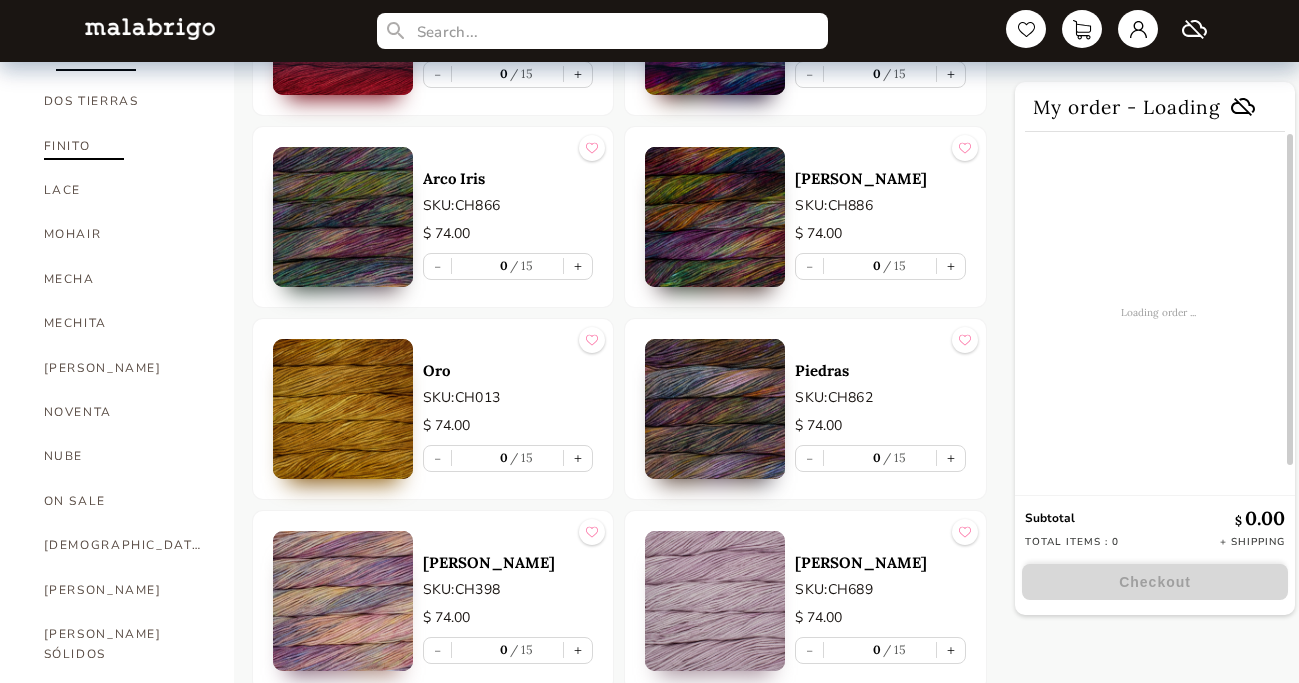scroll, scrollTop: 712, scrollLeft: 0, axis: vertical 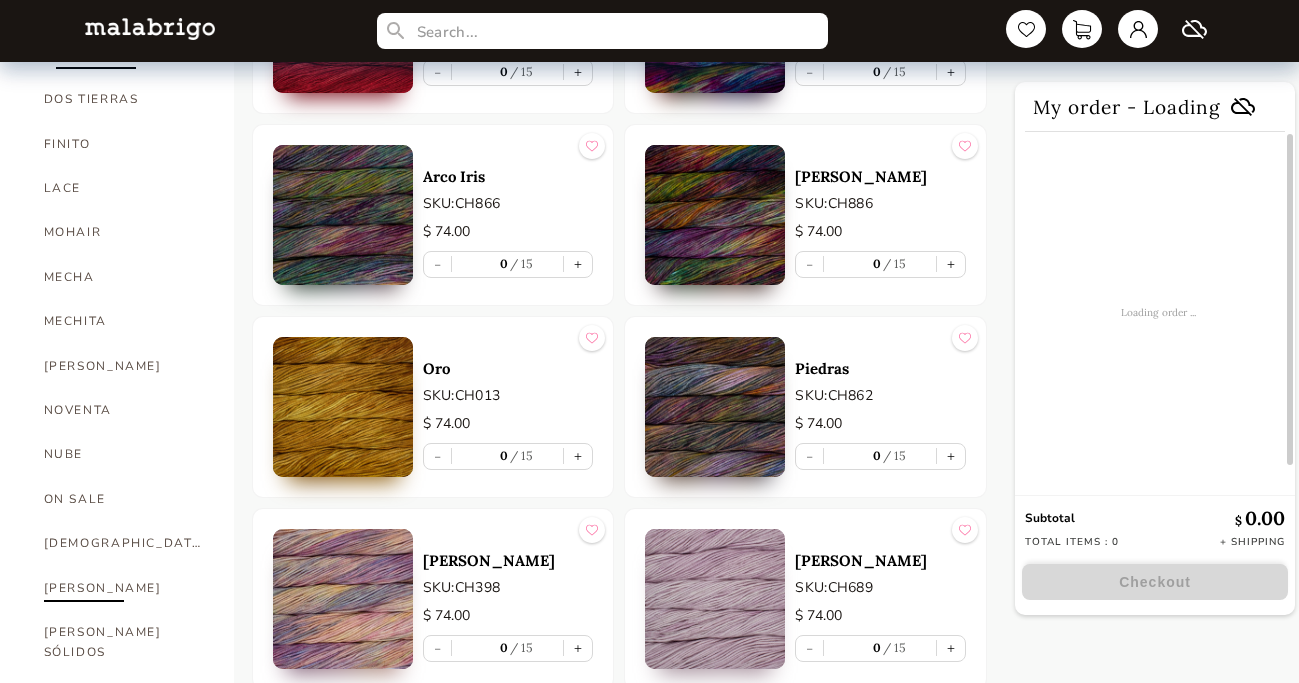 click on "[PERSON_NAME]" at bounding box center [124, 588] 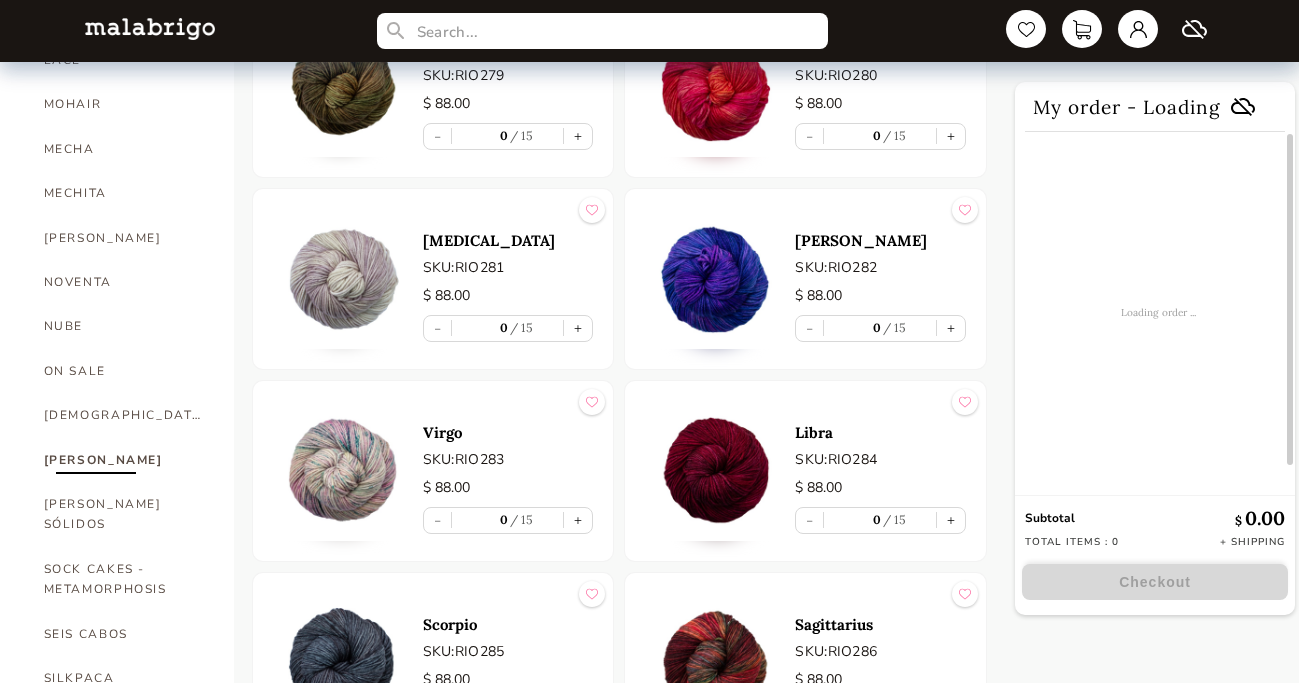 scroll, scrollTop: 854, scrollLeft: 0, axis: vertical 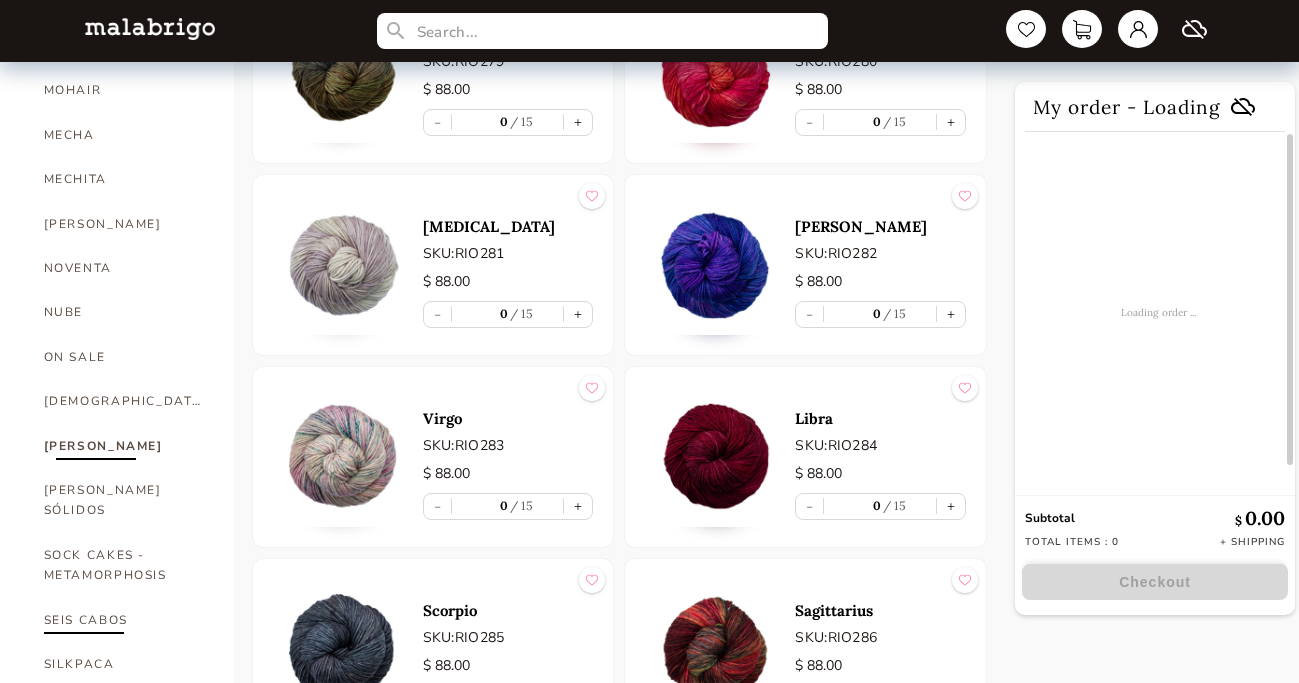 click on "SEIS CABOS" at bounding box center (124, 620) 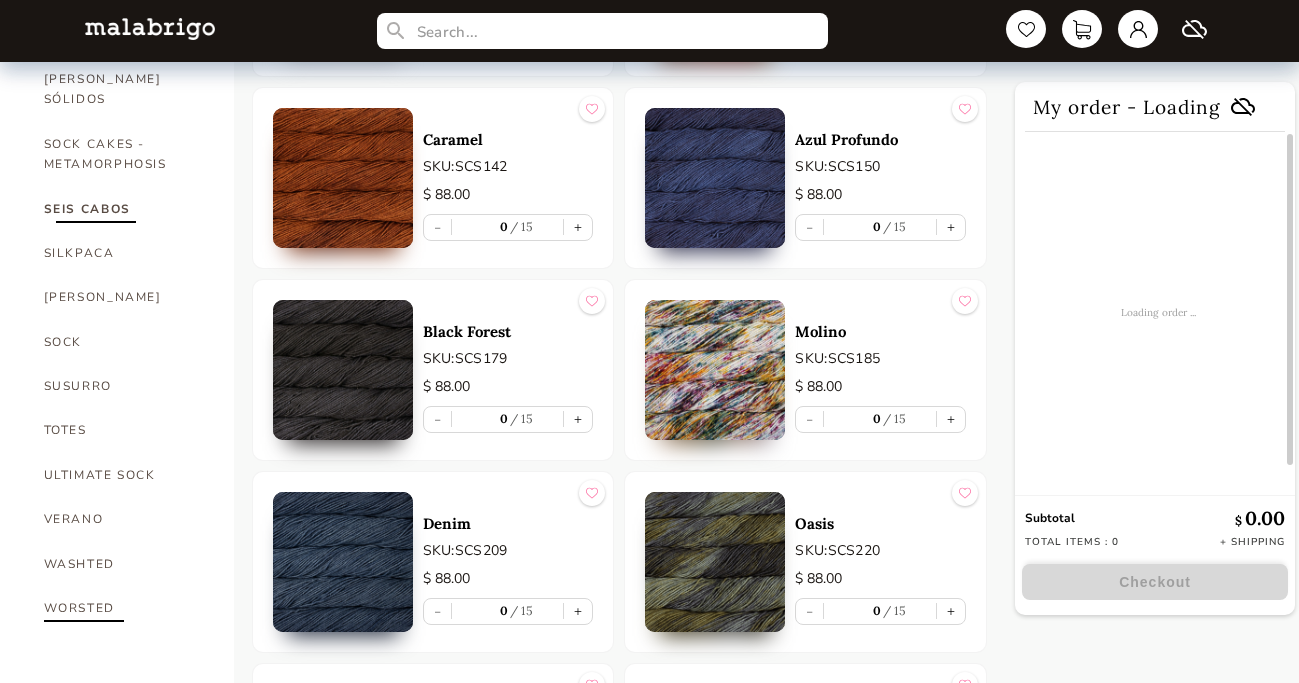 scroll, scrollTop: 1267, scrollLeft: 0, axis: vertical 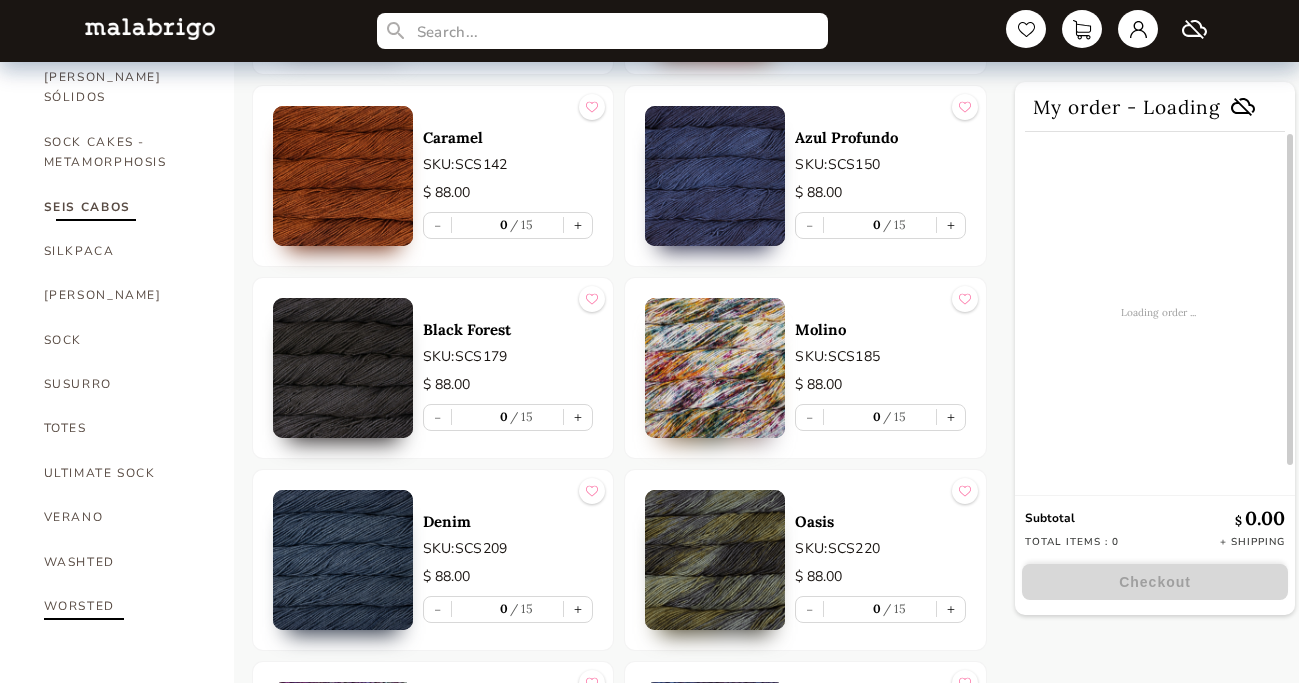 click on "WORSTED" at bounding box center (124, 606) 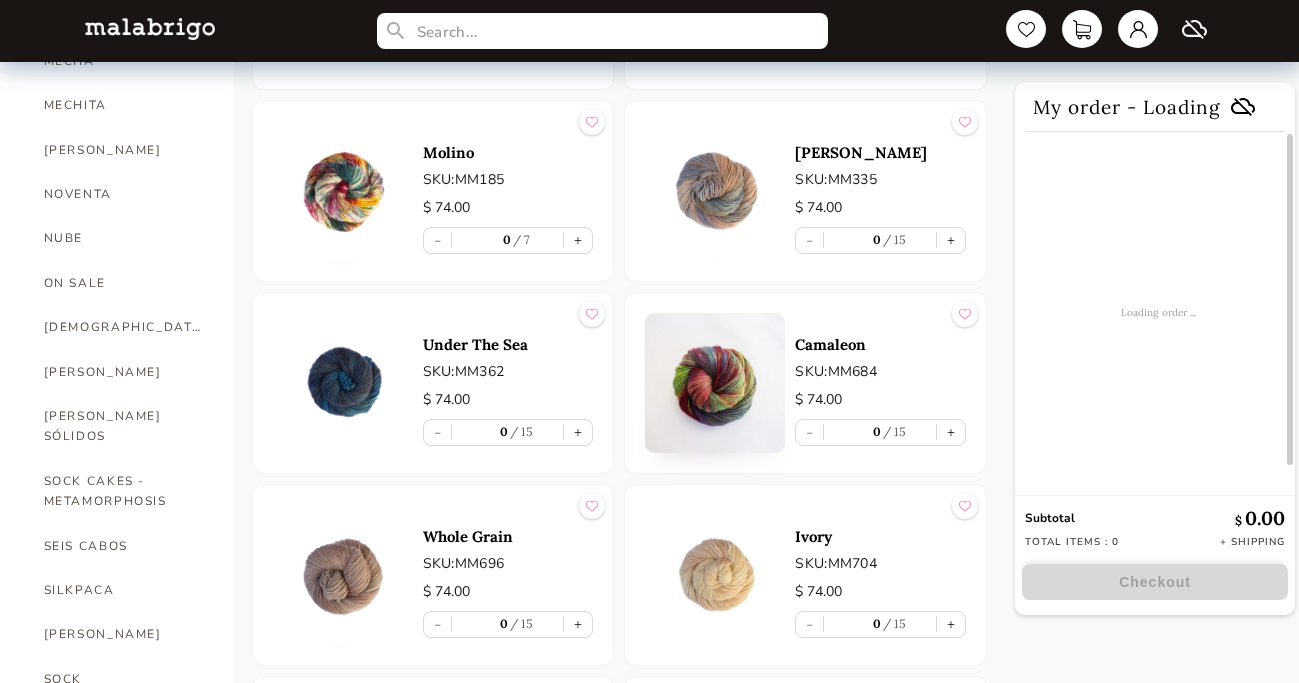 scroll, scrollTop: 926, scrollLeft: 0, axis: vertical 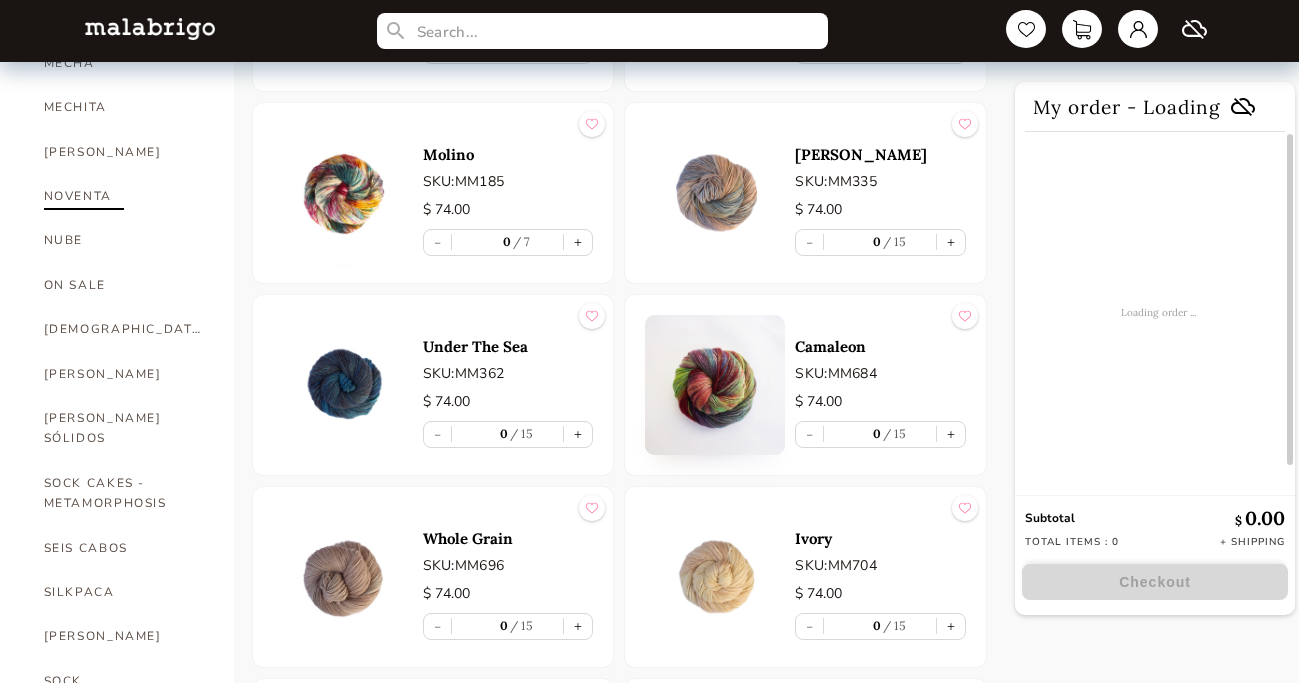 click on "NOVENTA" at bounding box center [124, 196] 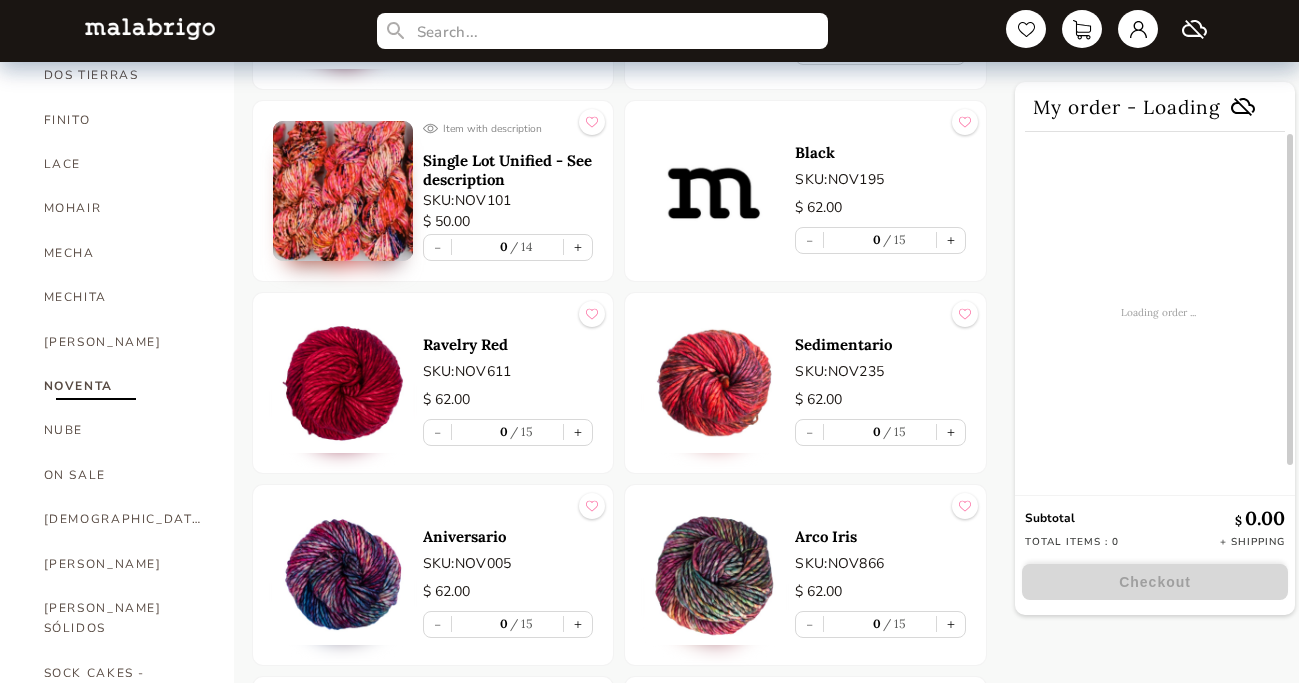 scroll, scrollTop: 723, scrollLeft: 0, axis: vertical 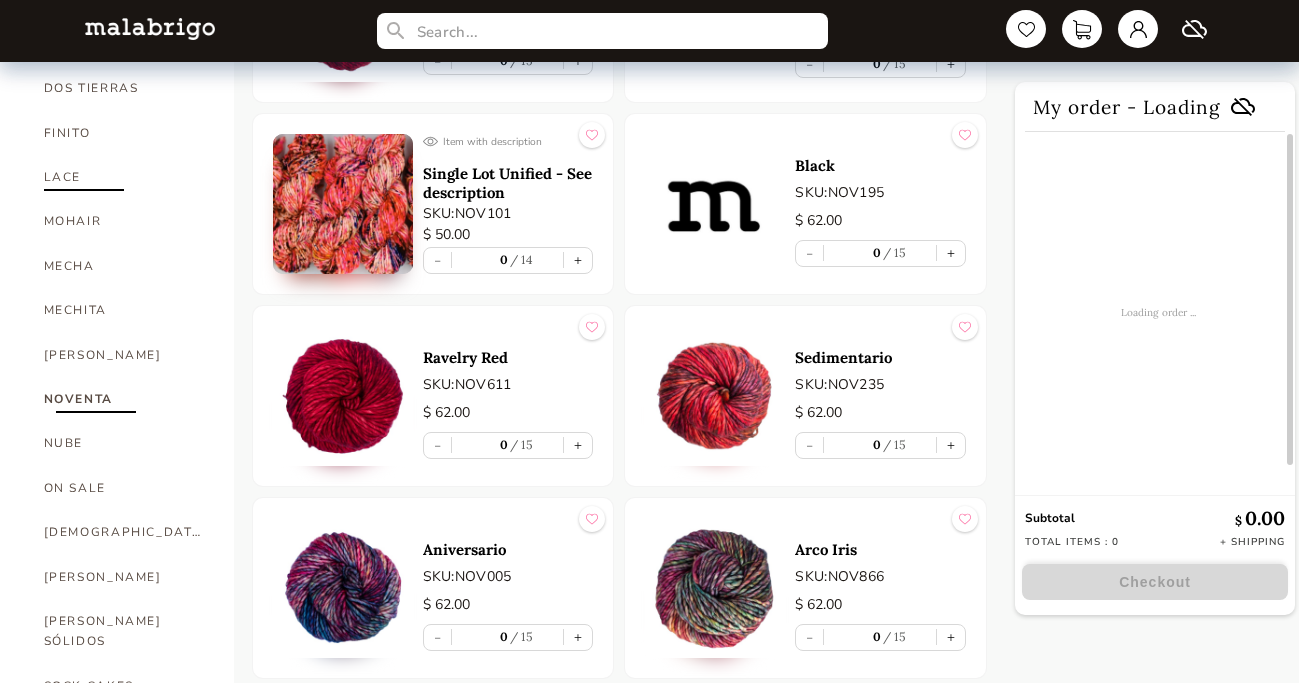 click on "LACE" at bounding box center (124, 177) 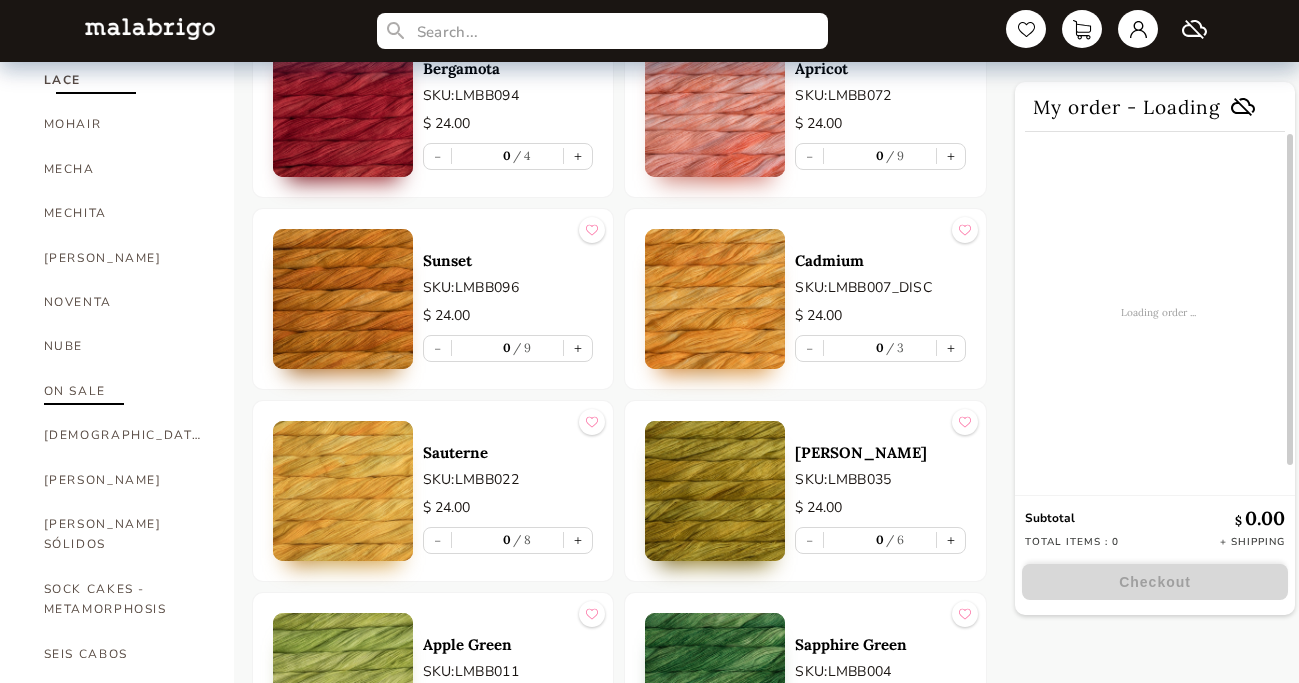scroll, scrollTop: 813, scrollLeft: 0, axis: vertical 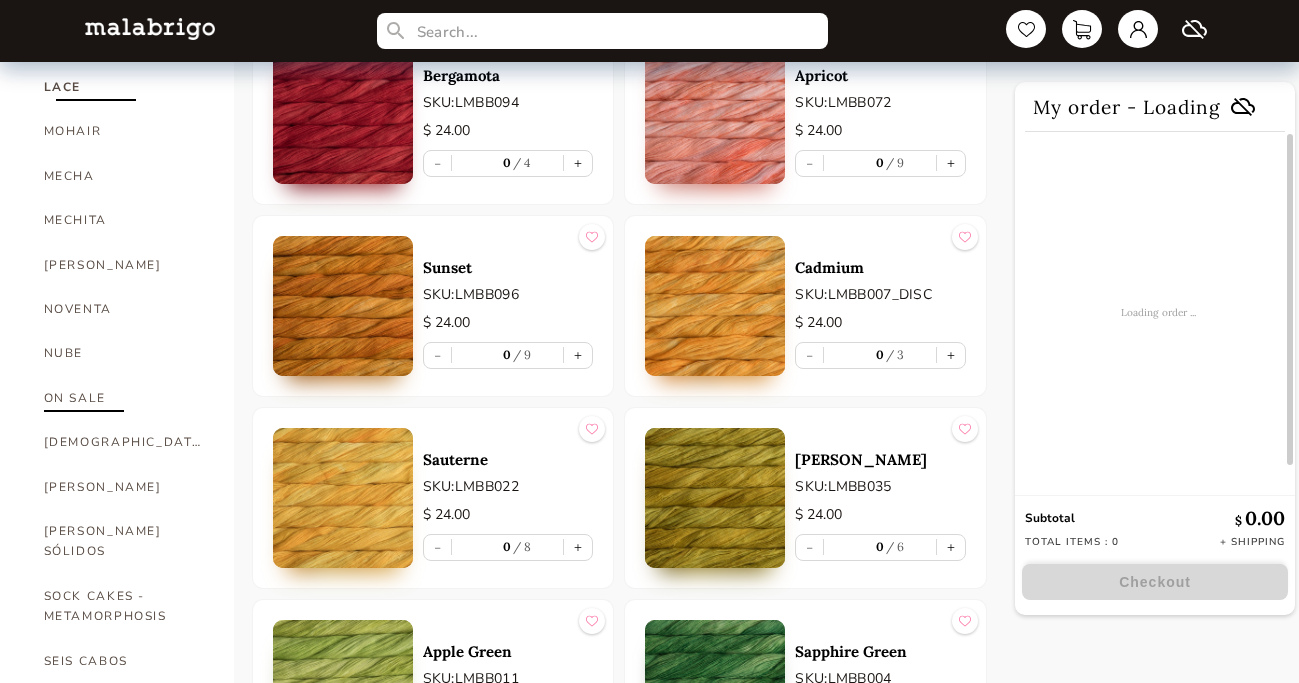 click on "ON SALE" at bounding box center (124, 398) 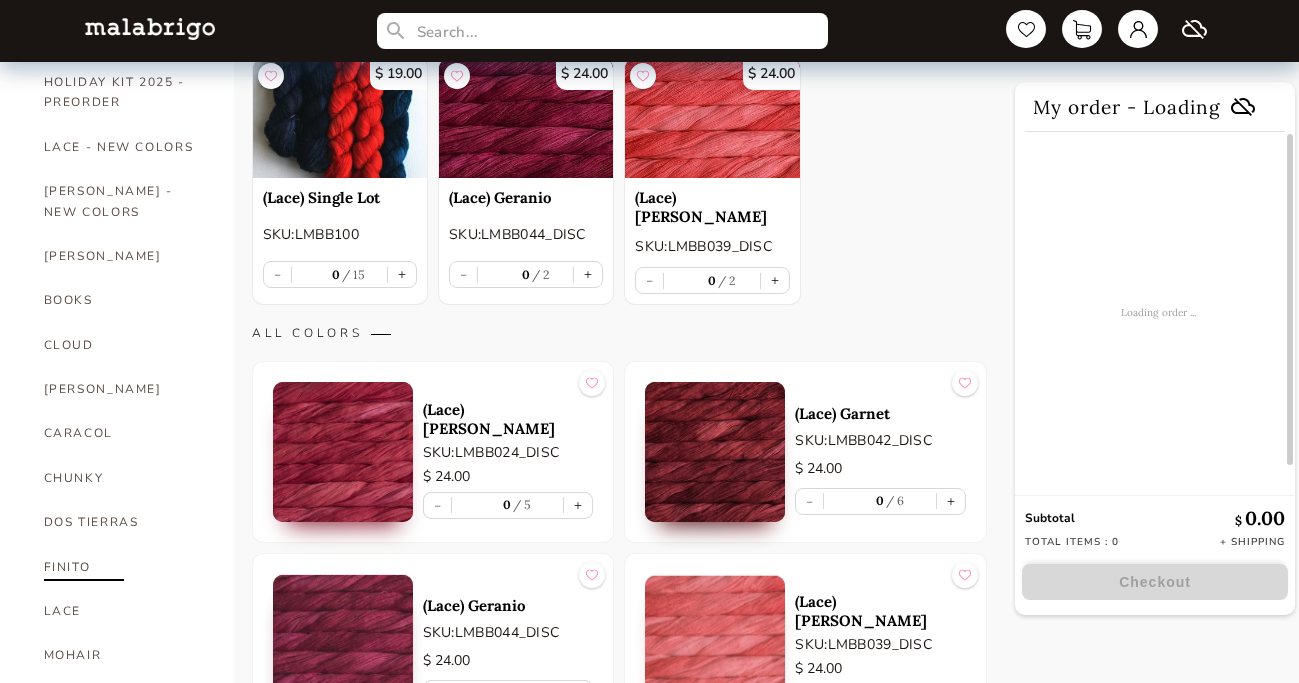 scroll, scrollTop: 290, scrollLeft: 0, axis: vertical 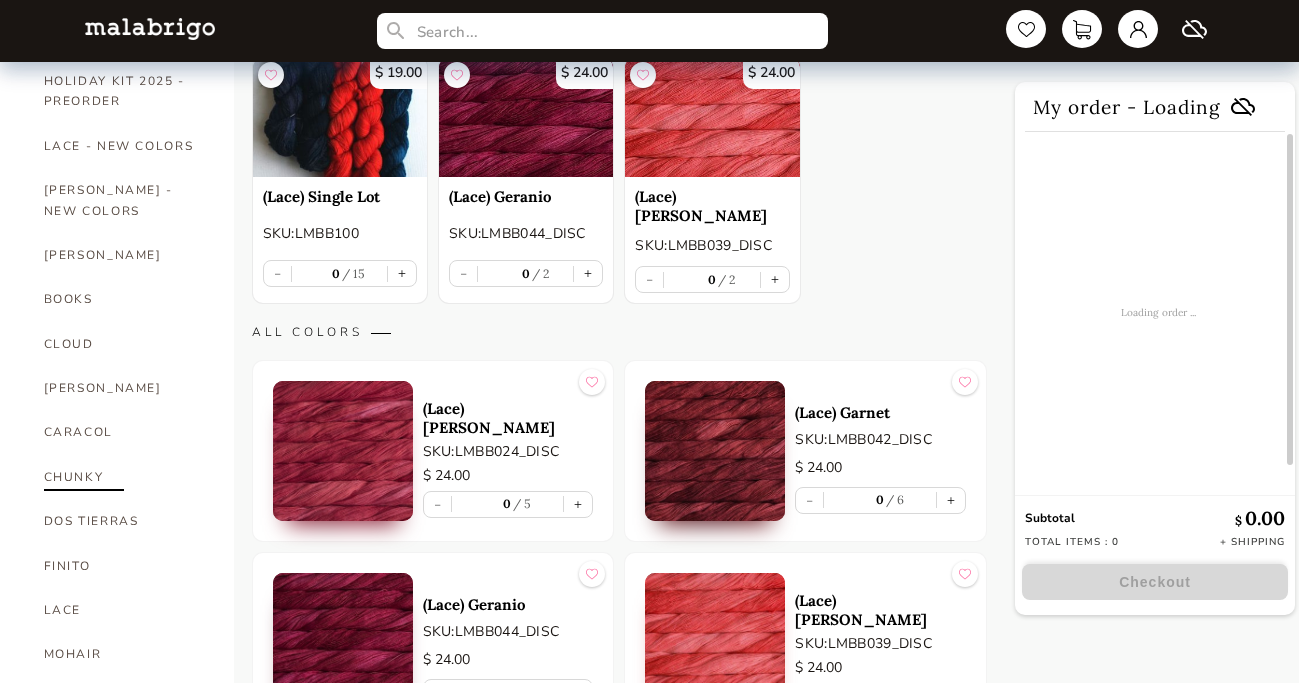 click on "CHUNKY" at bounding box center [124, 477] 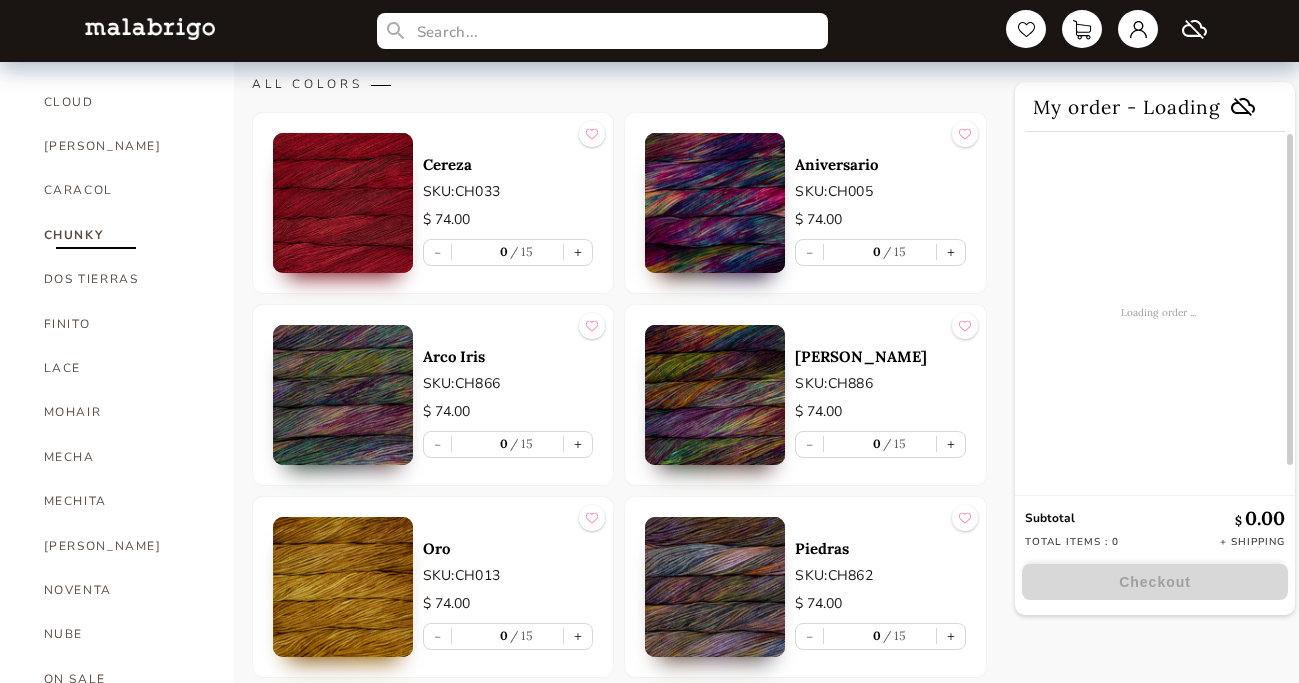 scroll, scrollTop: 531, scrollLeft: 0, axis: vertical 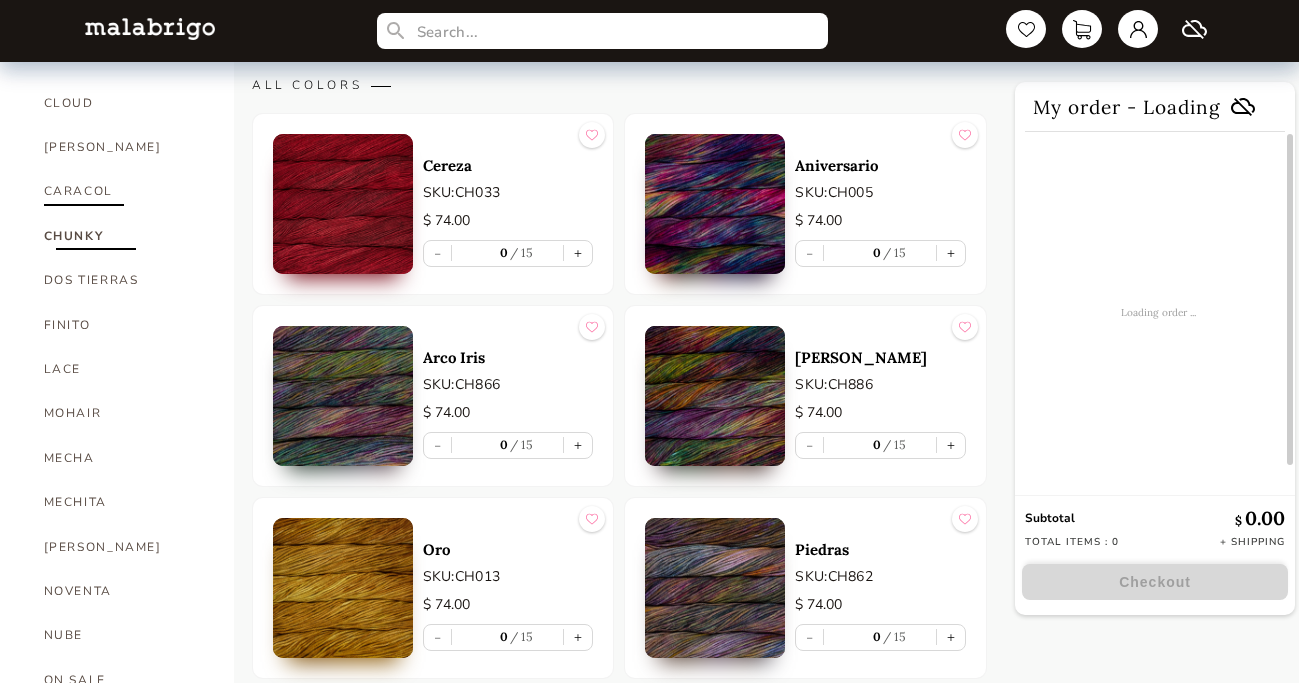 click on "CARACOL" at bounding box center (124, 191) 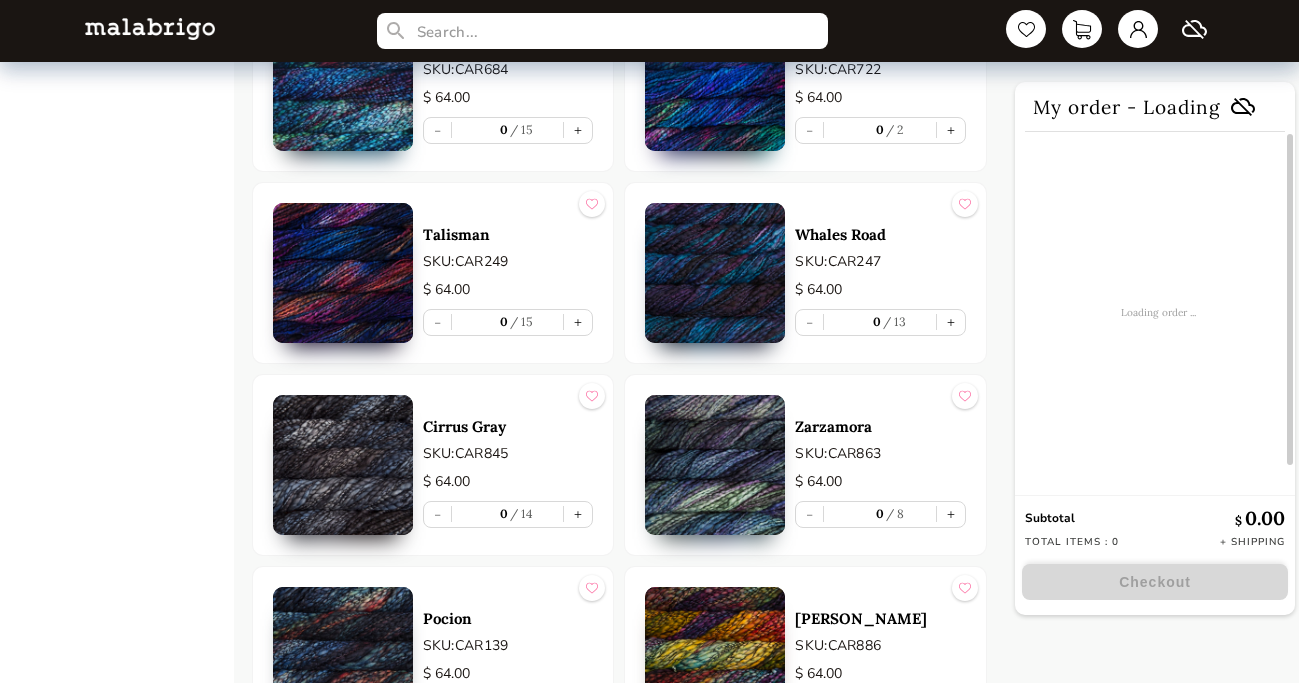 scroll, scrollTop: 2191, scrollLeft: 0, axis: vertical 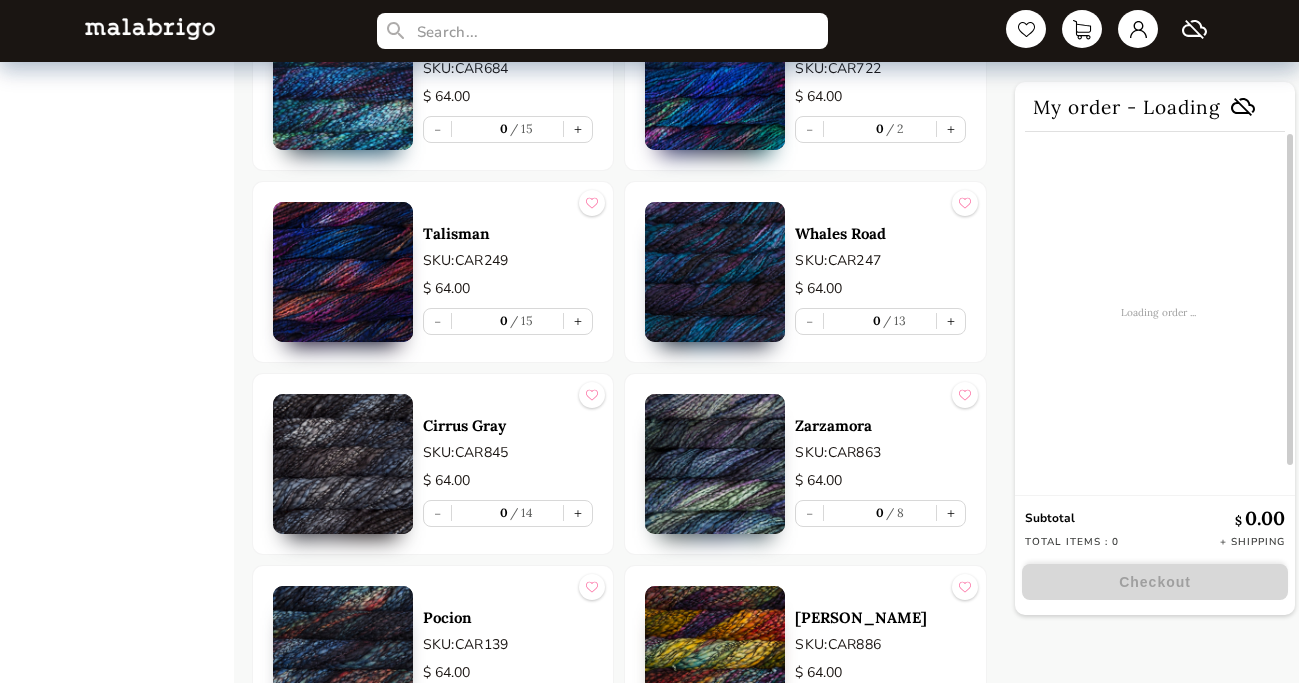 click at bounding box center [715, 464] 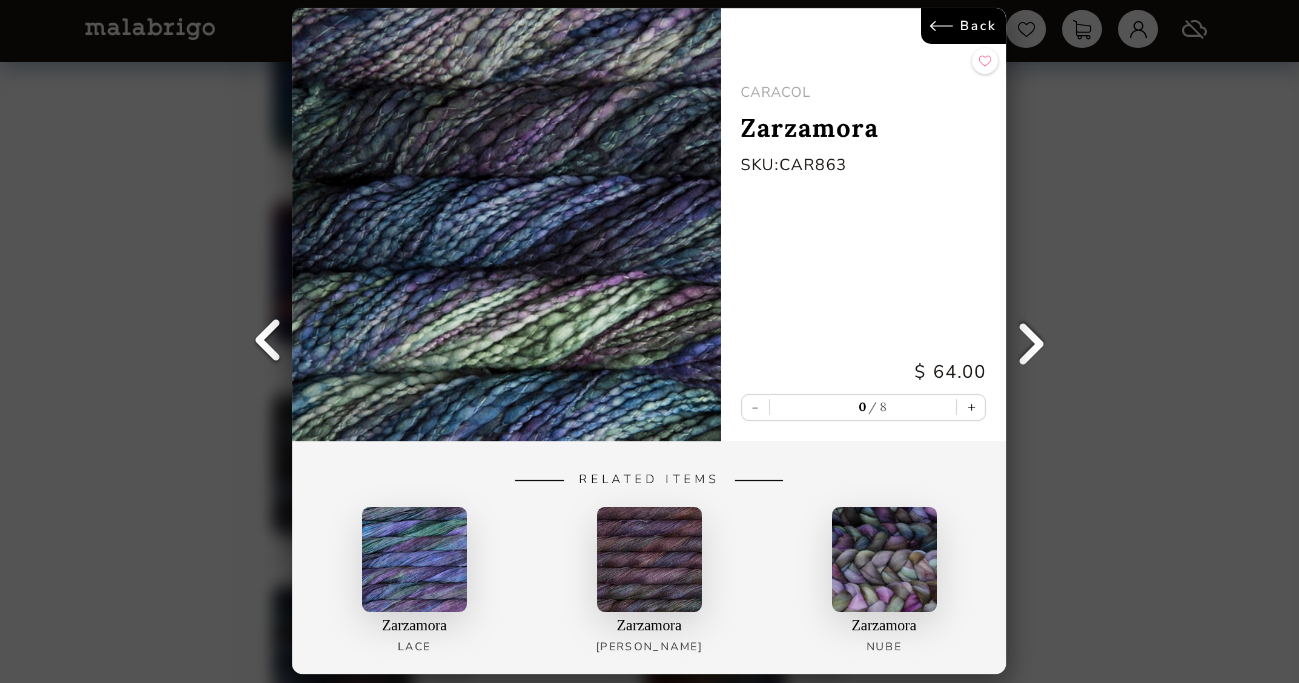 click at bounding box center (649, 560) 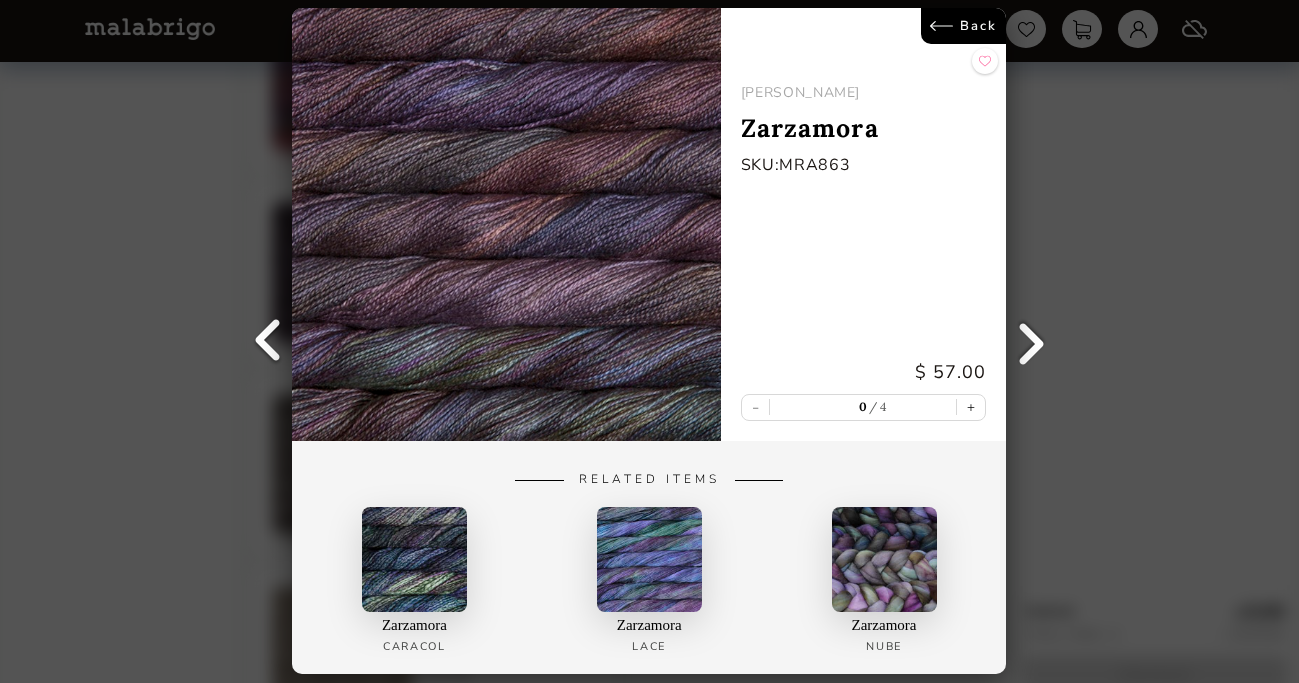 click on "Back" at bounding box center [964, 26] 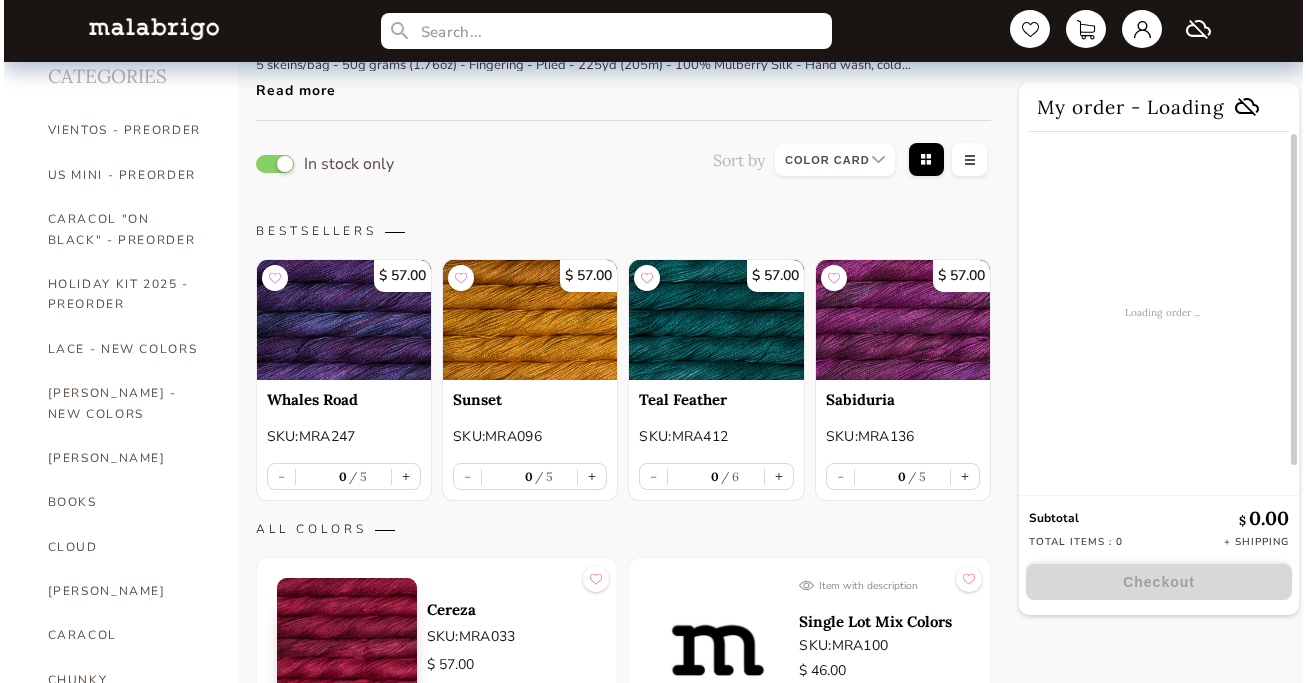 scroll, scrollTop: 0, scrollLeft: 0, axis: both 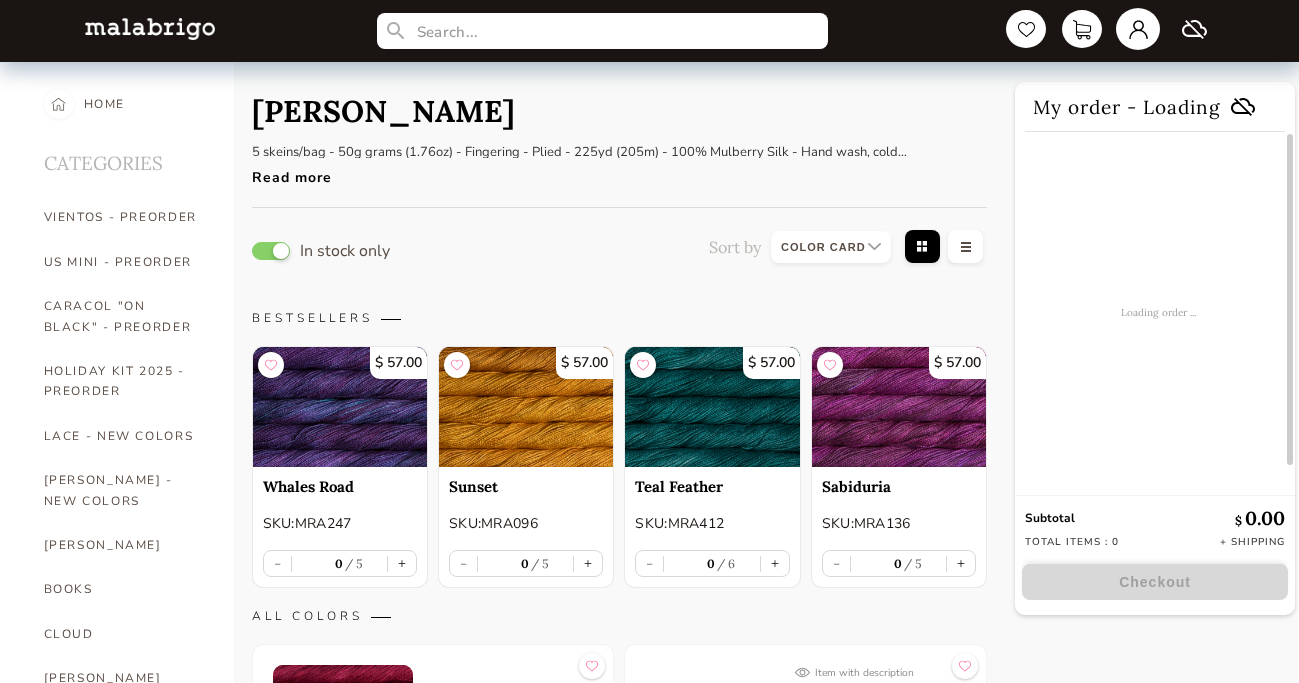 click at bounding box center (1138, 29) 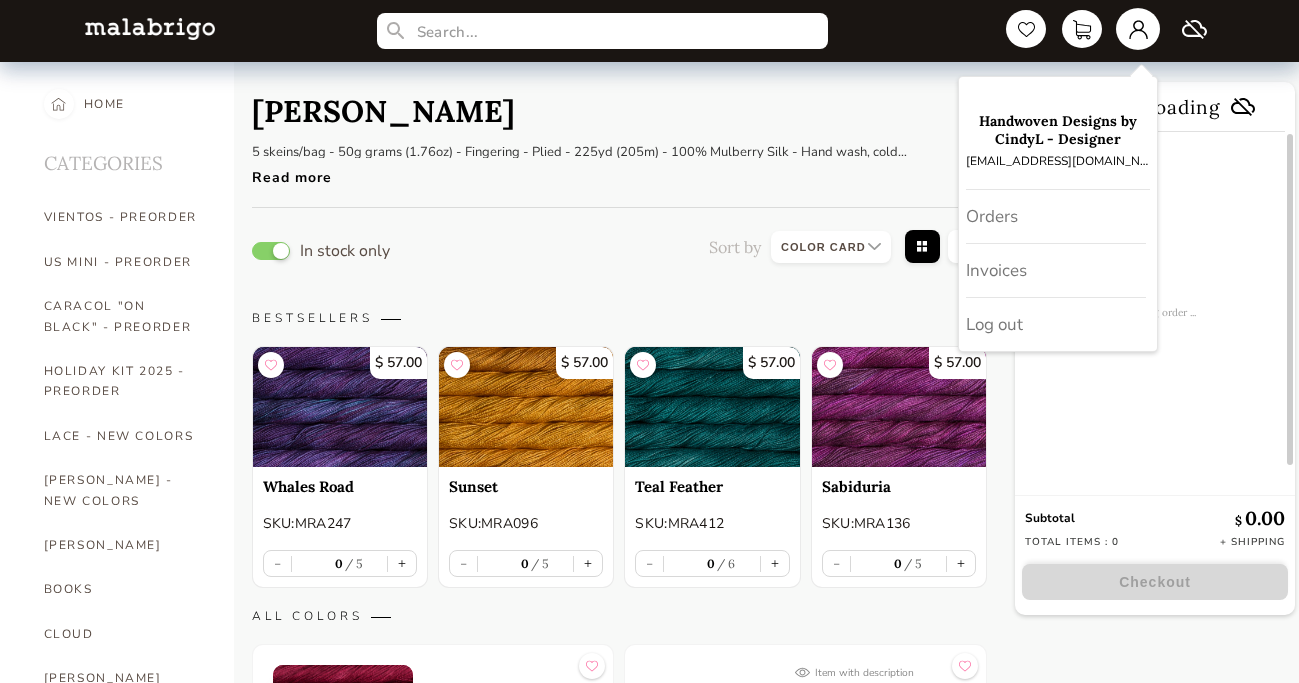 click at bounding box center (1138, 29) 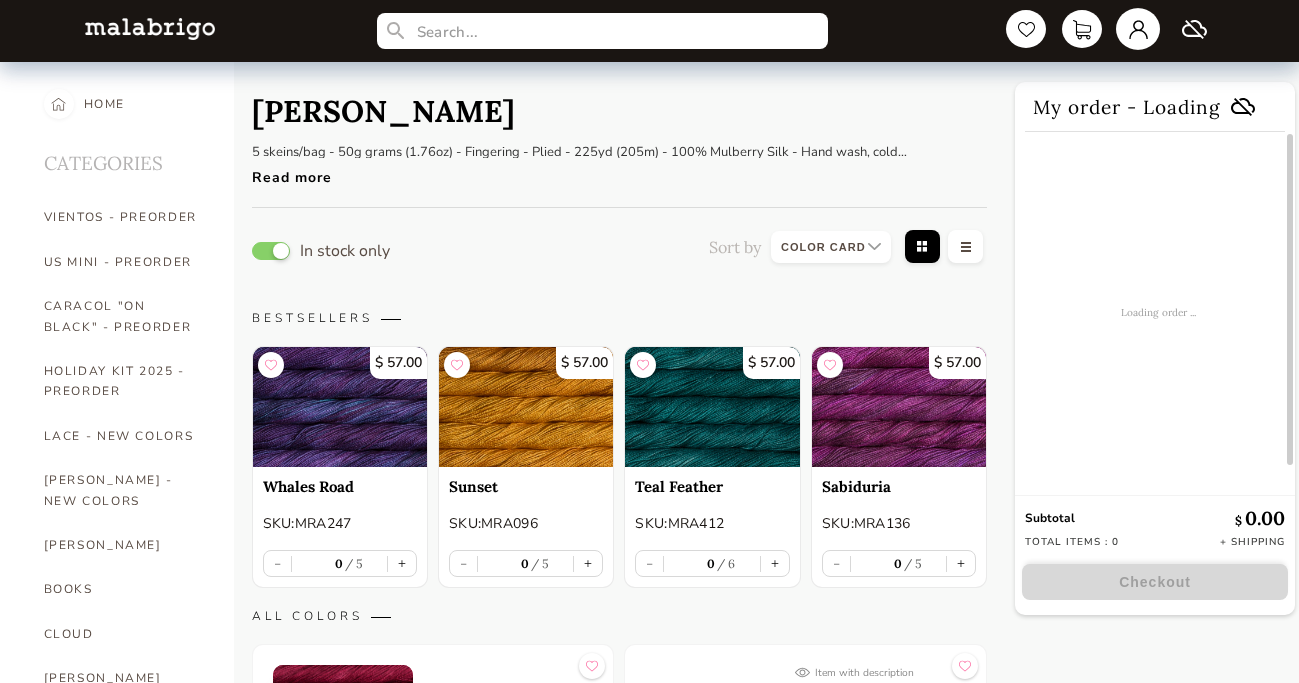 click at bounding box center (1138, 29) 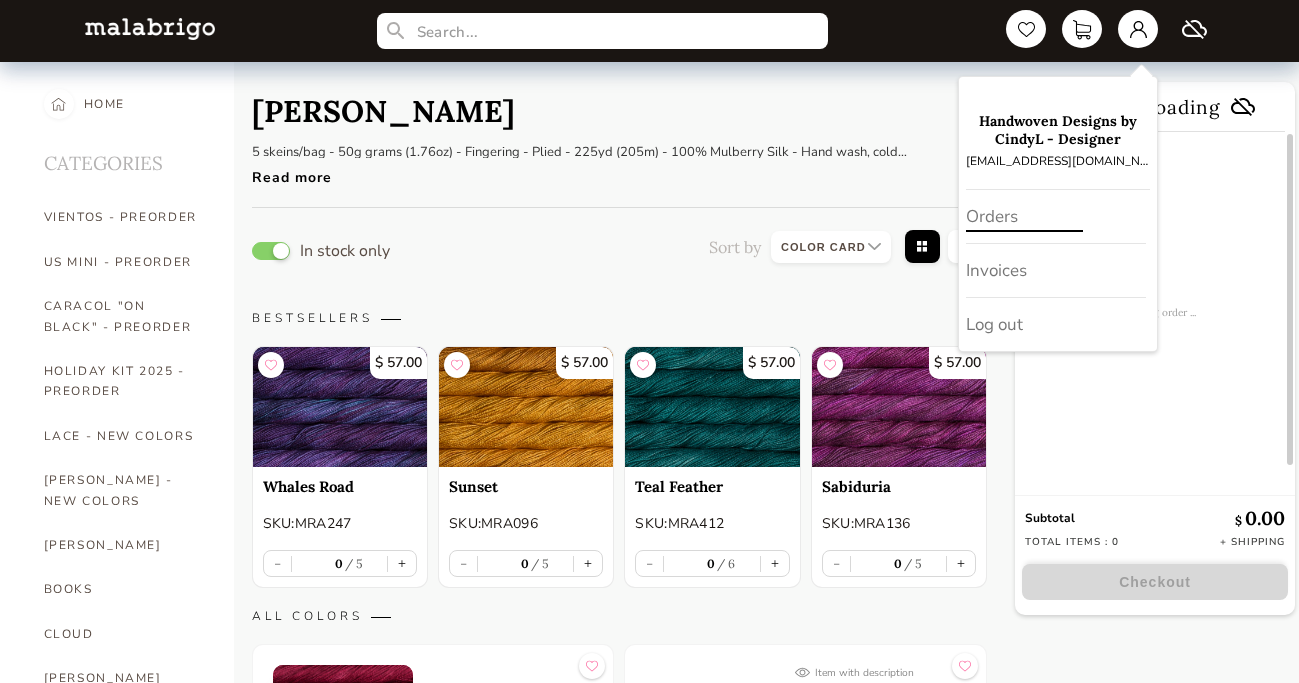 click on "Orders" at bounding box center (1056, 217) 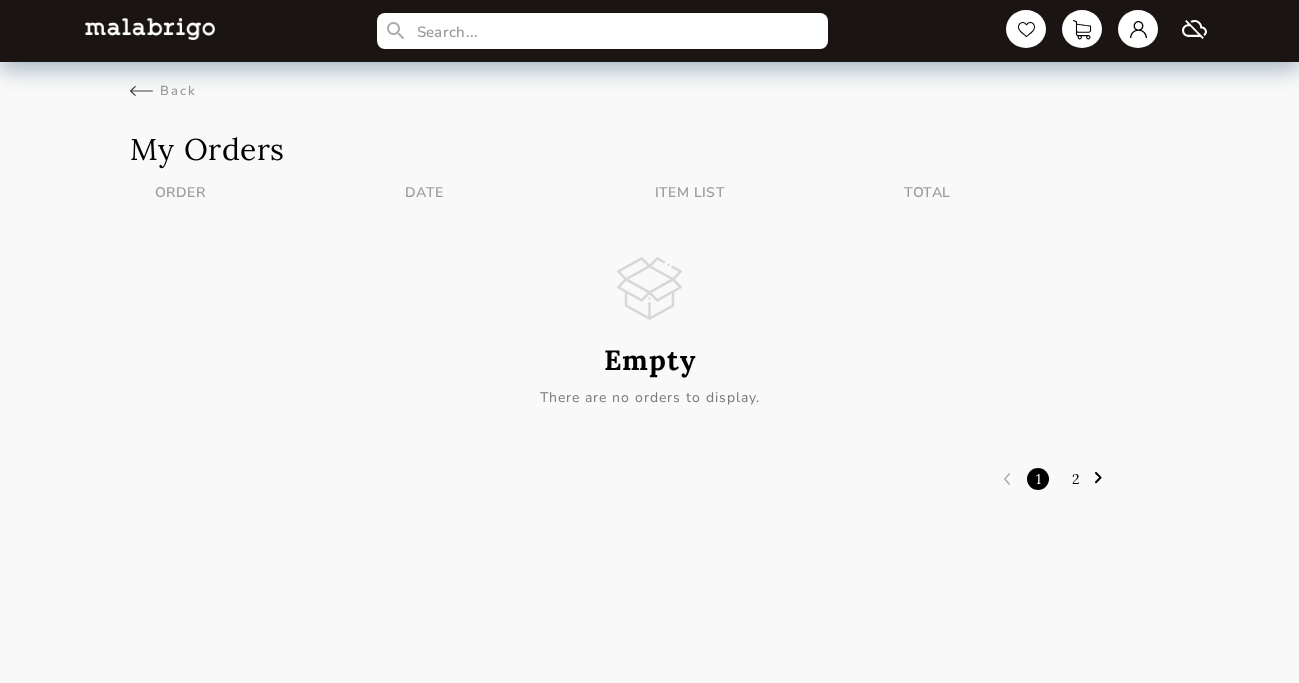 click at bounding box center (1098, 478) 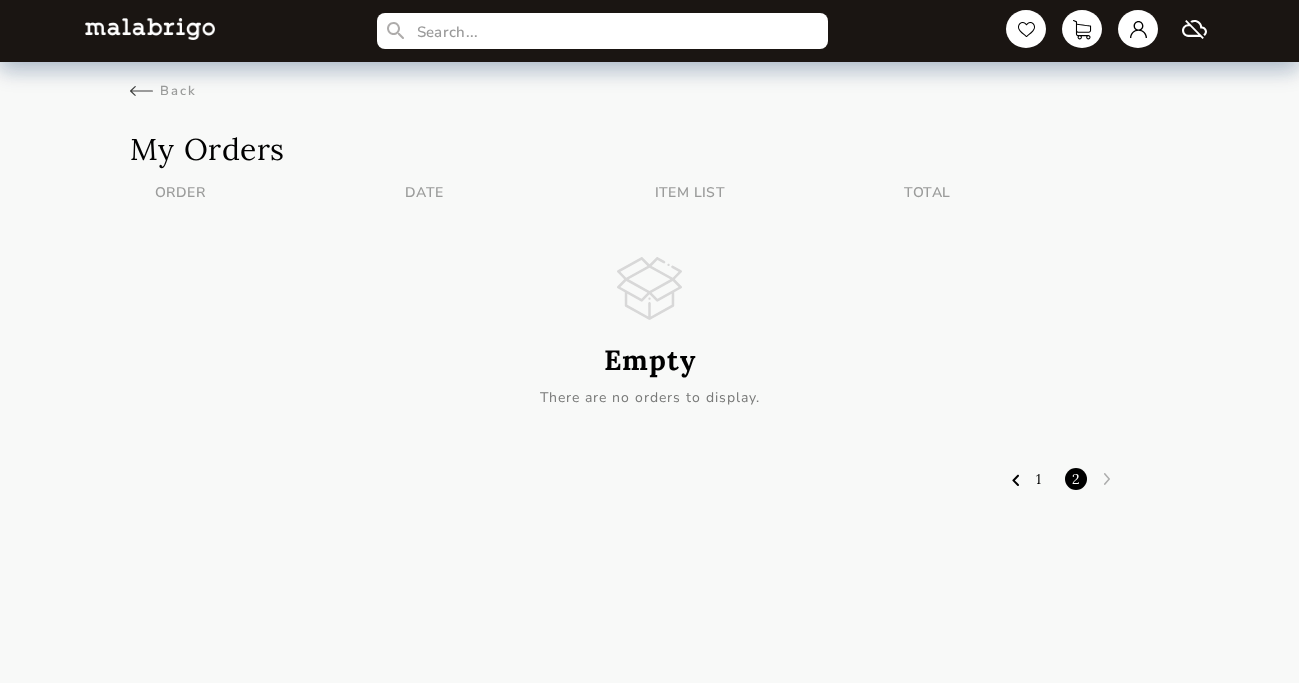 select on "INDEX" 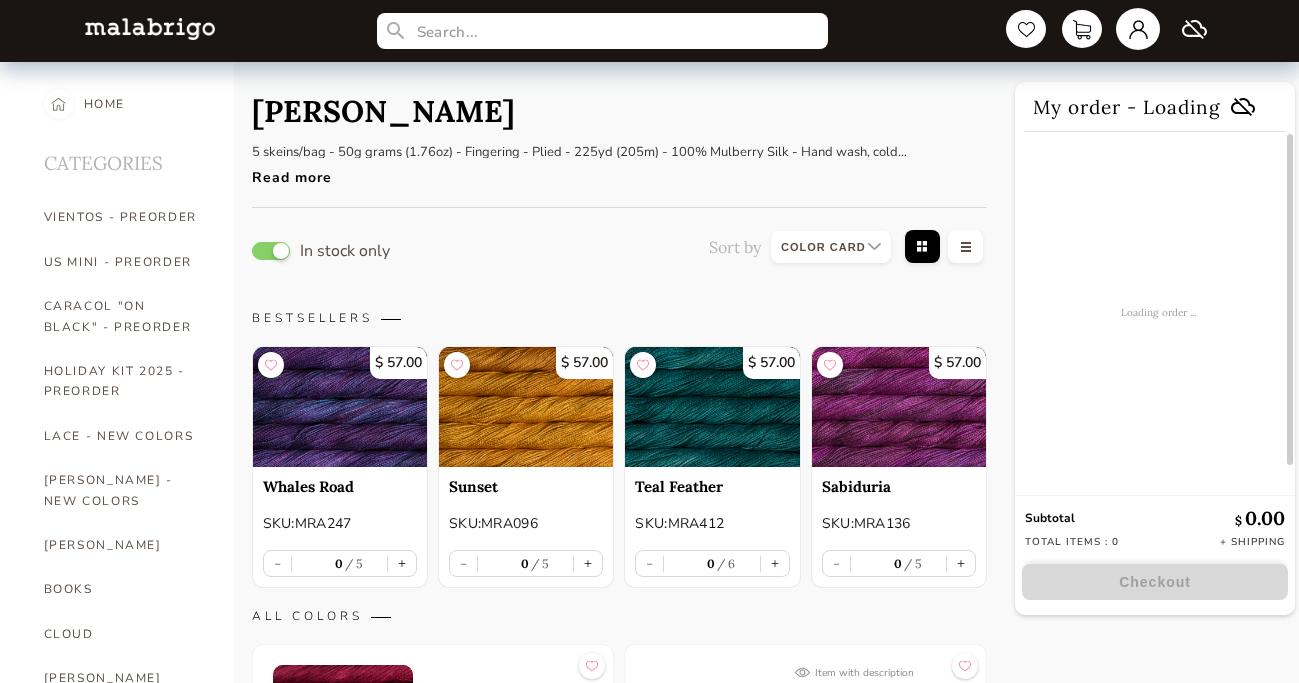 click at bounding box center (1138, 29) 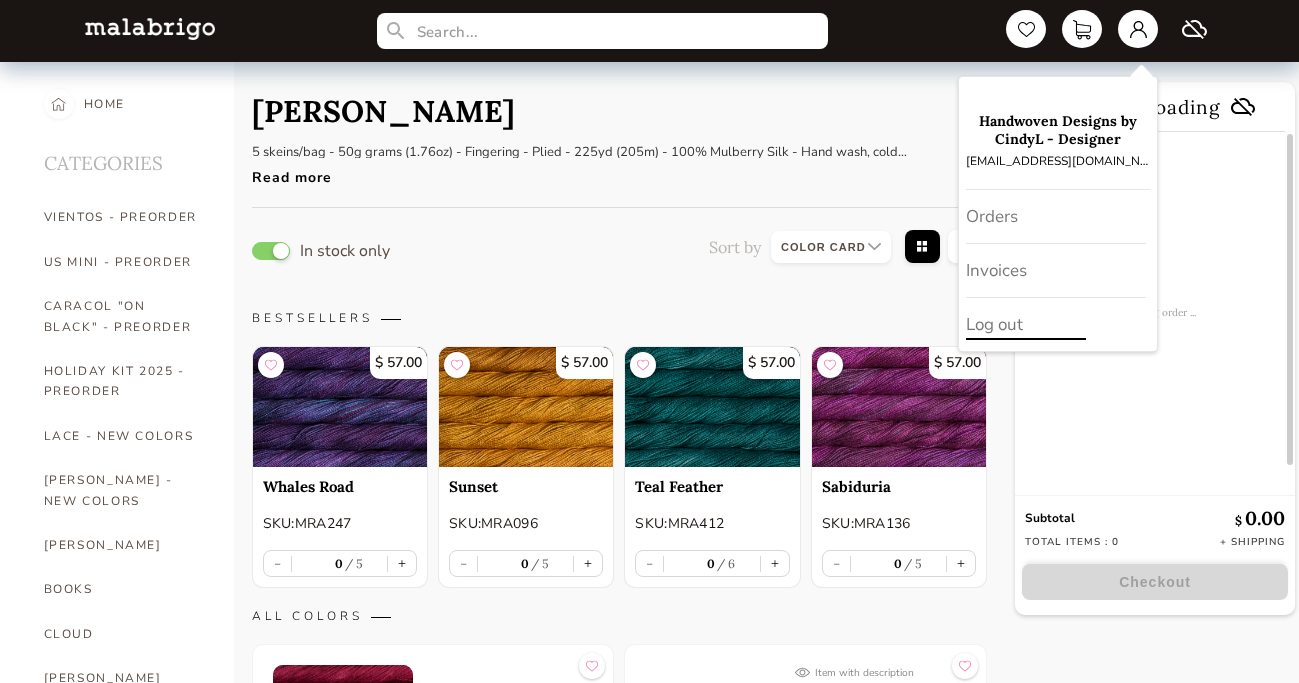 click on "Log out" at bounding box center (1058, 324) 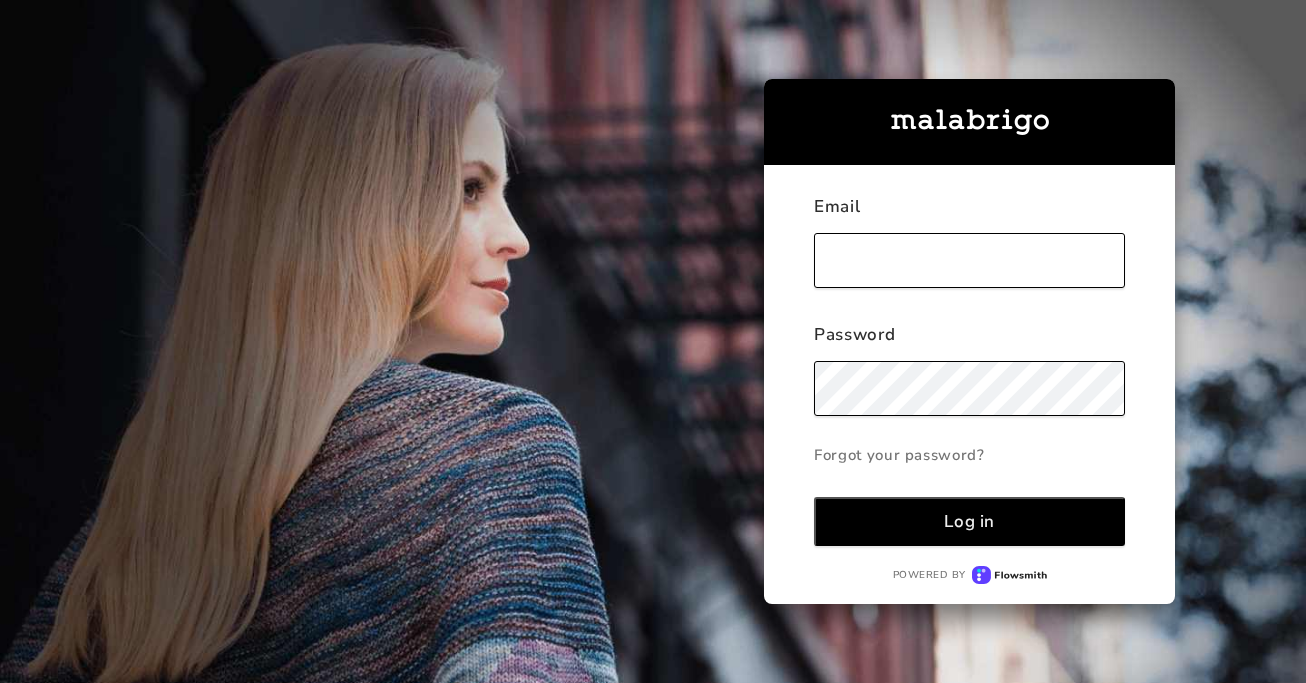 type on "[EMAIL_ADDRESS][DOMAIN_NAME]" 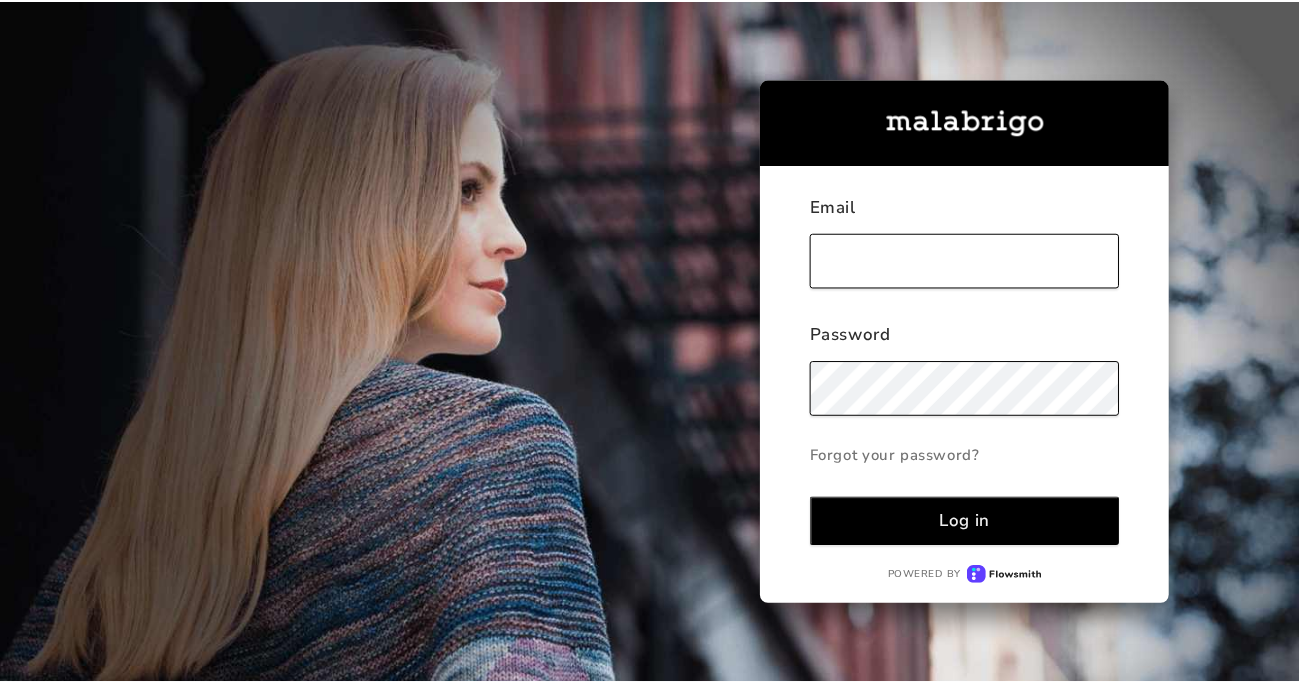 scroll, scrollTop: 0, scrollLeft: 0, axis: both 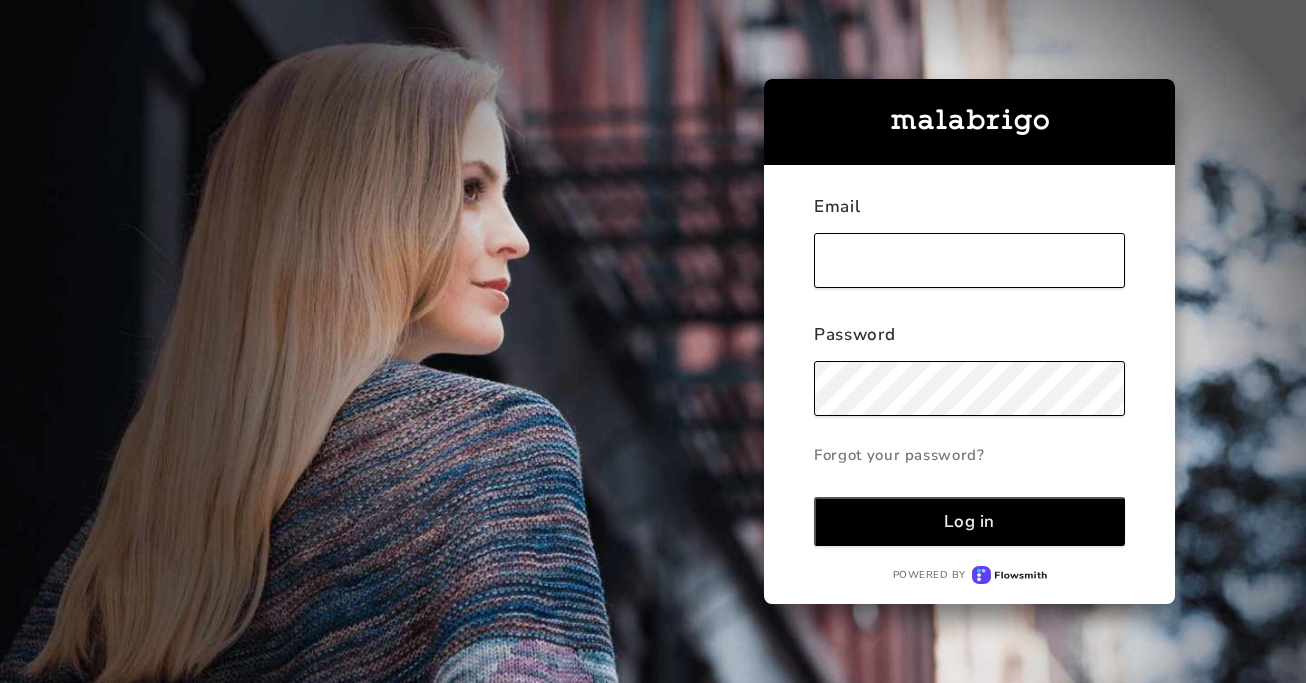 type on "[EMAIL_ADDRESS][DOMAIN_NAME]" 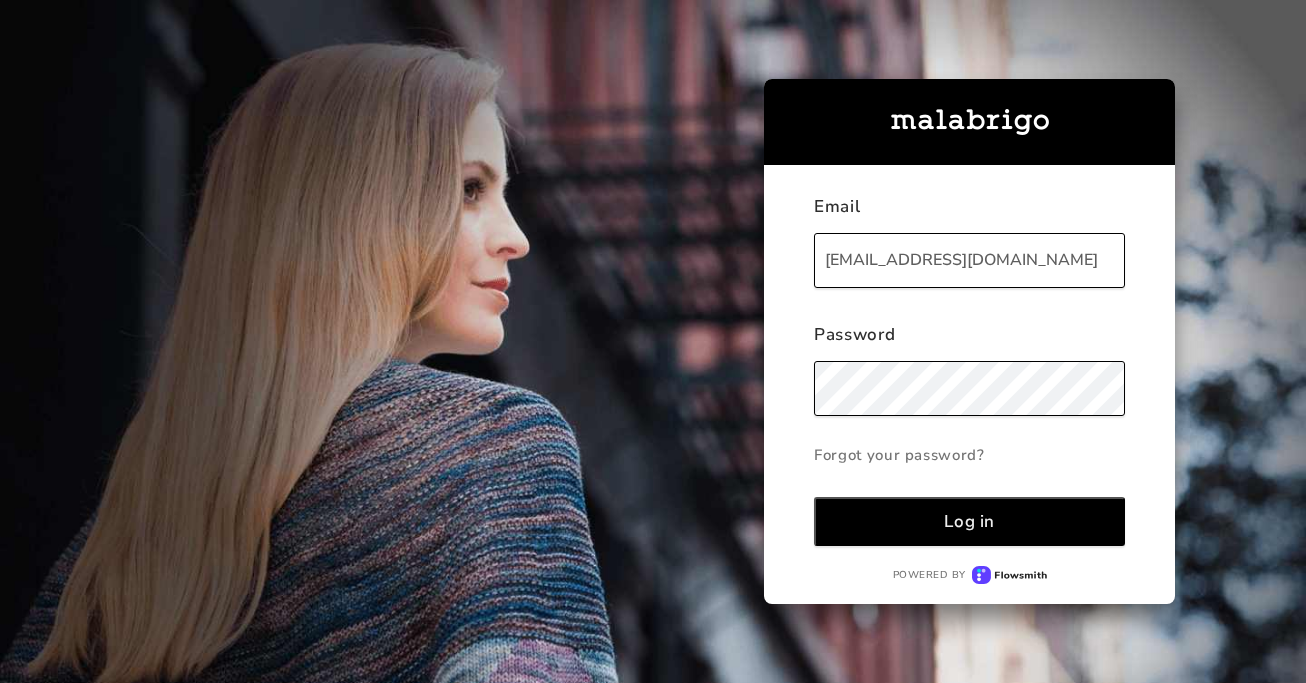click on "Log in" at bounding box center (969, 521) 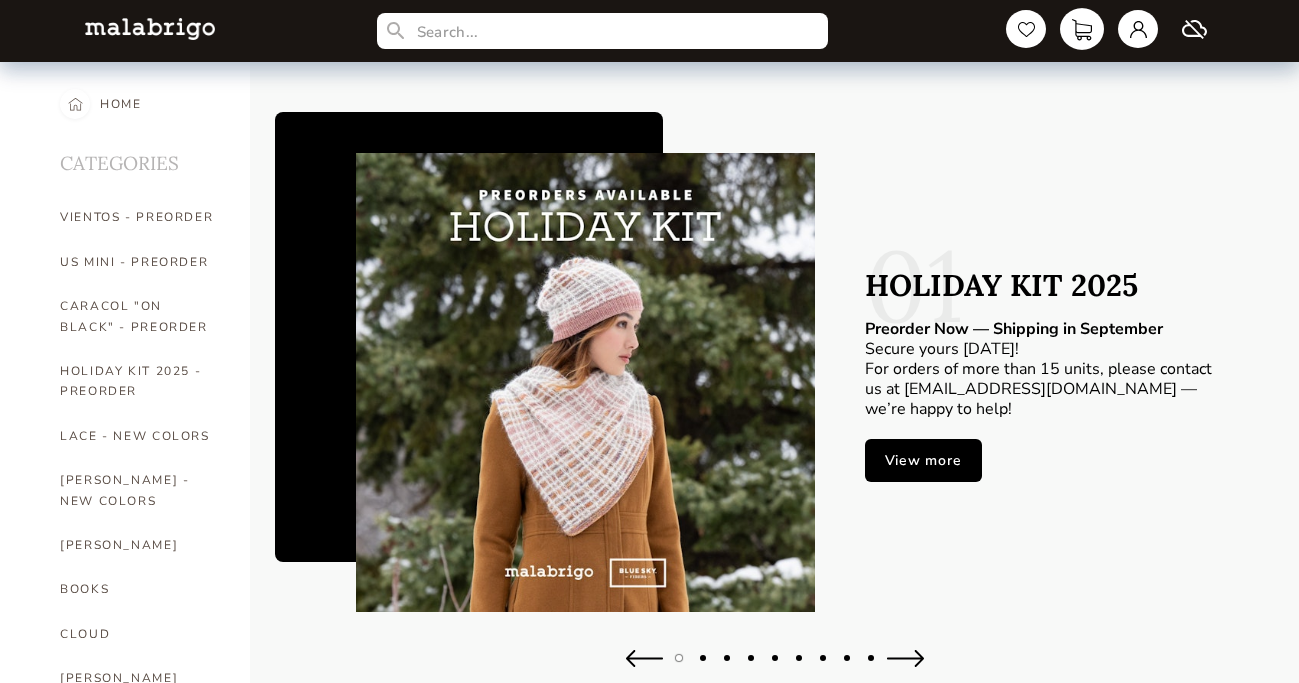 click at bounding box center (1082, 29) 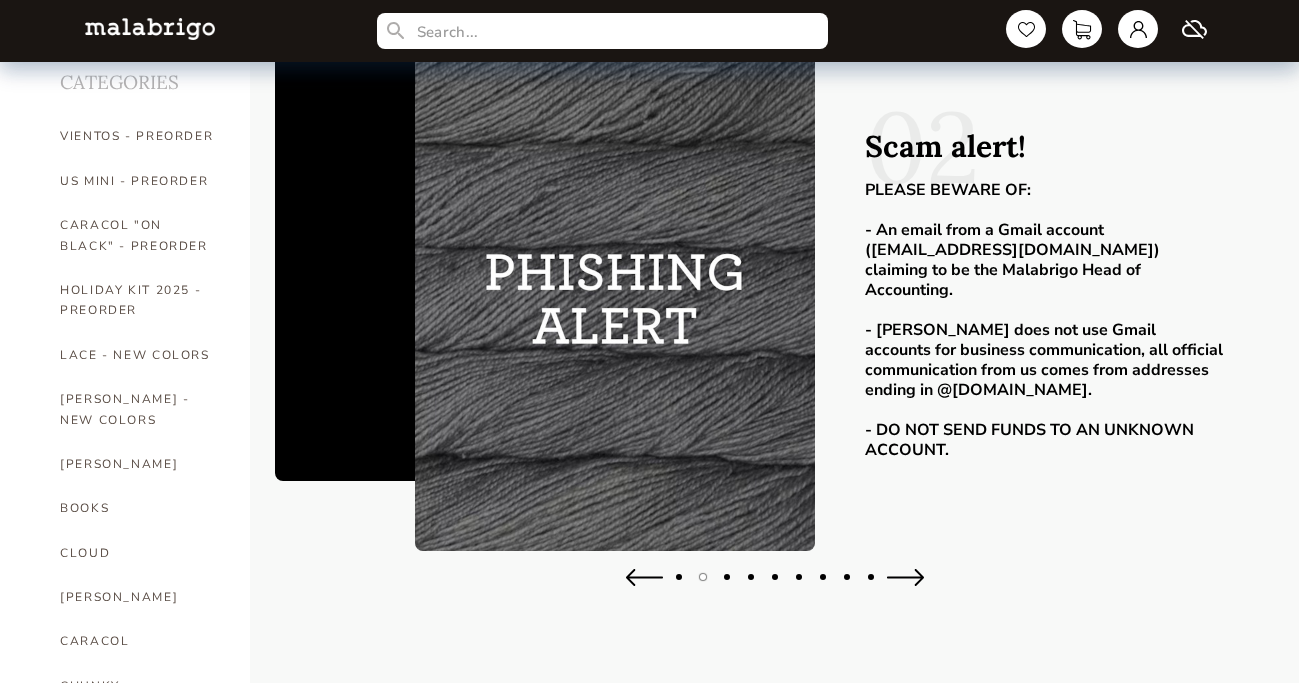 scroll, scrollTop: 102, scrollLeft: 0, axis: vertical 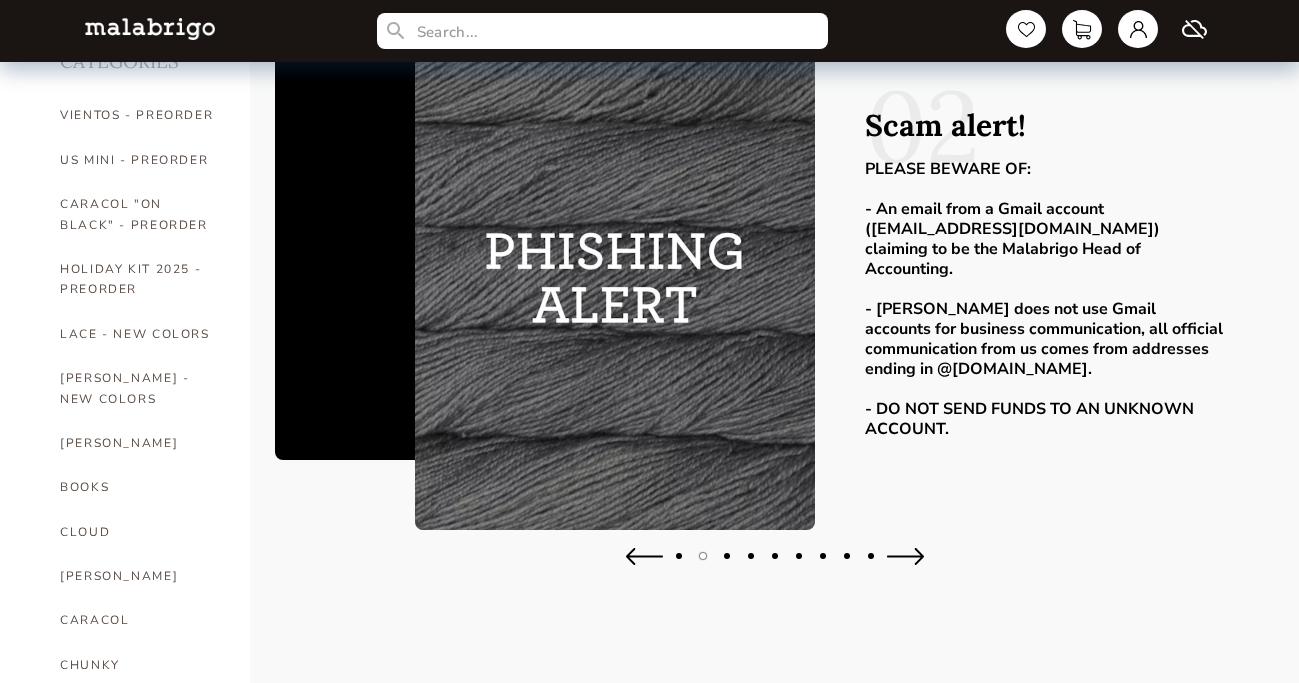 click at bounding box center (905, 556) 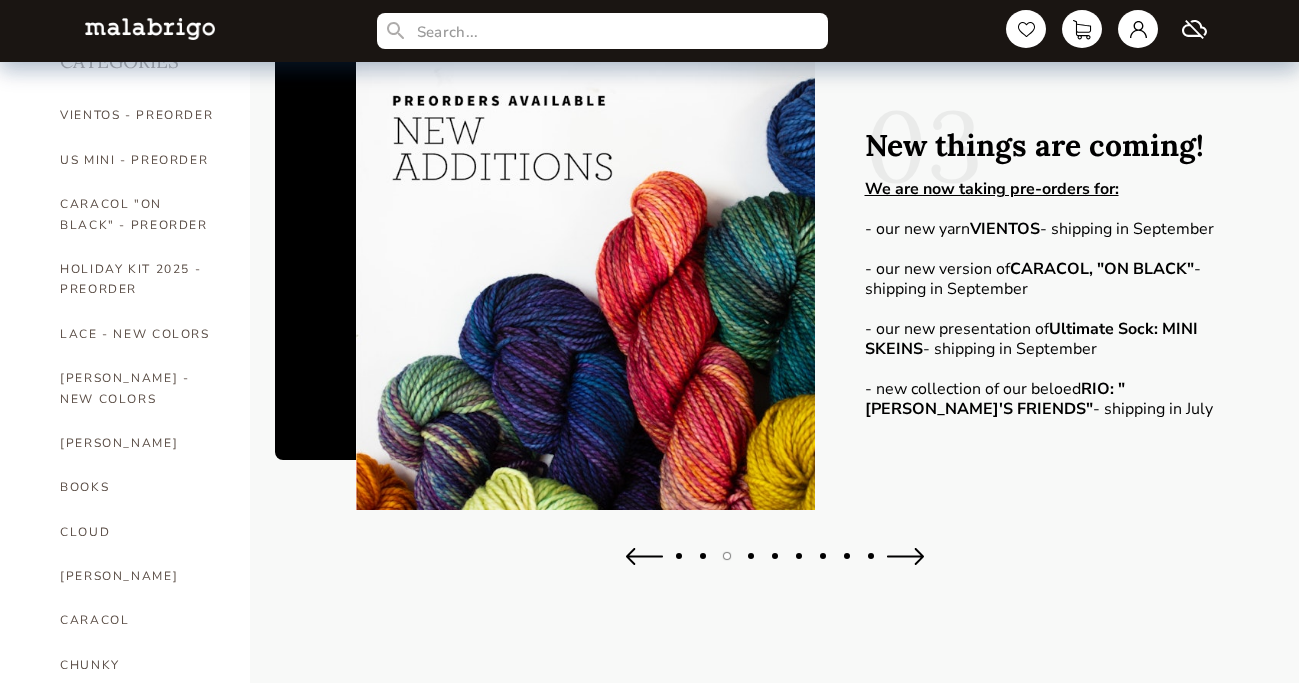 click at bounding box center (905, 556) 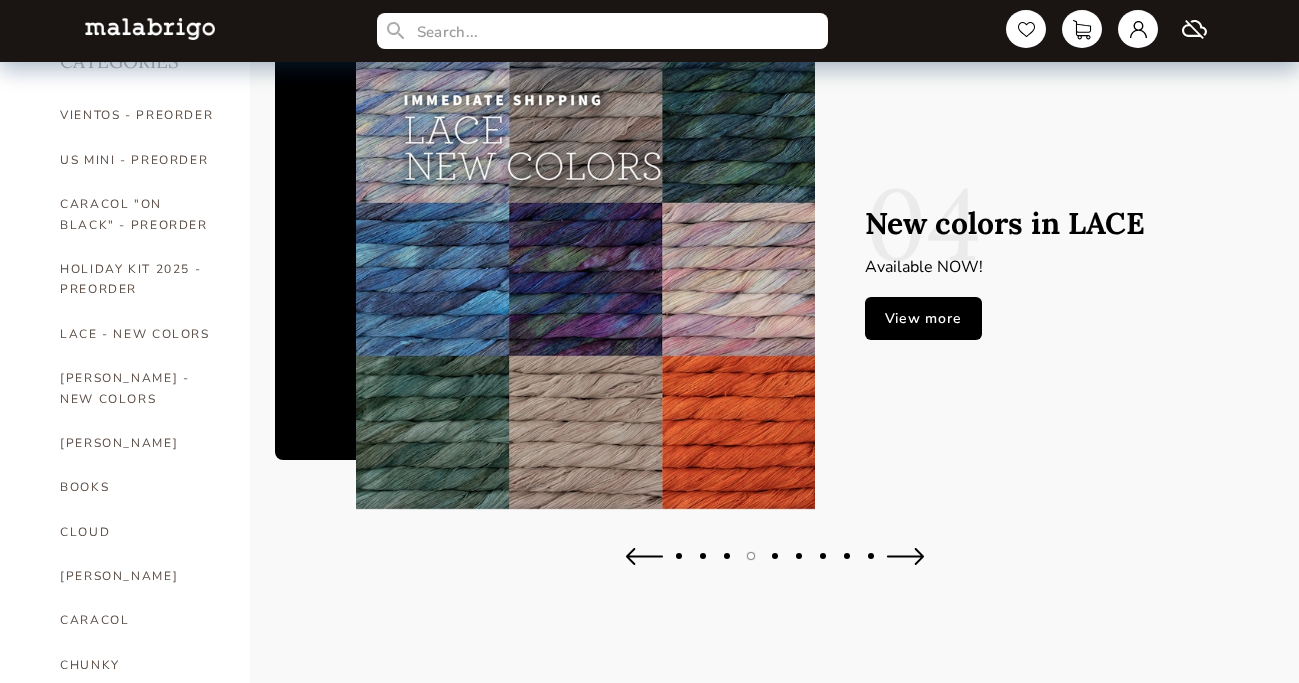 click at bounding box center [905, 556] 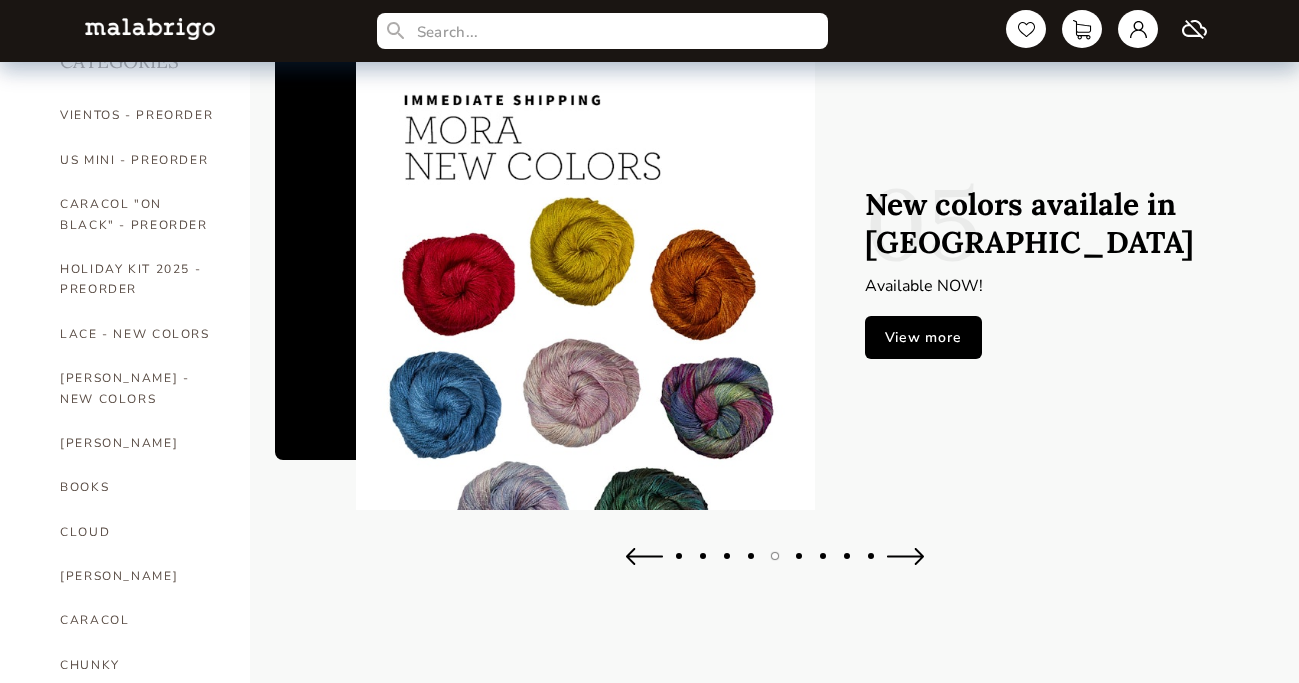 click at bounding box center (905, 556) 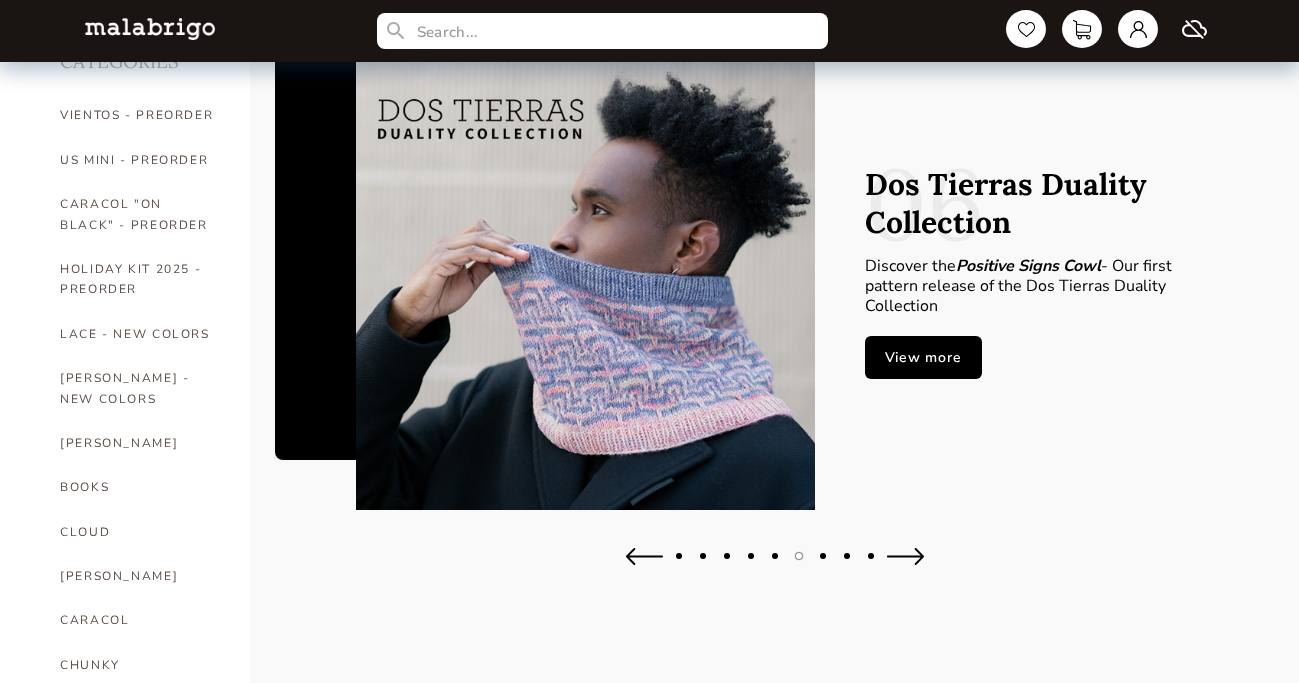 click at bounding box center (905, 556) 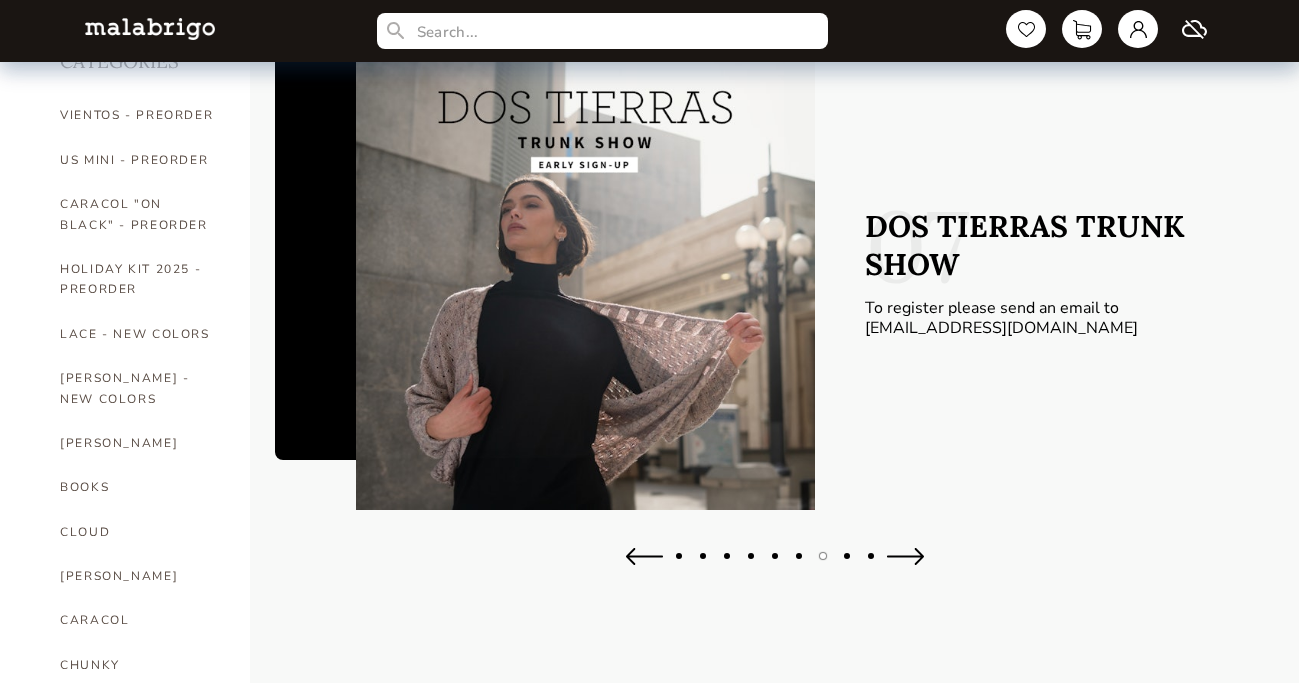 click at bounding box center [905, 556] 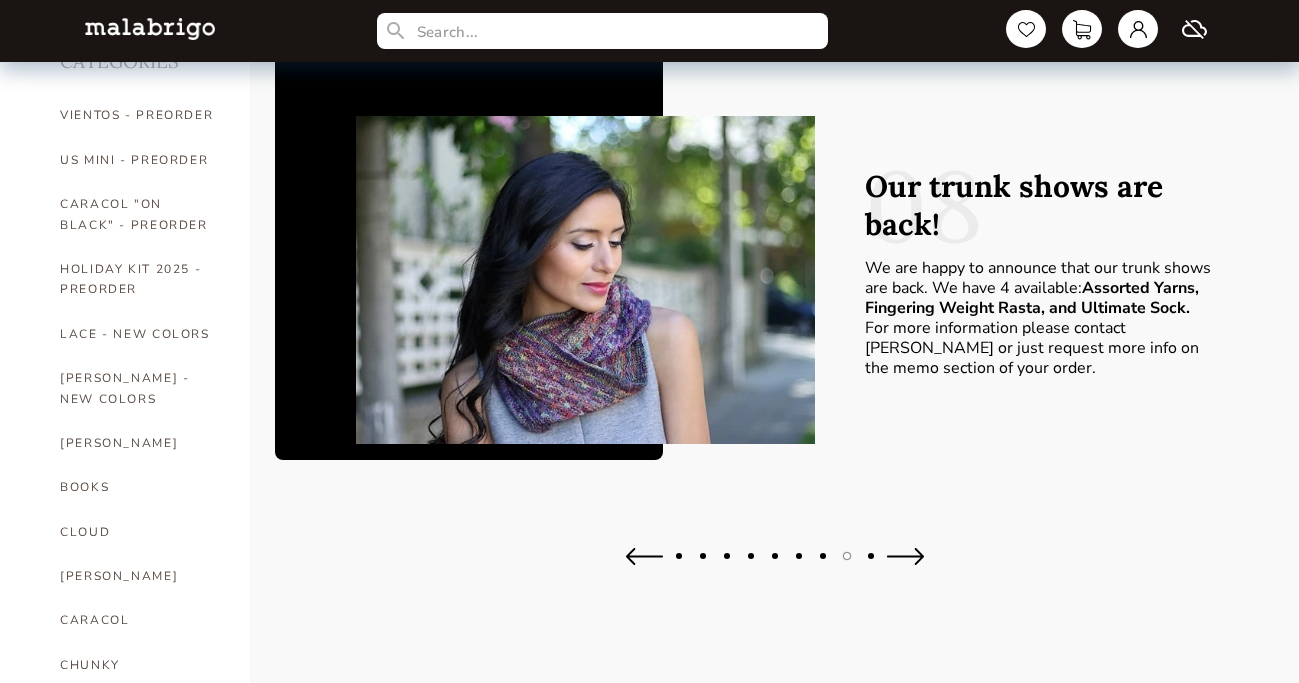 click at bounding box center [905, 556] 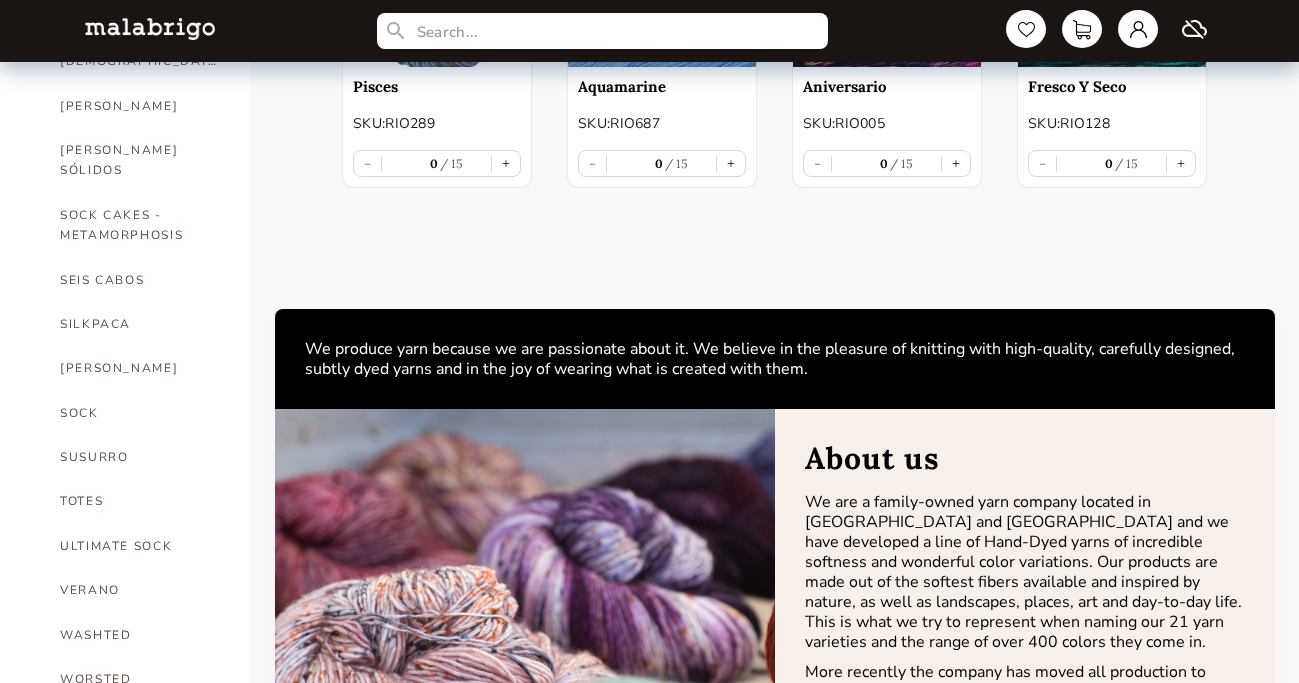 scroll, scrollTop: 1193, scrollLeft: 0, axis: vertical 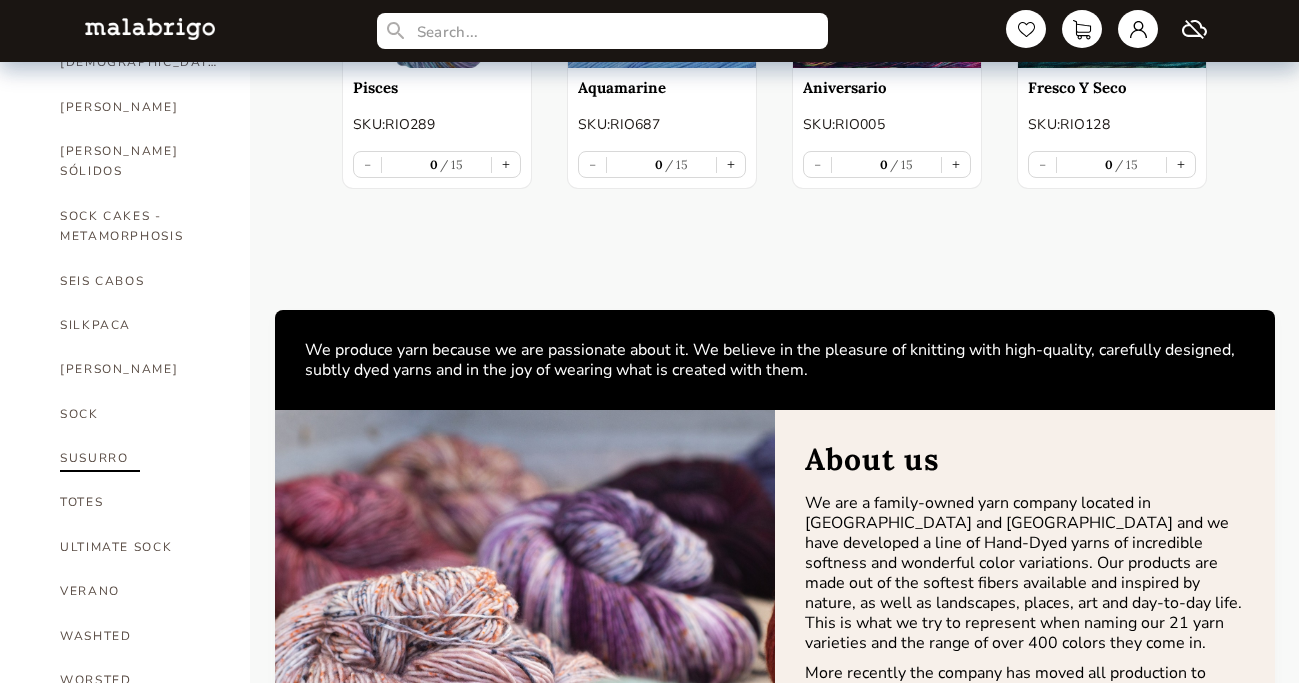 click on "SUSURRO" at bounding box center (140, 458) 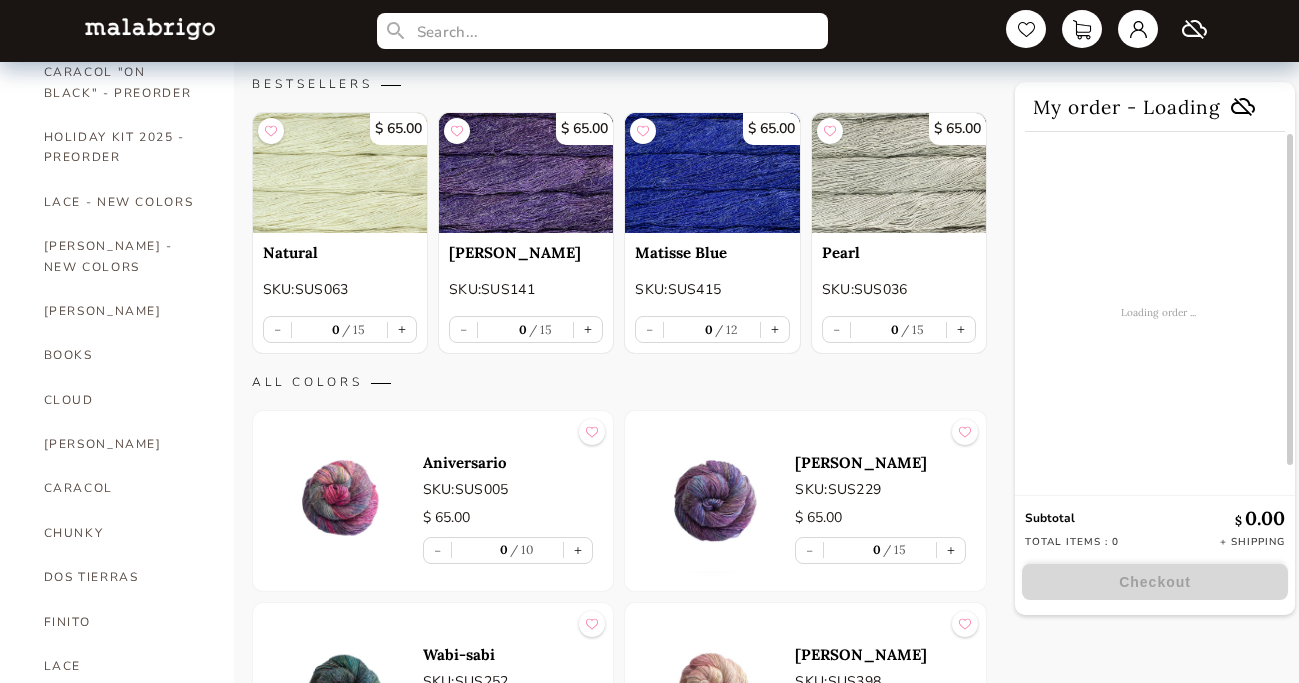 scroll, scrollTop: 236, scrollLeft: 0, axis: vertical 